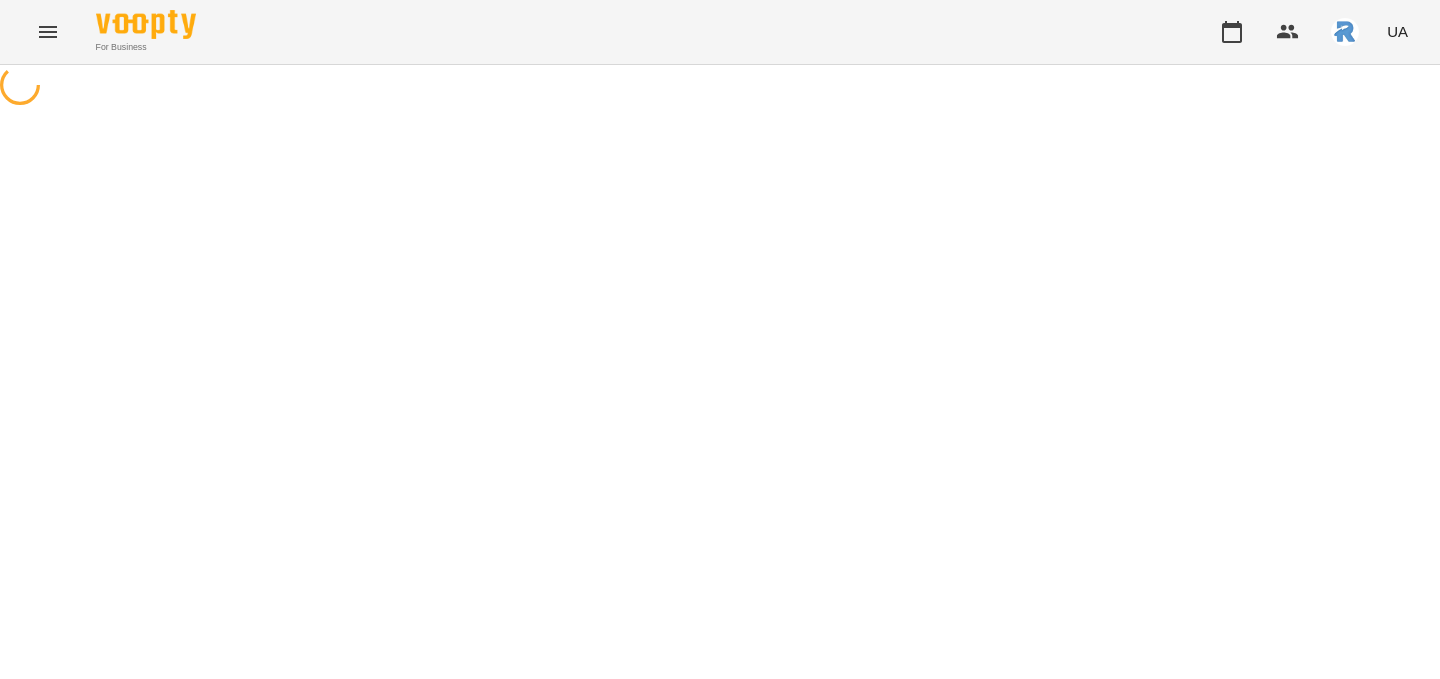 scroll, scrollTop: 0, scrollLeft: 0, axis: both 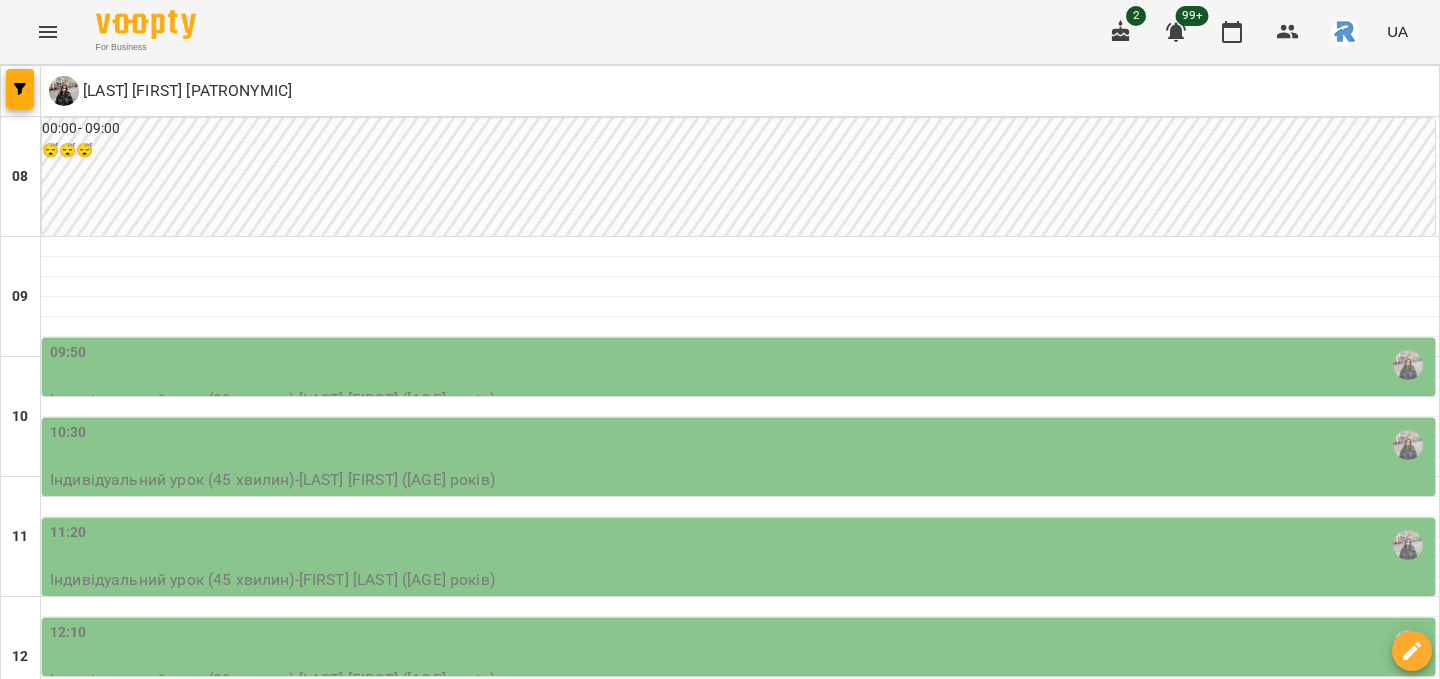 click on "ср" at bounding box center (692, 1703) 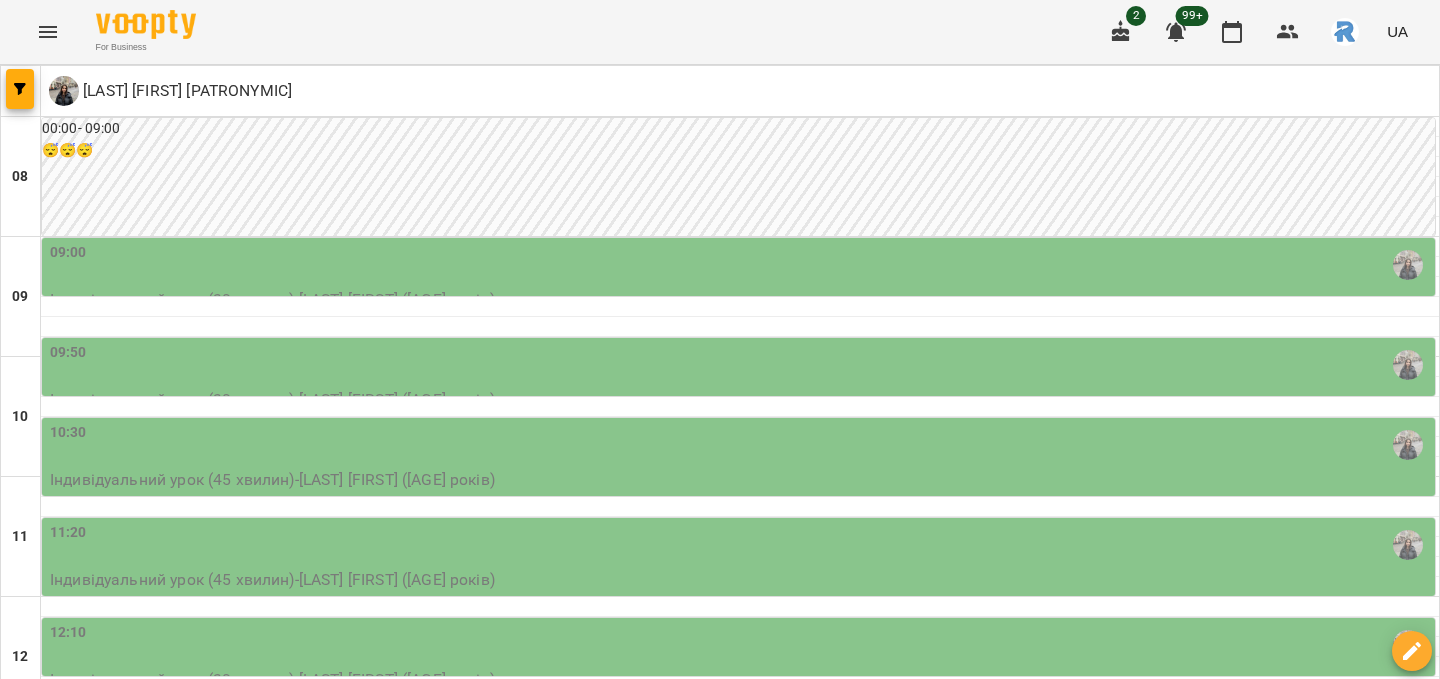 scroll, scrollTop: 654, scrollLeft: 0, axis: vertical 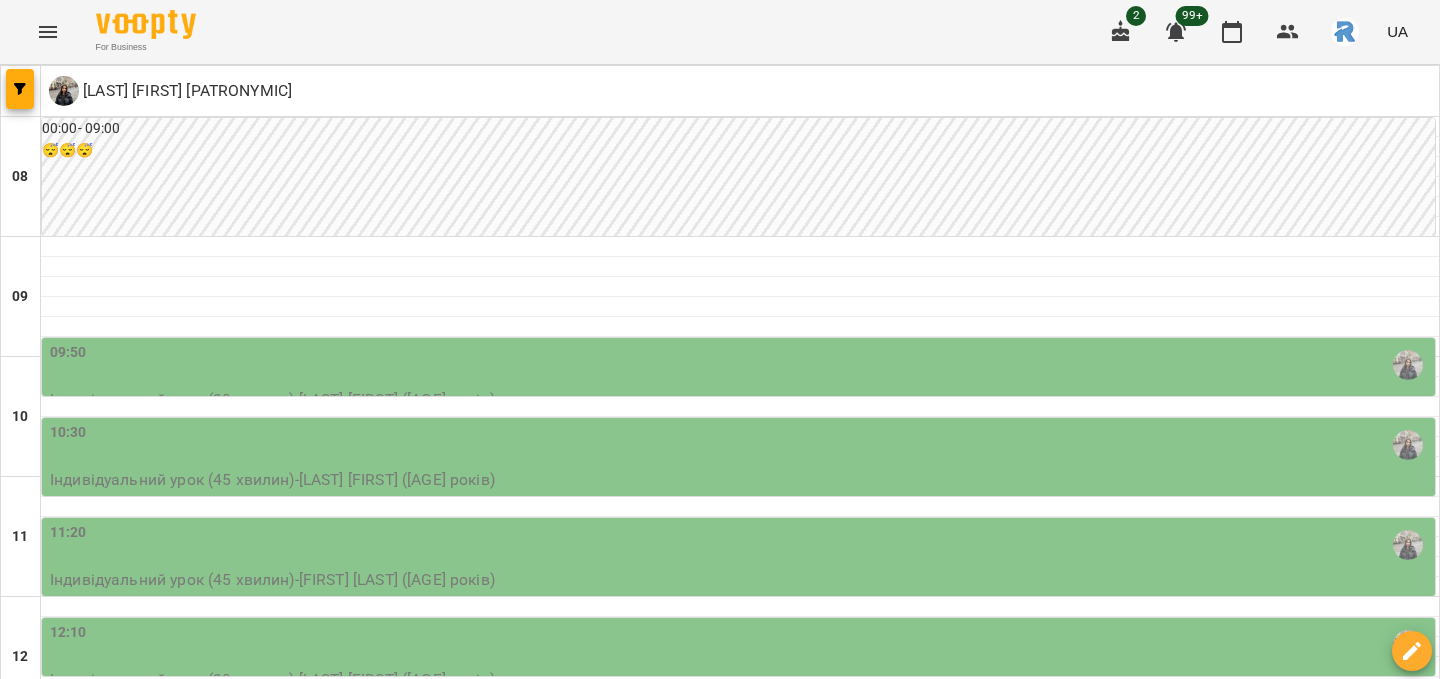 click 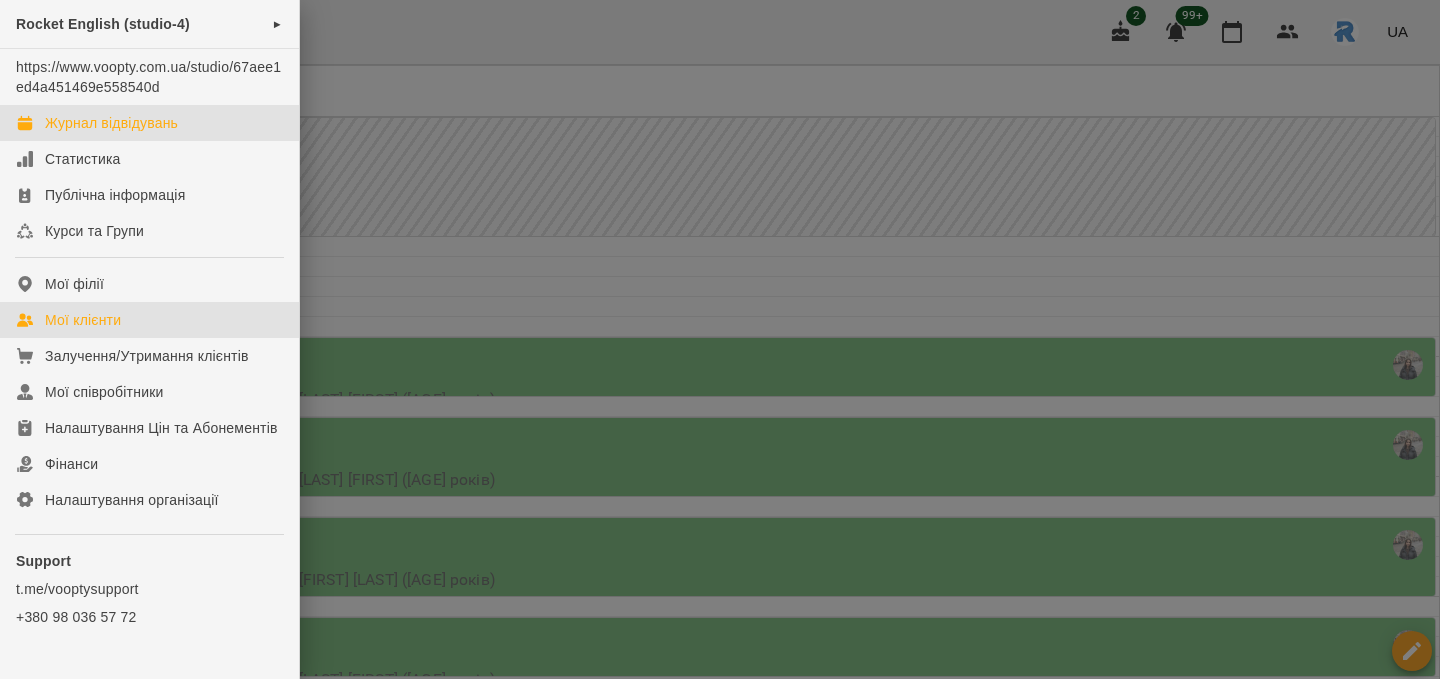 click on "Мої клієнти" at bounding box center [83, 320] 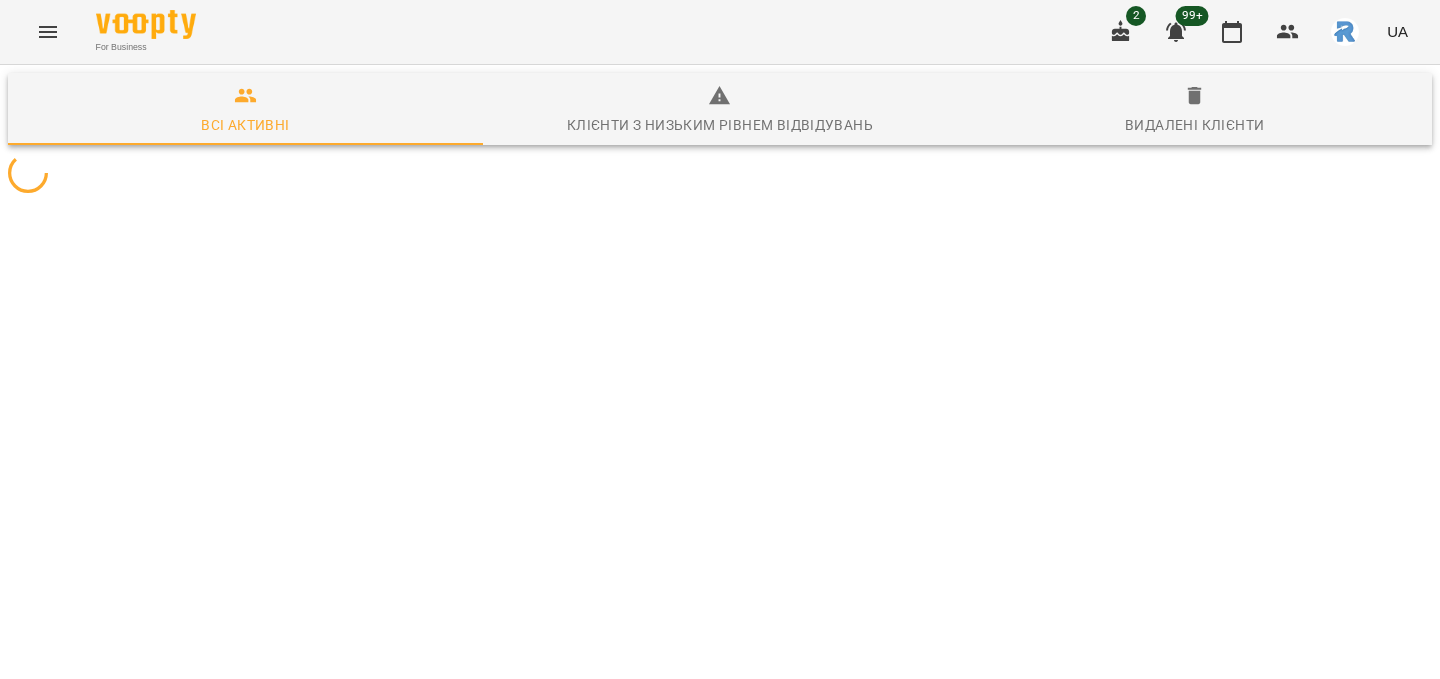 click at bounding box center [720, 173] 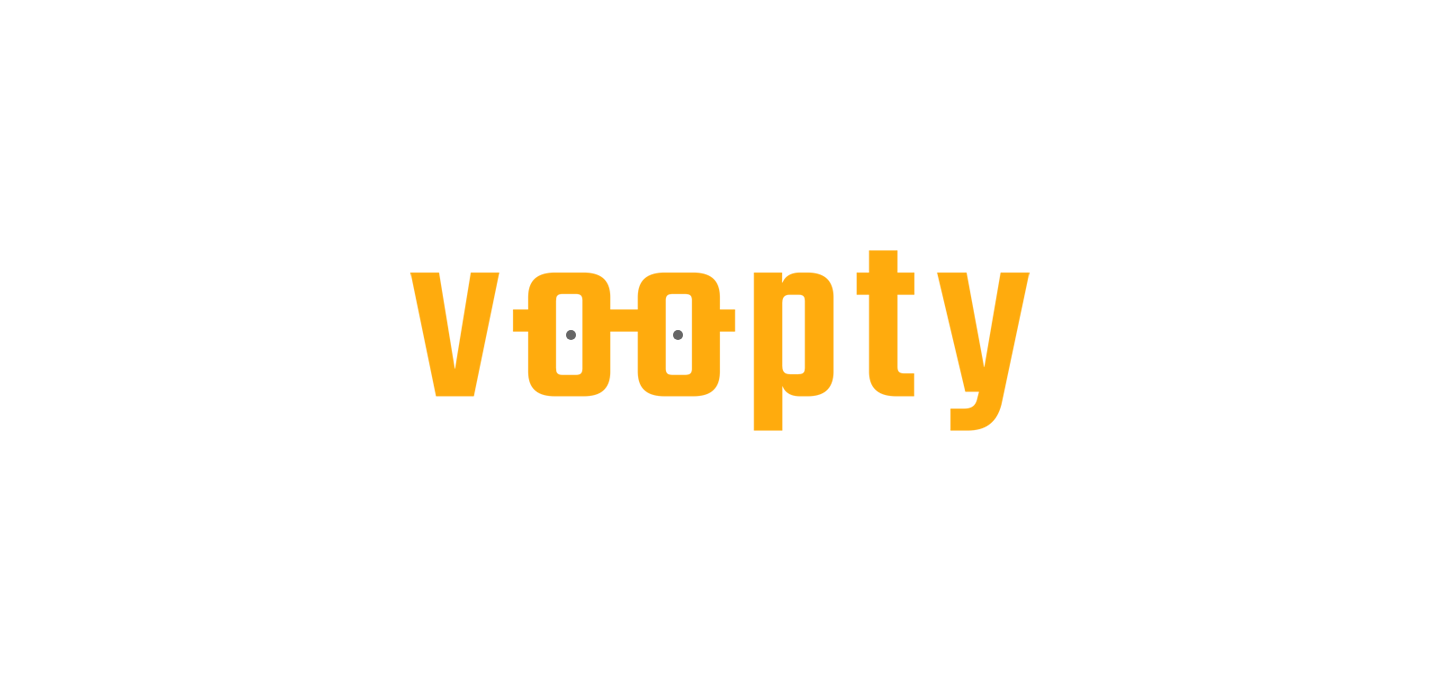scroll, scrollTop: 0, scrollLeft: 0, axis: both 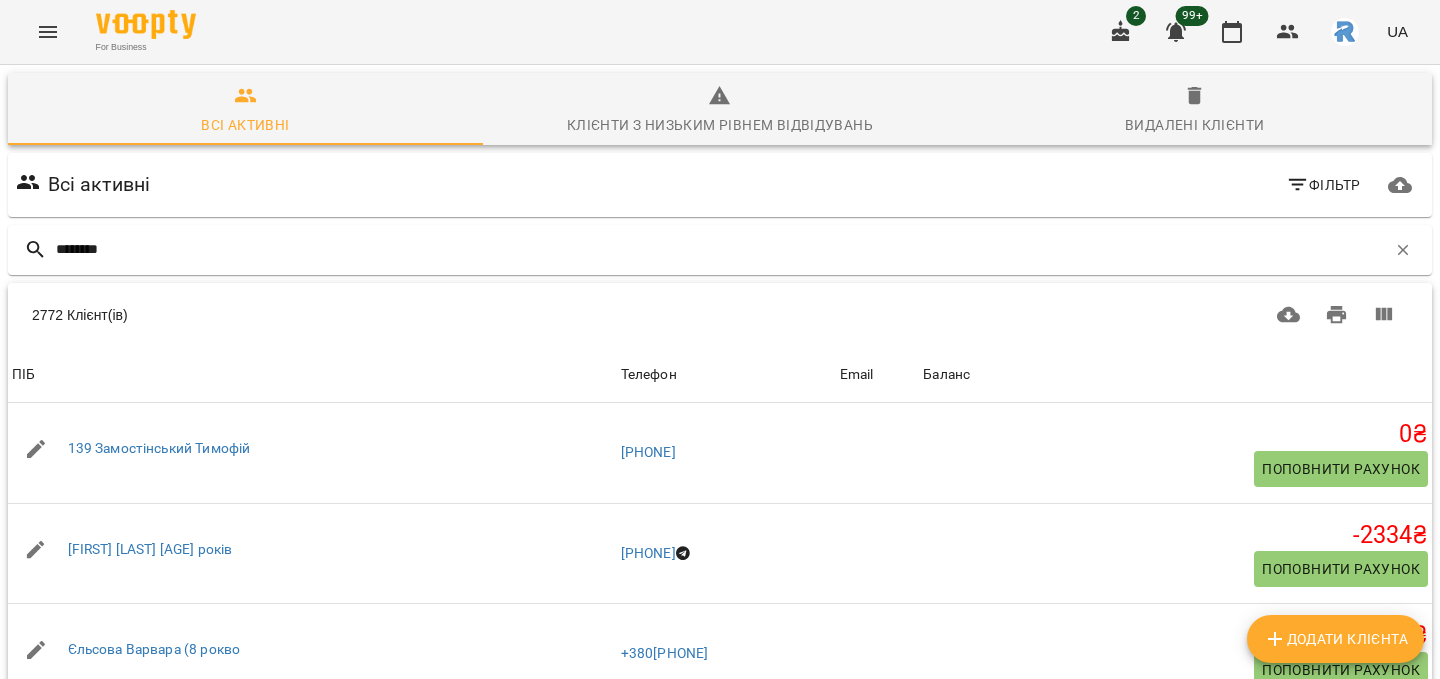type on "*********" 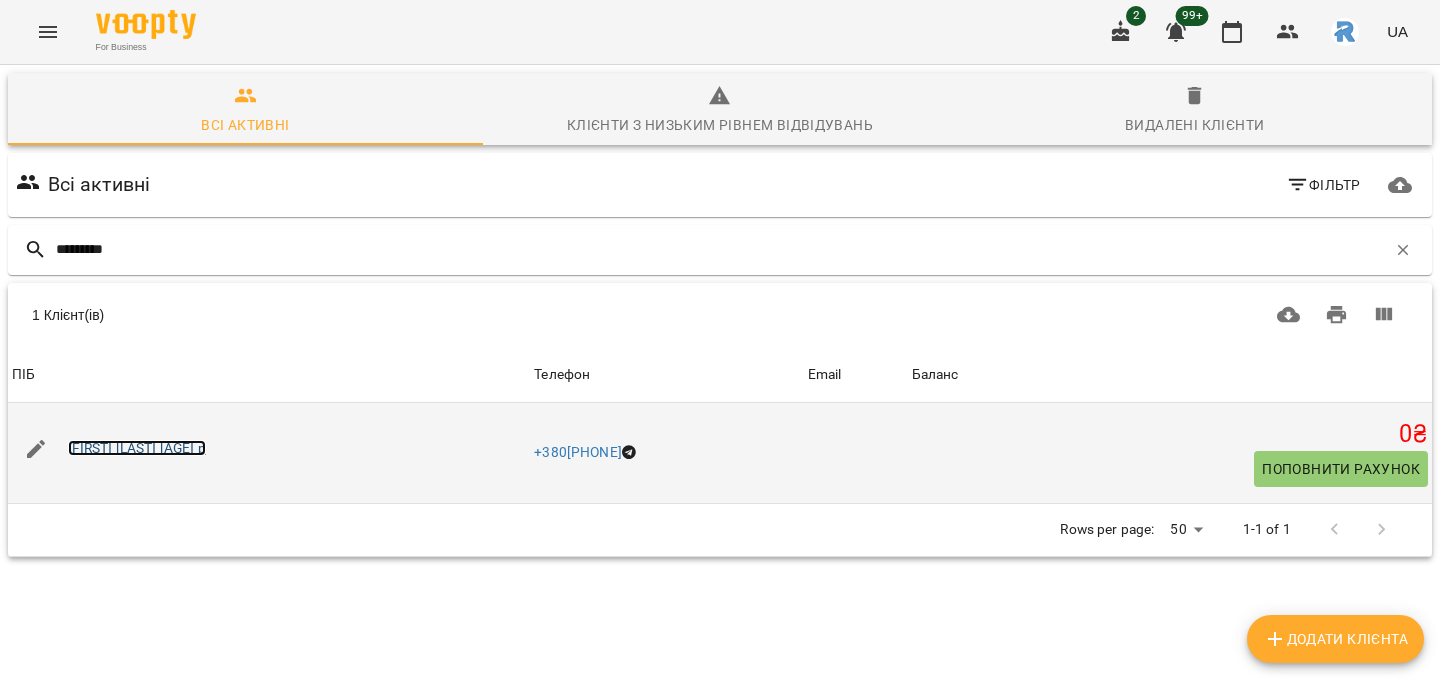 click on "[FIRST] [LAST] [AGE] р" at bounding box center (137, 448) 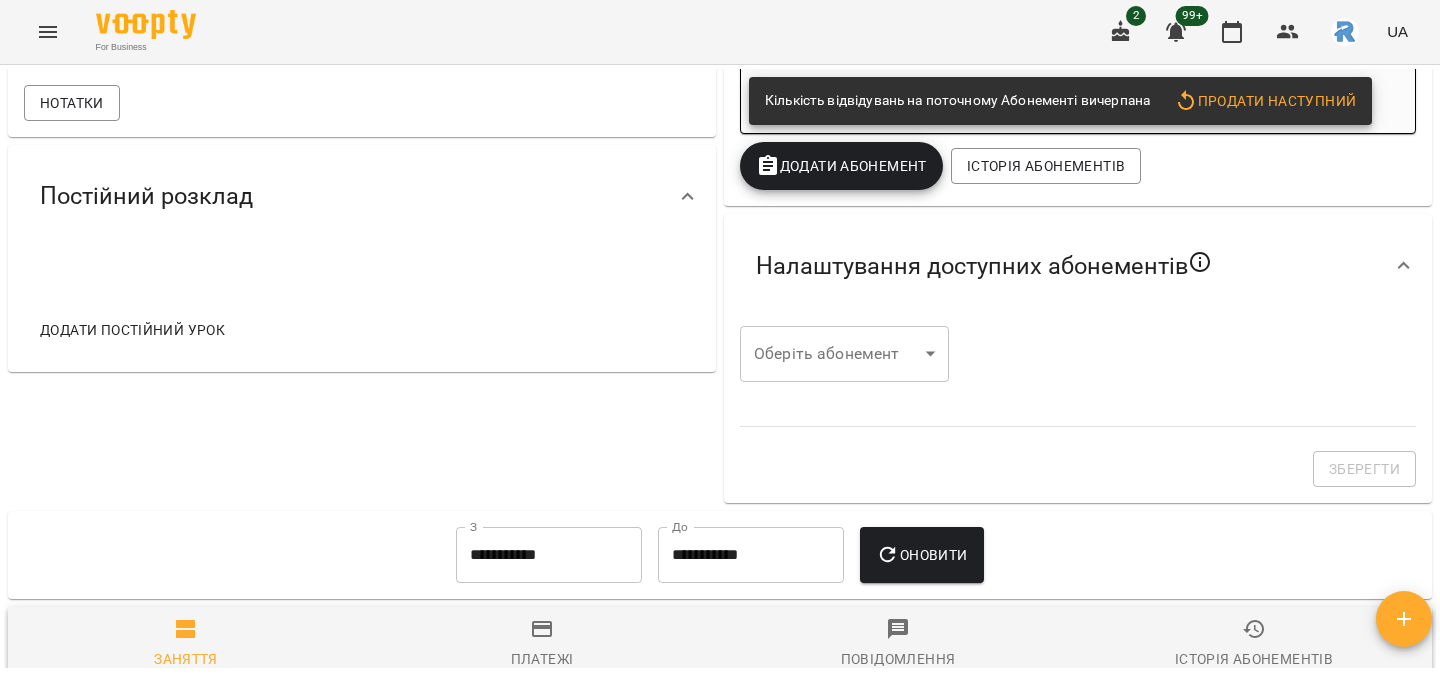 scroll, scrollTop: 551, scrollLeft: 0, axis: vertical 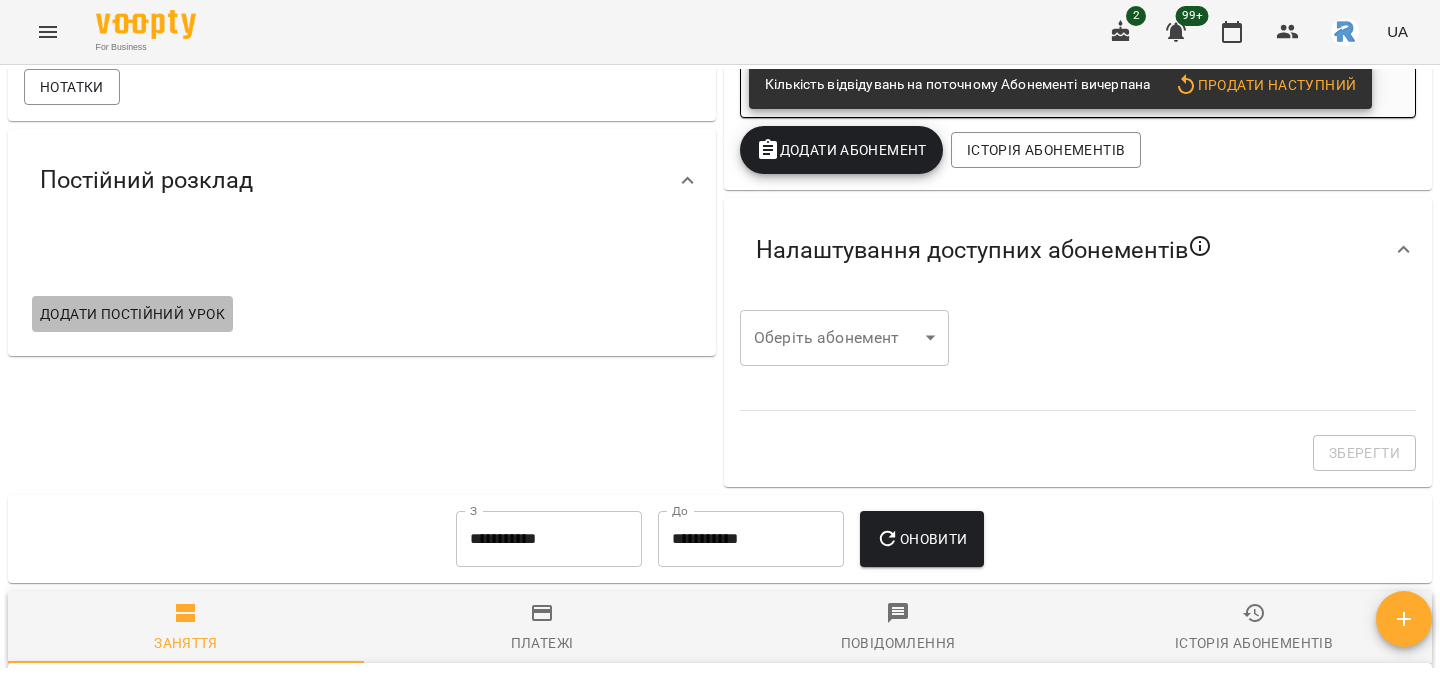 click on "Додати постійний урок" at bounding box center (132, 314) 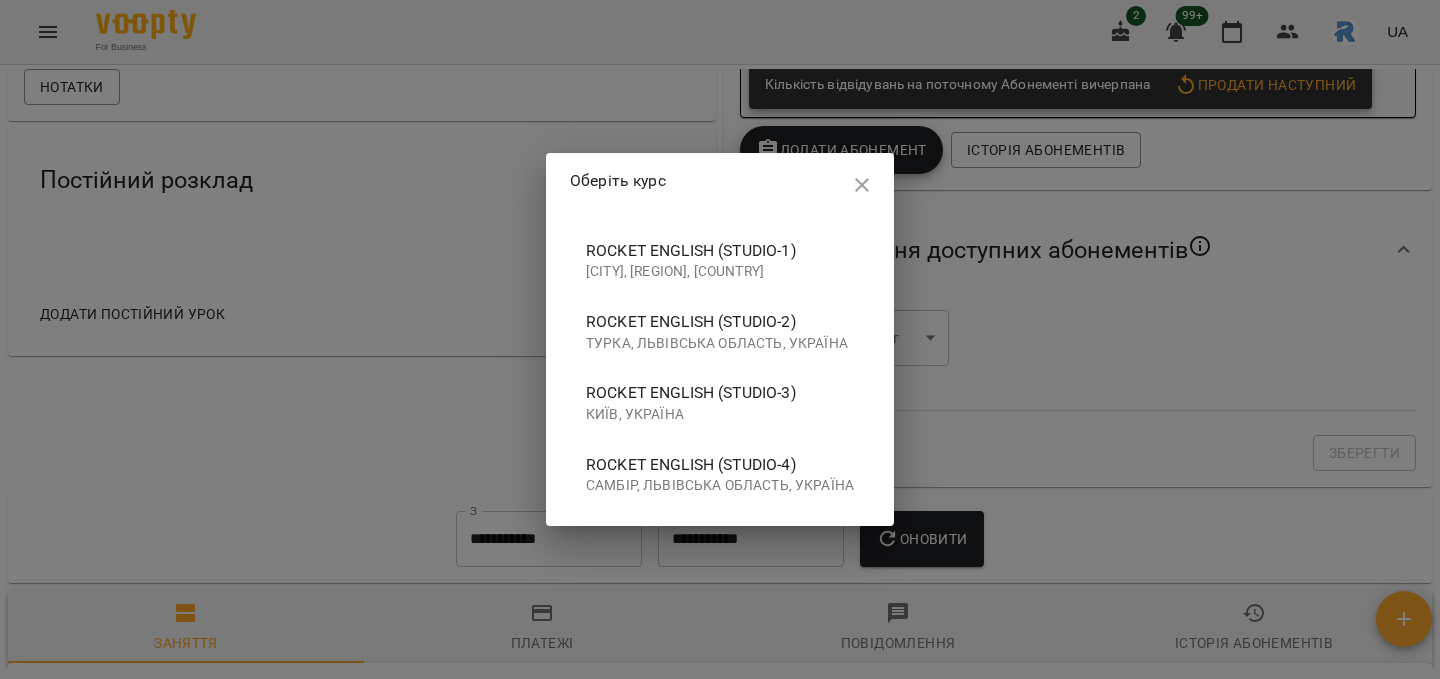 click on "Rocket English (studio-4)" at bounding box center [720, 465] 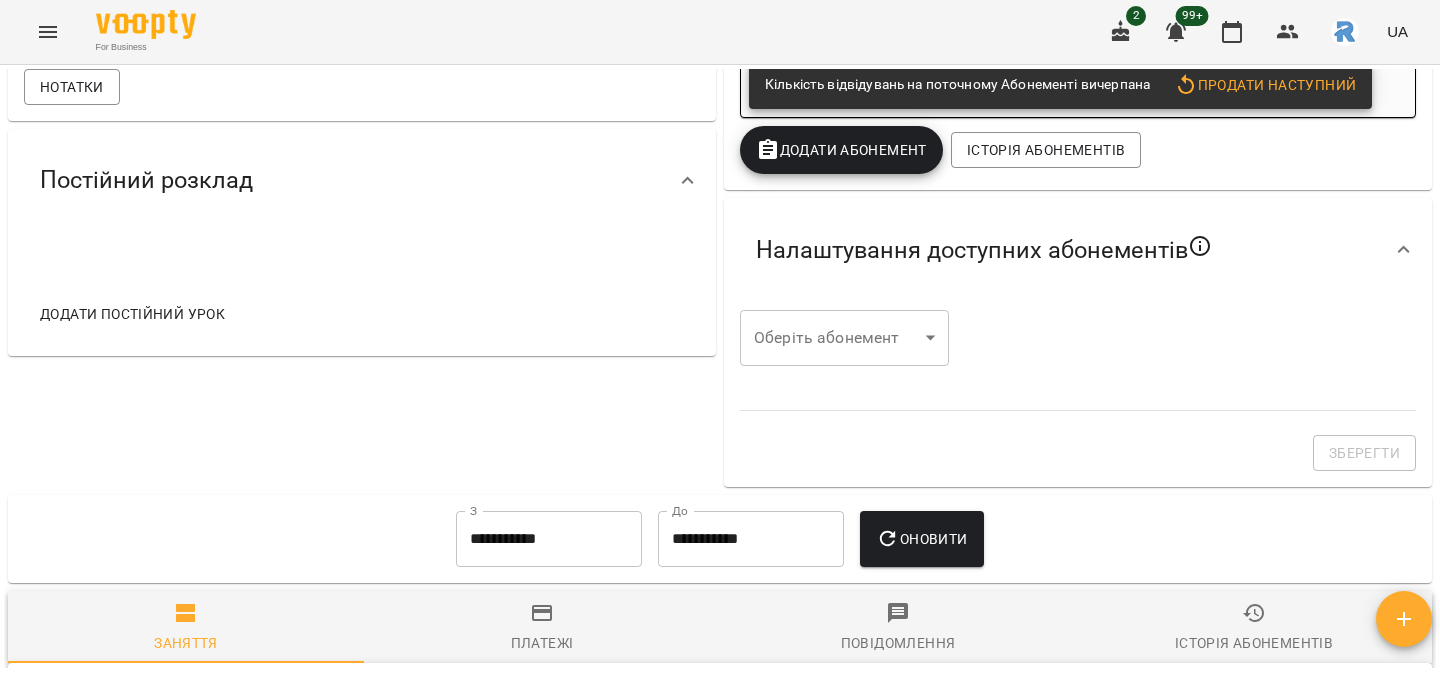 click on "Додати постійний урок" at bounding box center (132, 314) 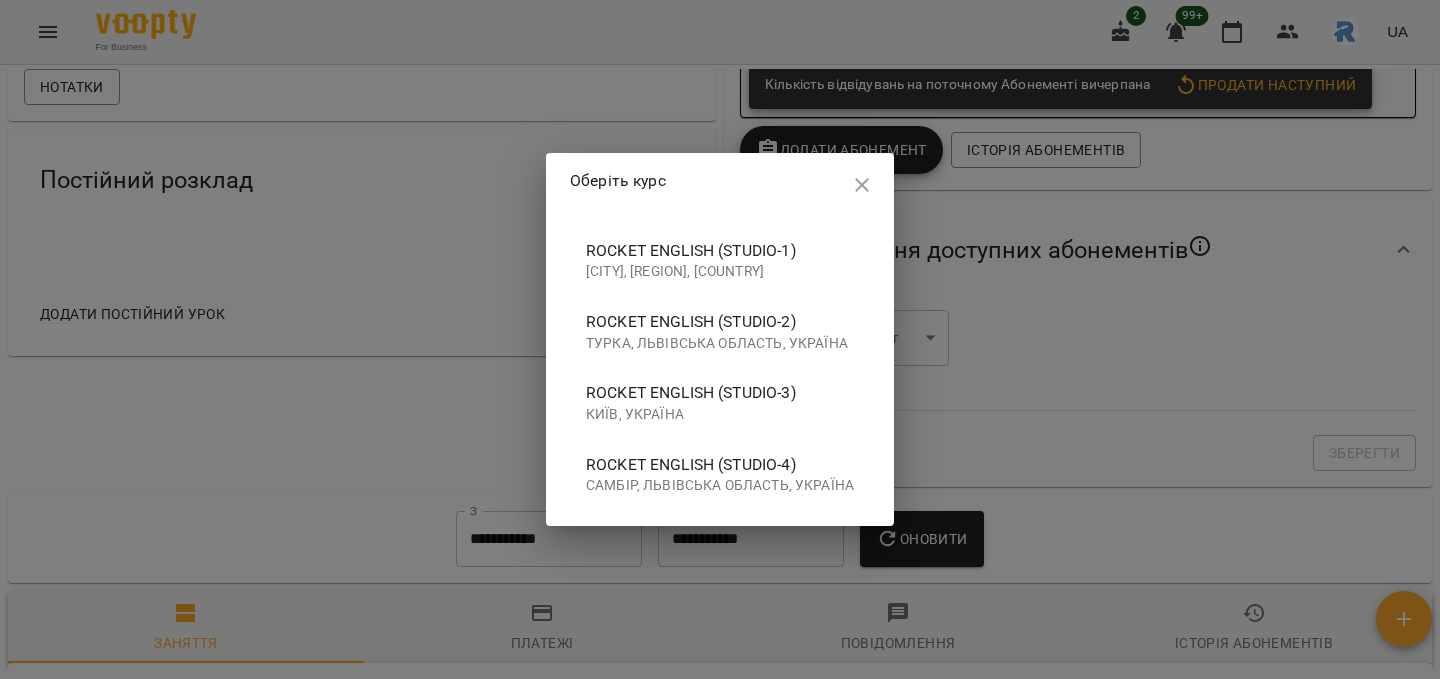 click on "Київ, Україна" at bounding box center [720, 415] 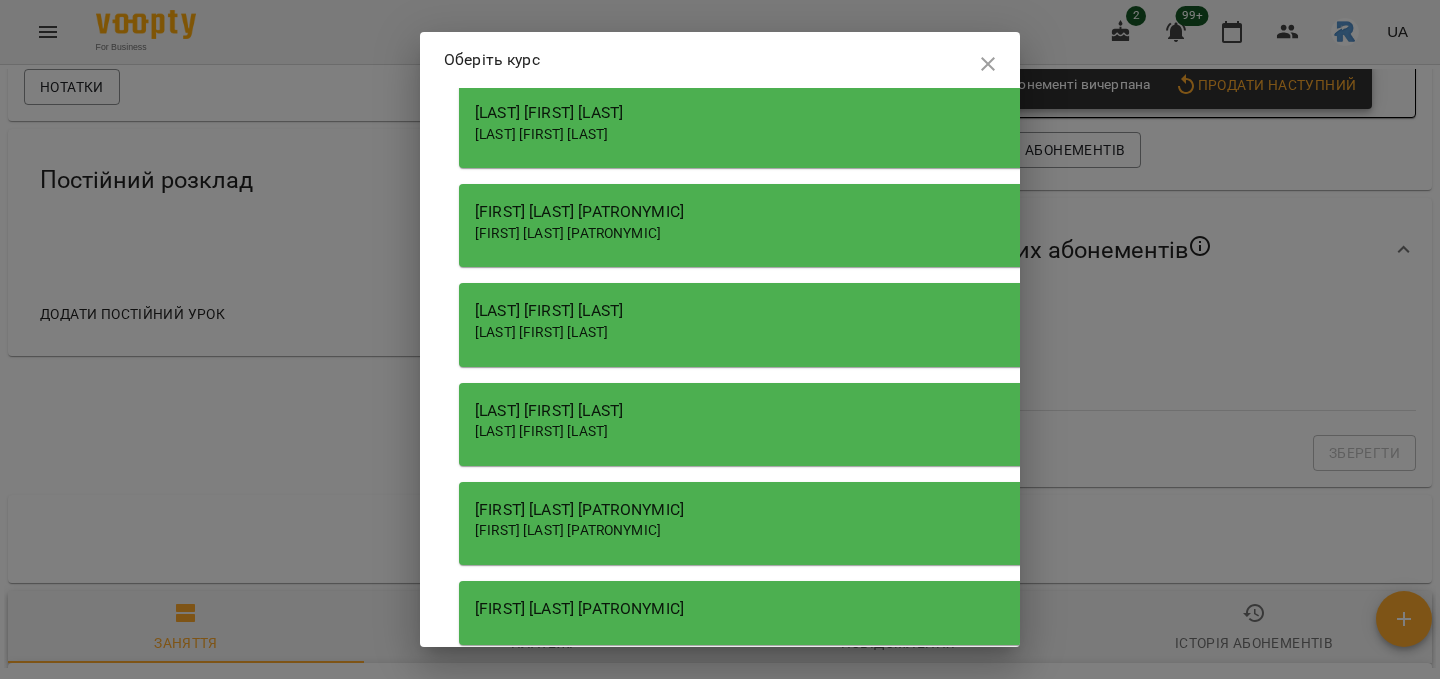 scroll, scrollTop: 64, scrollLeft: 0, axis: vertical 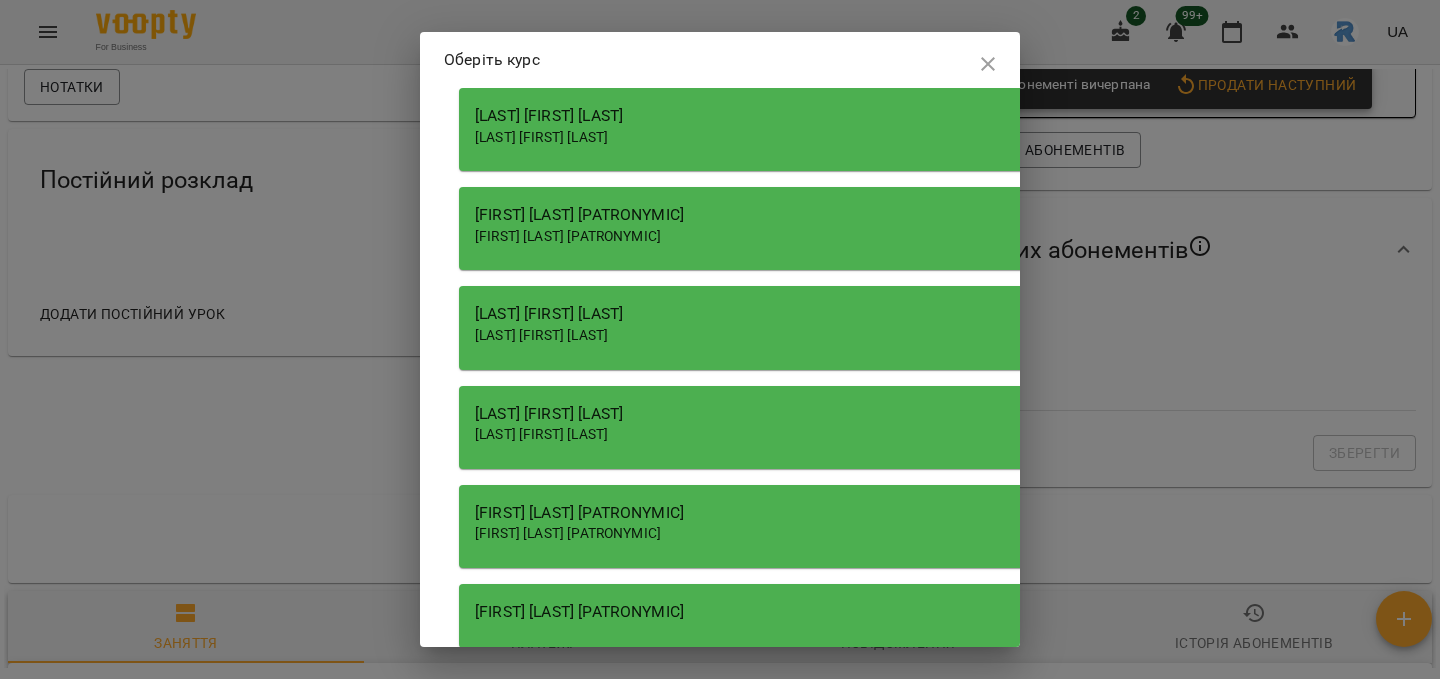 click on "[LAST] [FIRST] [LAST]" at bounding box center (541, 335) 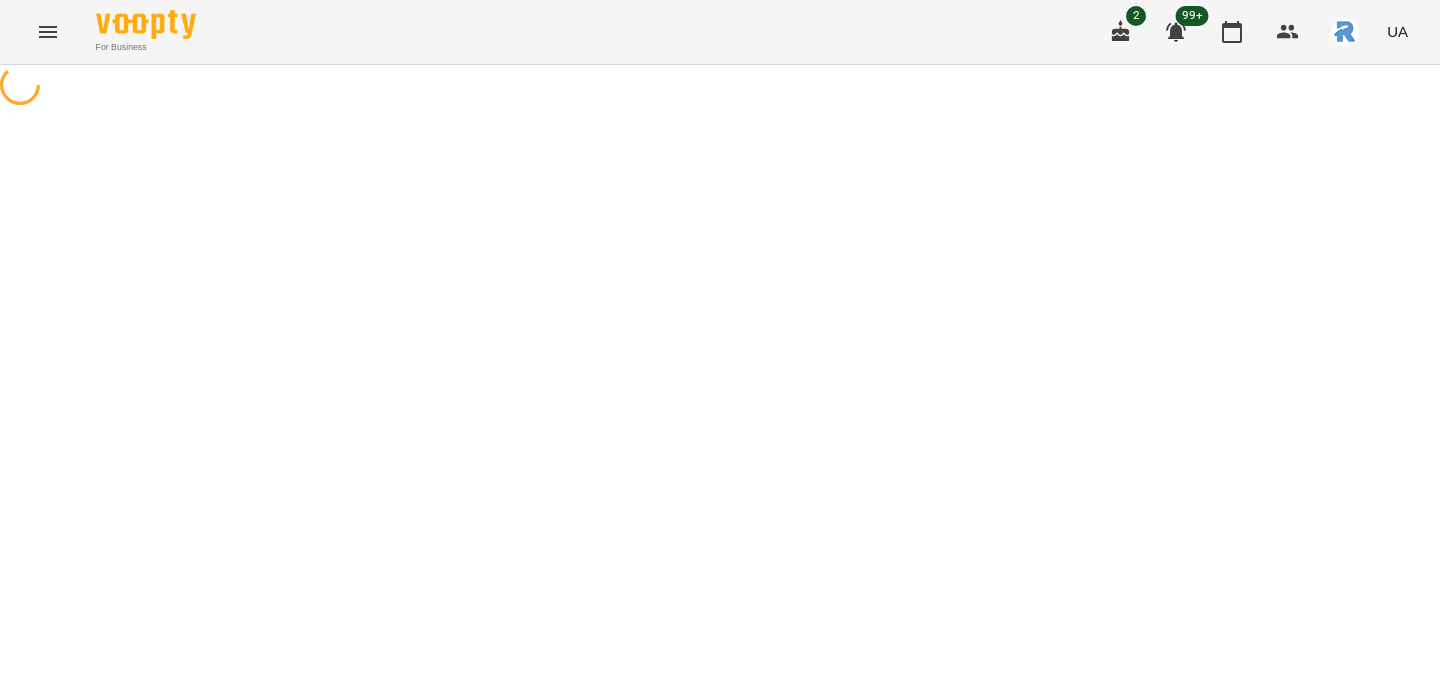 select on "**********" 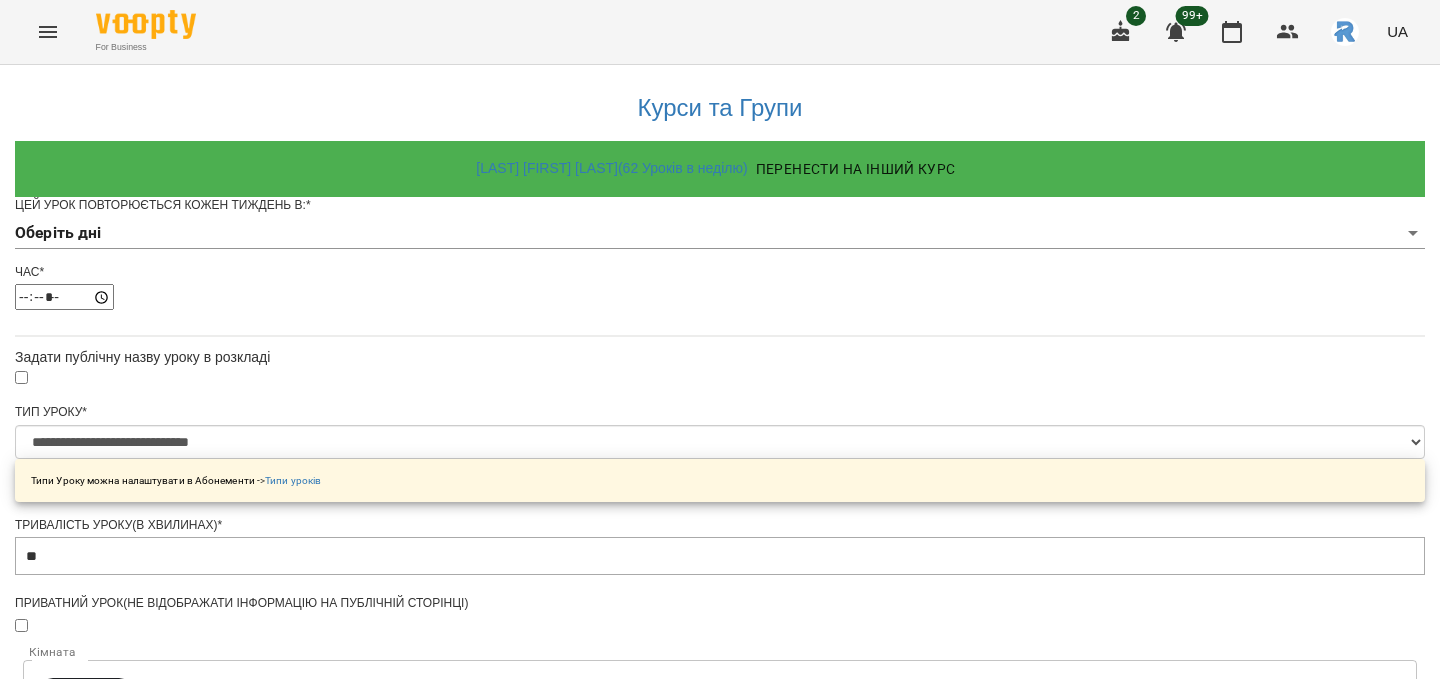 click on "**********" at bounding box center (720, 644) 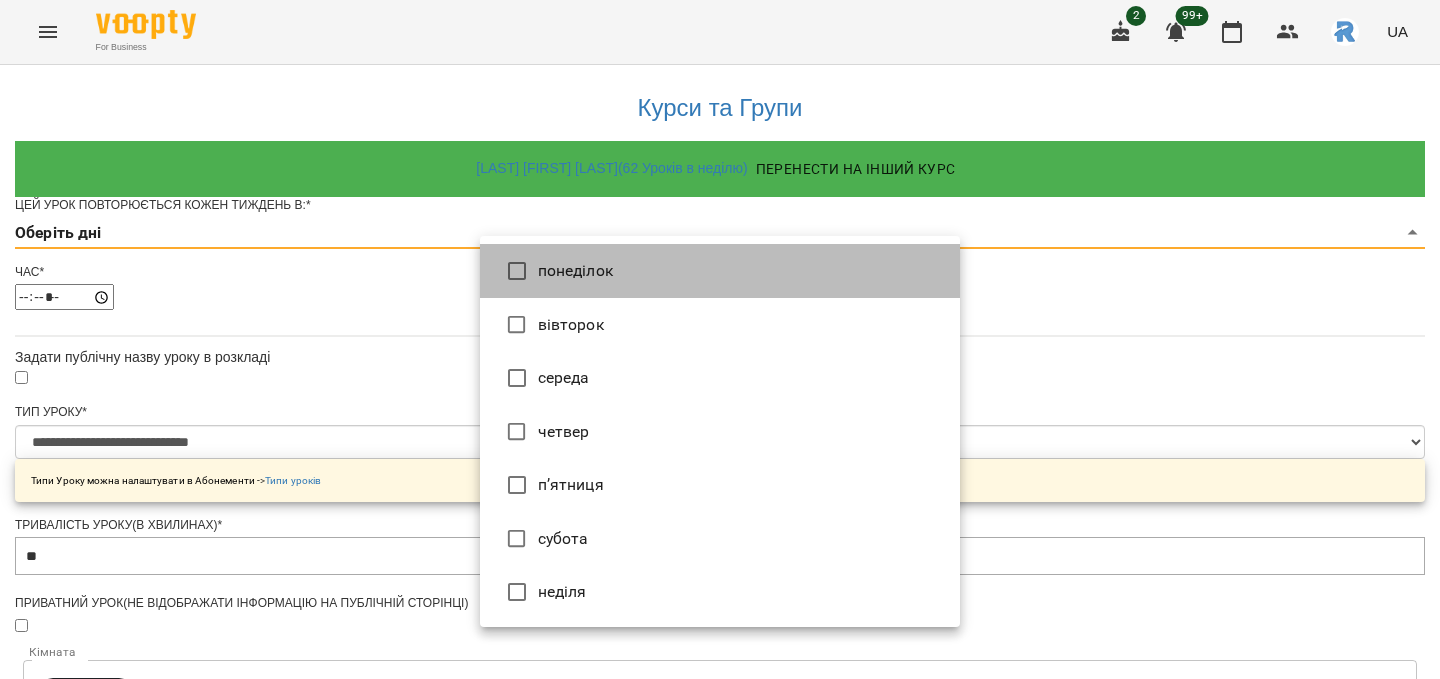 click on "понеділок" at bounding box center [720, 271] 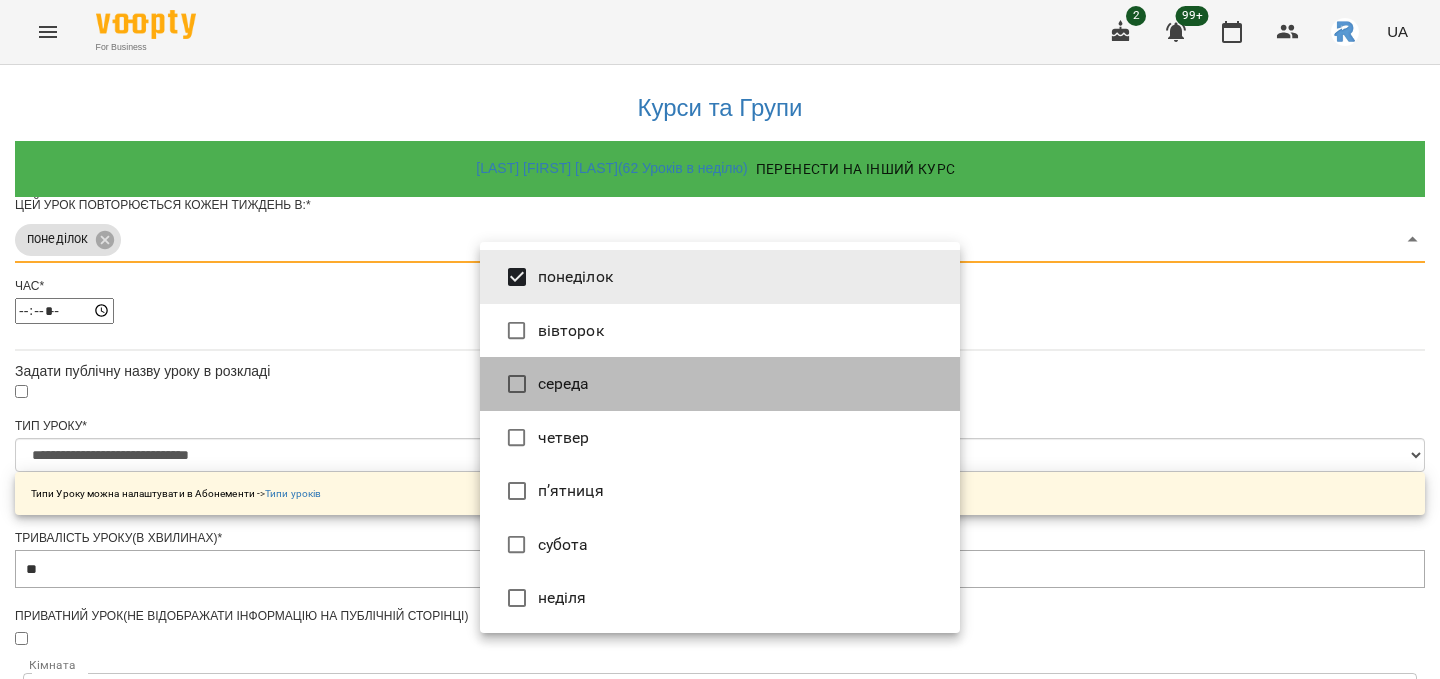 click on "середа" at bounding box center [720, 384] 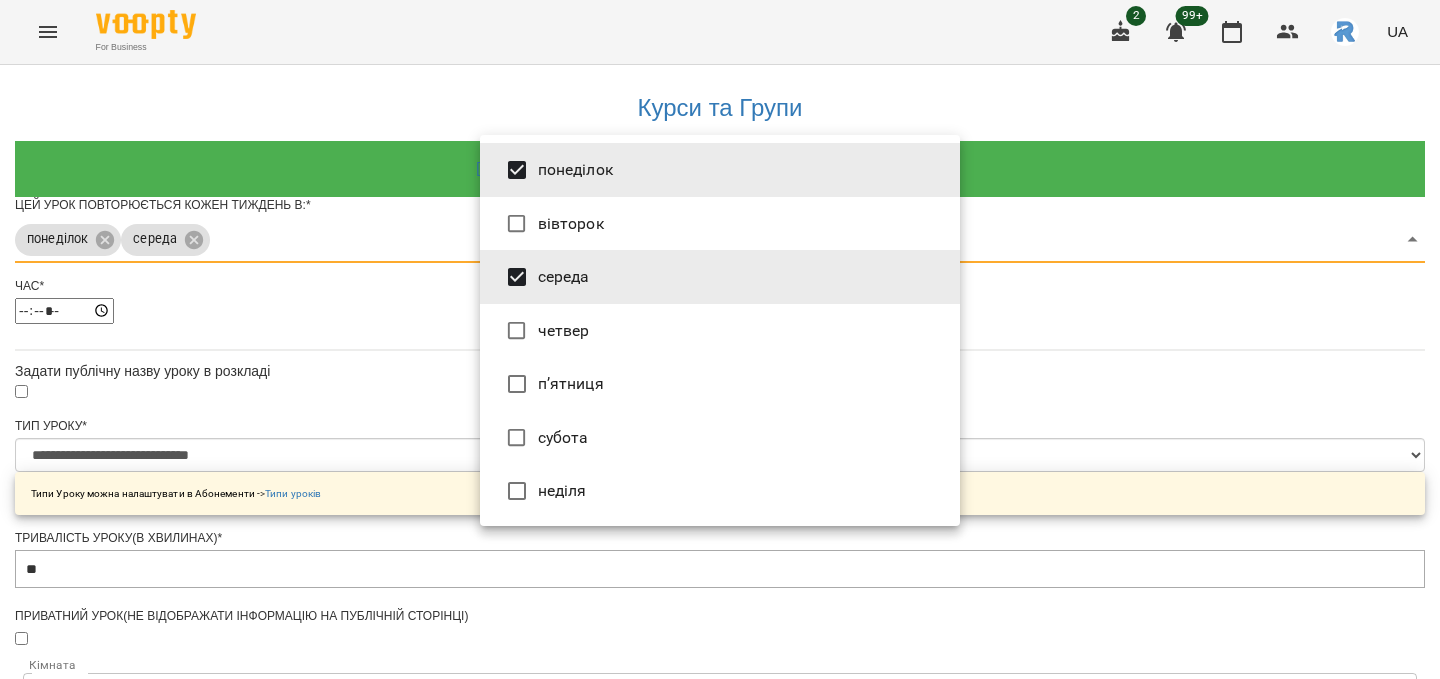 click at bounding box center [720, 339] 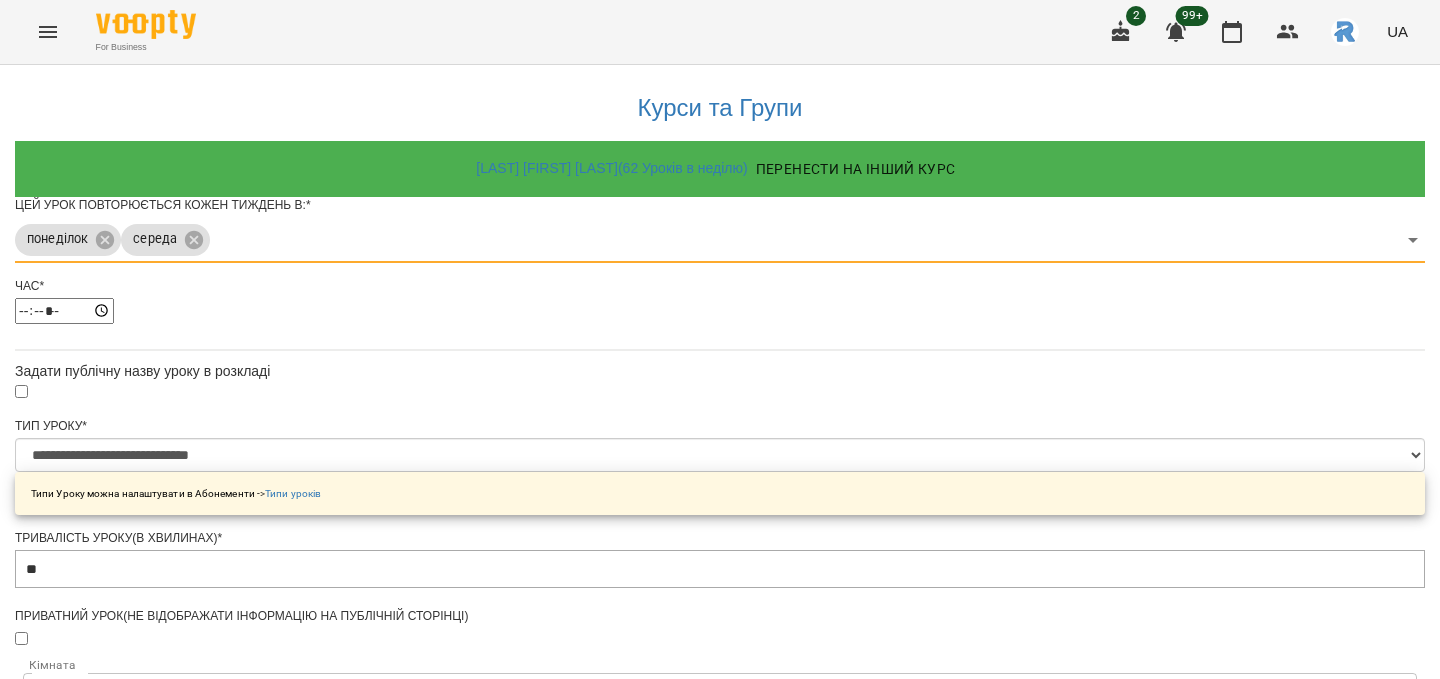 click on "**********" at bounding box center (720, 751) 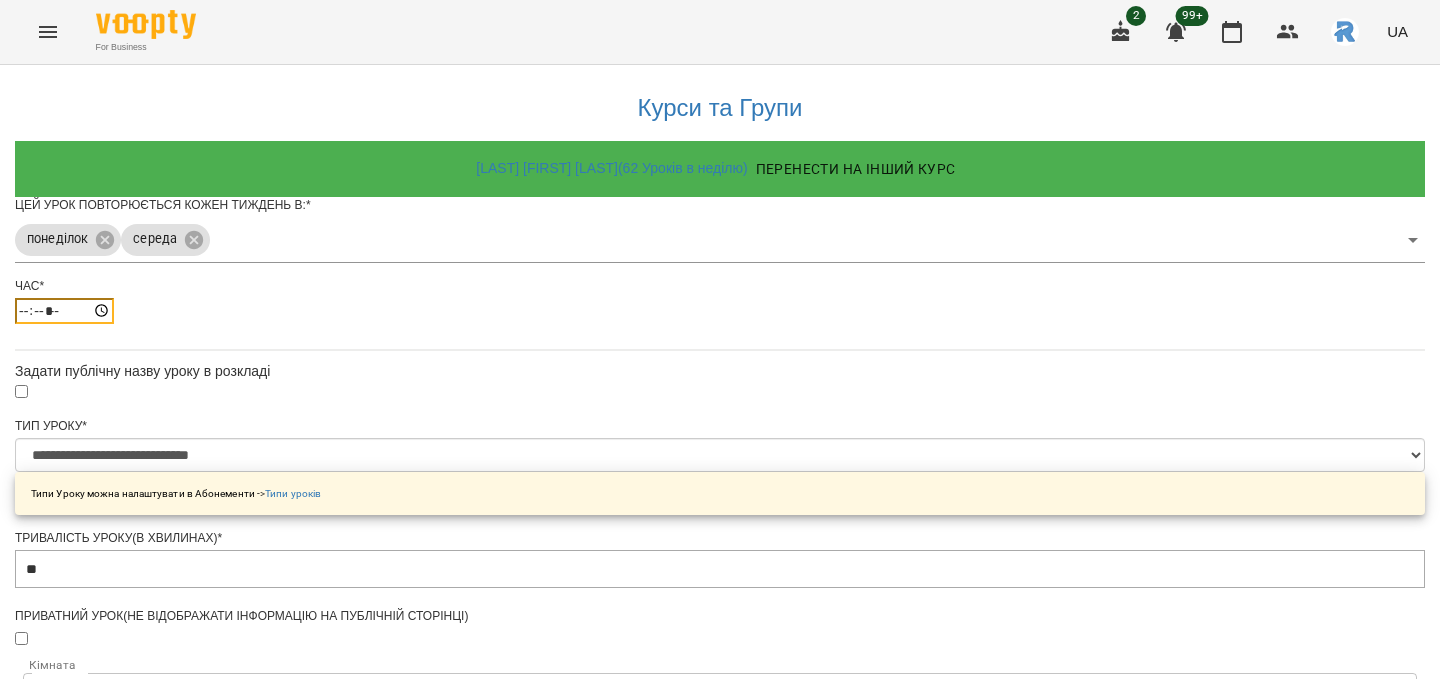 click on "*****" at bounding box center (64, 311) 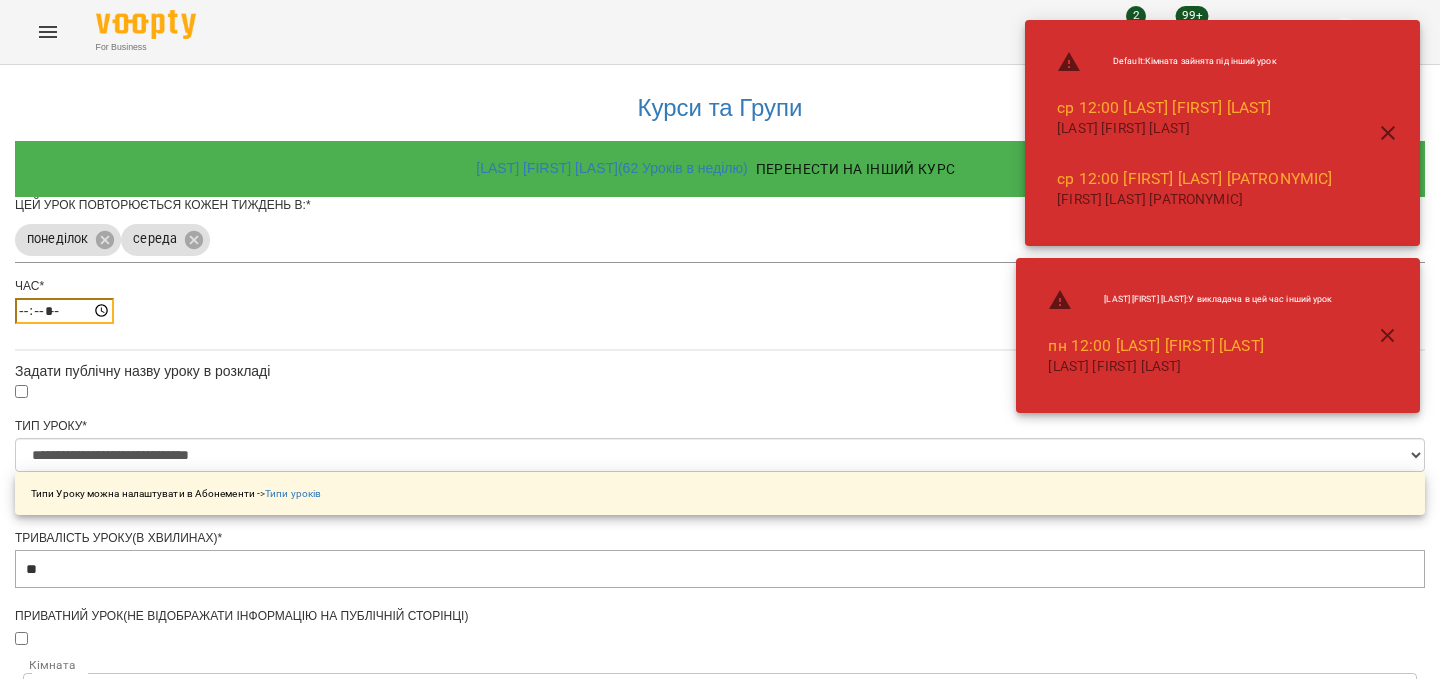 type on "*****" 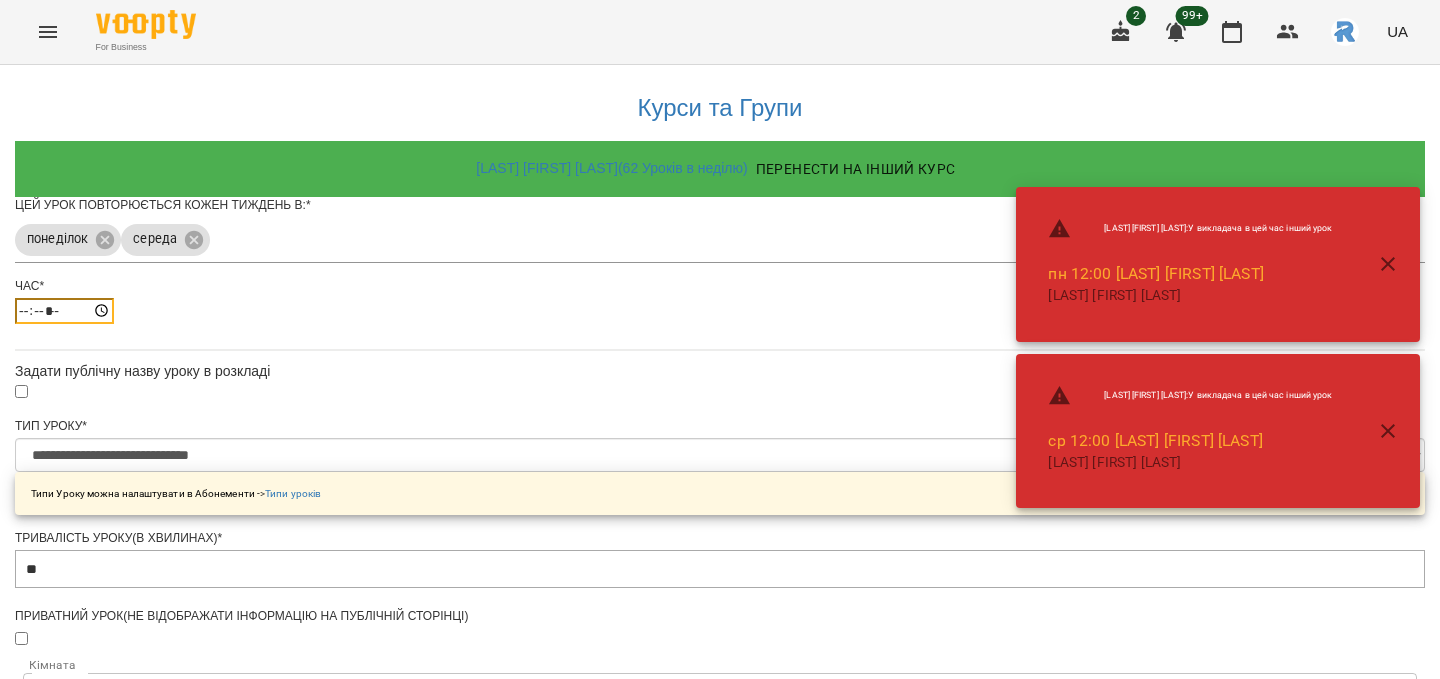 scroll, scrollTop: 769, scrollLeft: 0, axis: vertical 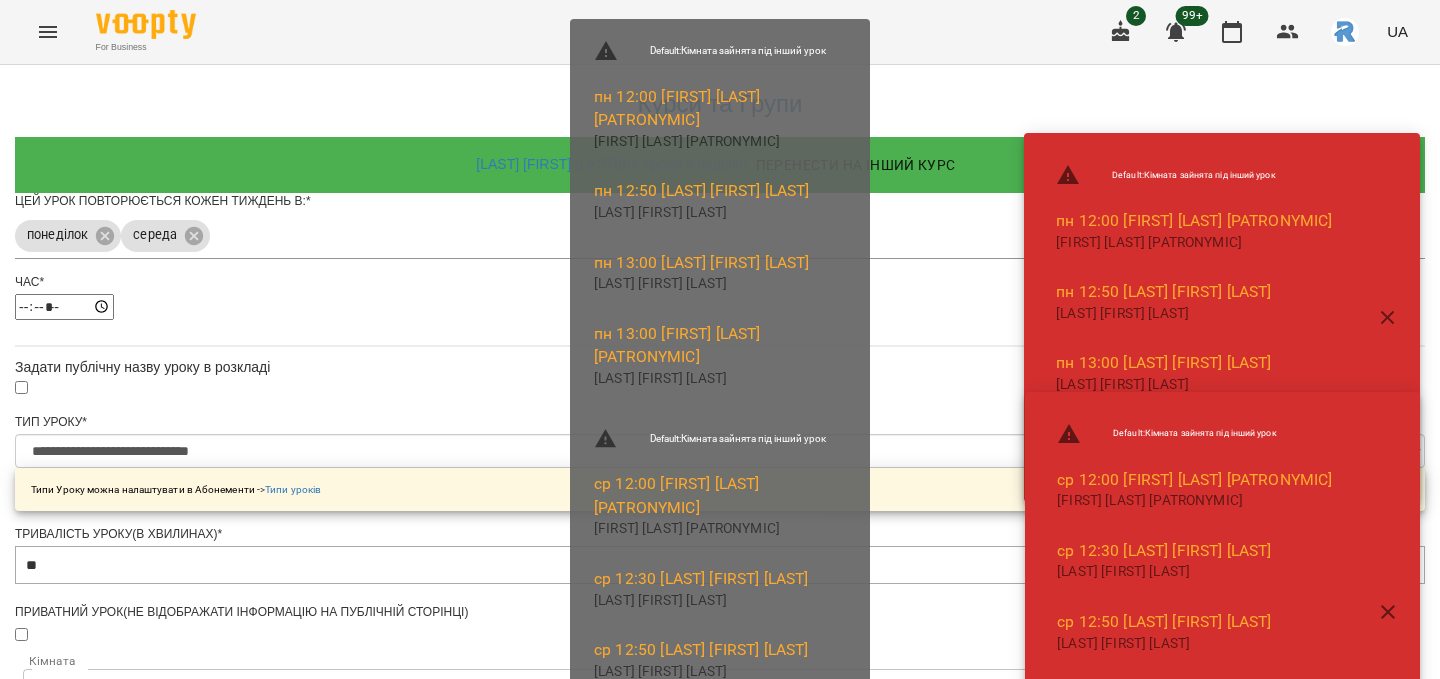 click on "Зберегти" at bounding box center (720, 1327) 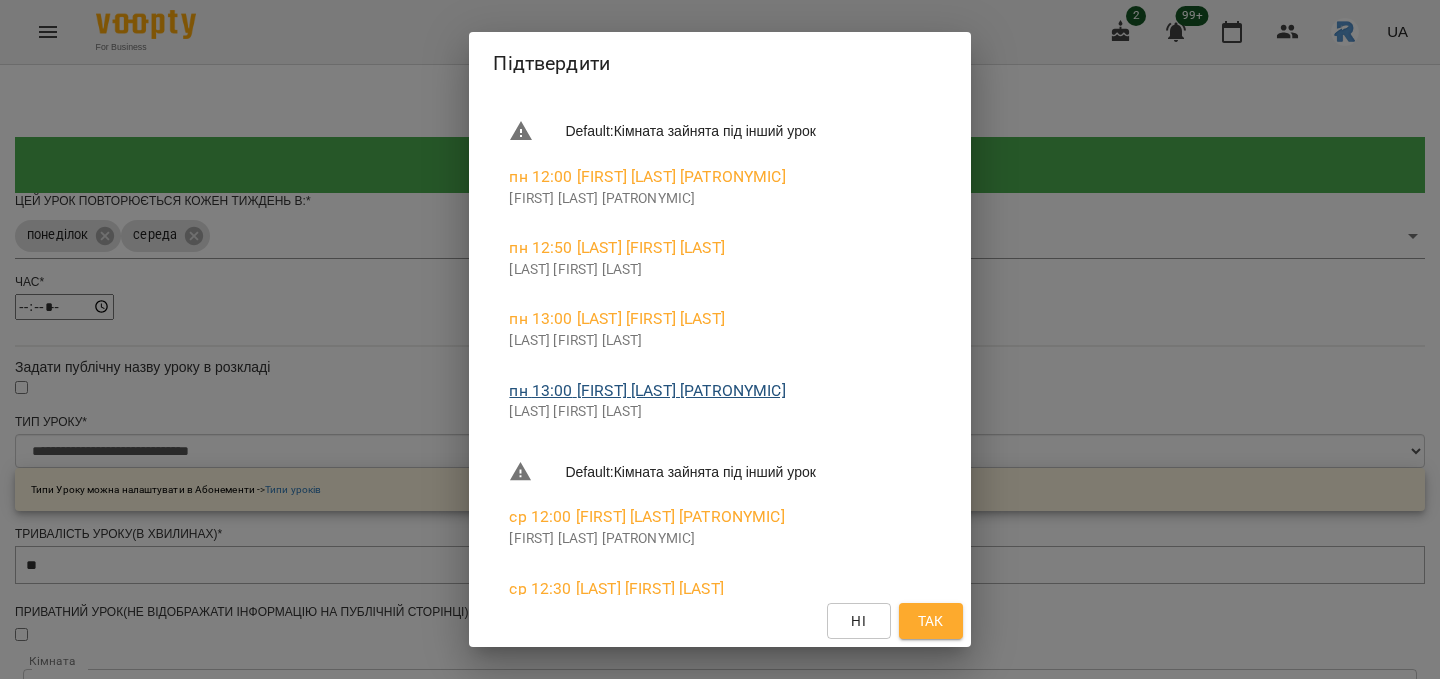 scroll, scrollTop: 522, scrollLeft: 0, axis: vertical 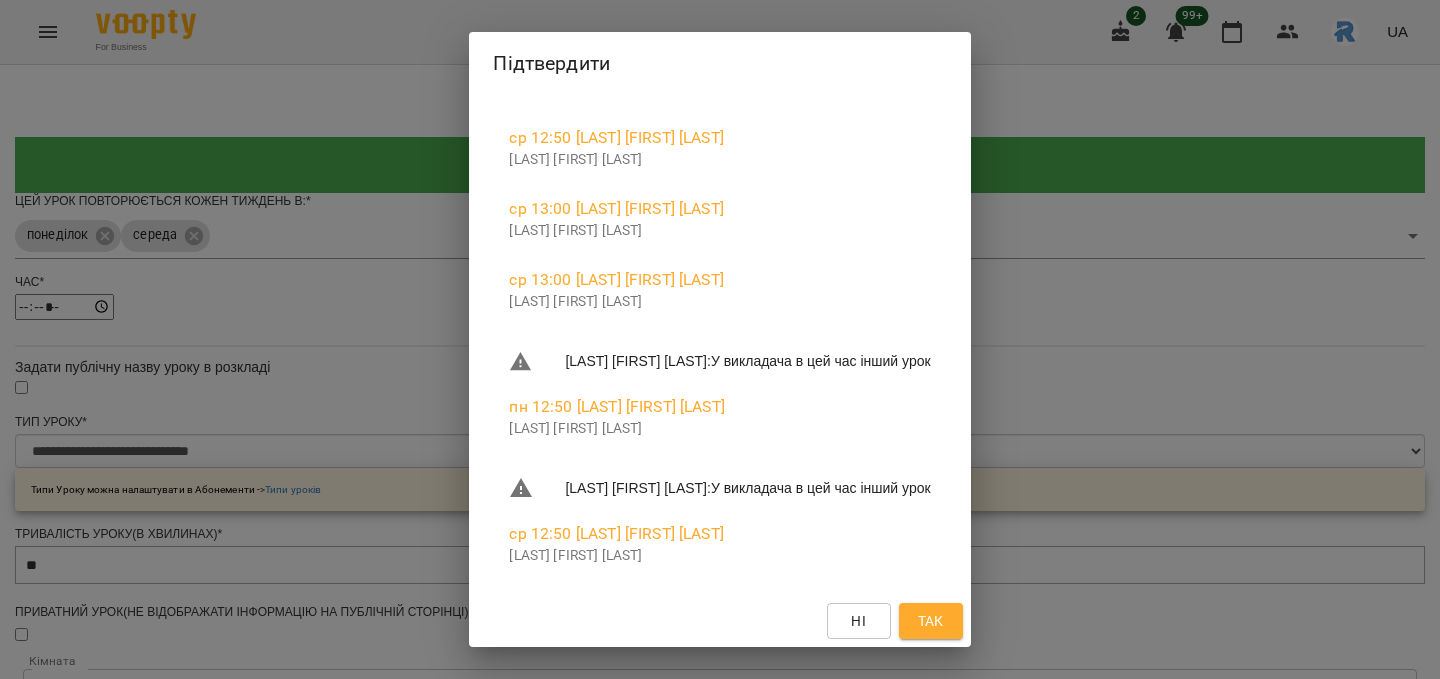 click on "Так" at bounding box center [931, 621] 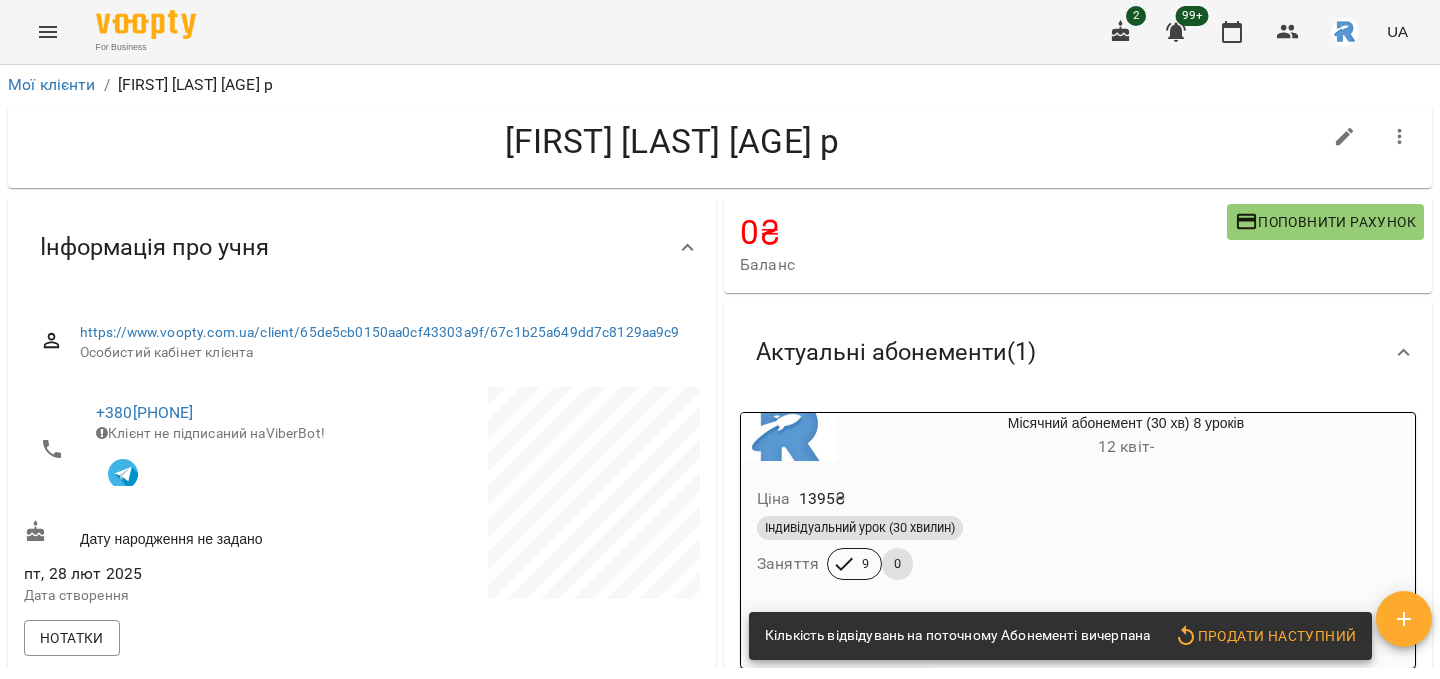 click 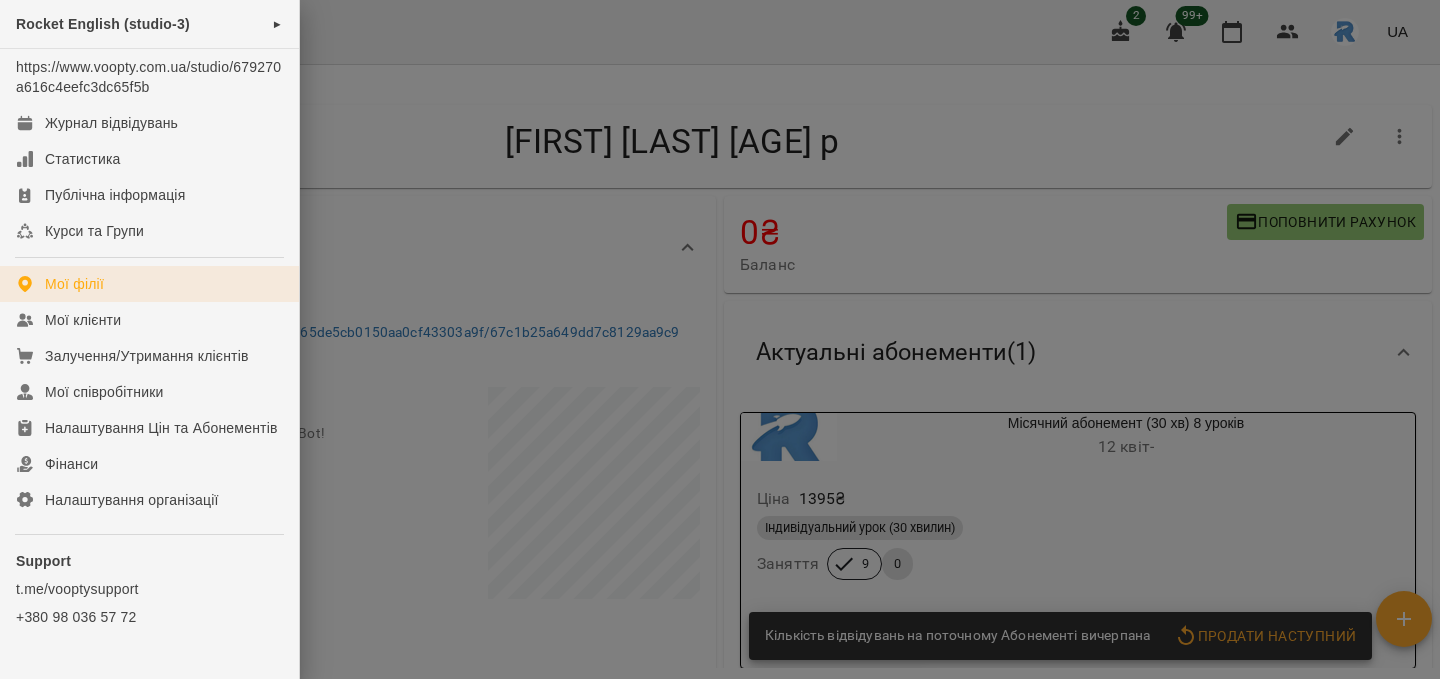 click on "Мої філії" at bounding box center [74, 284] 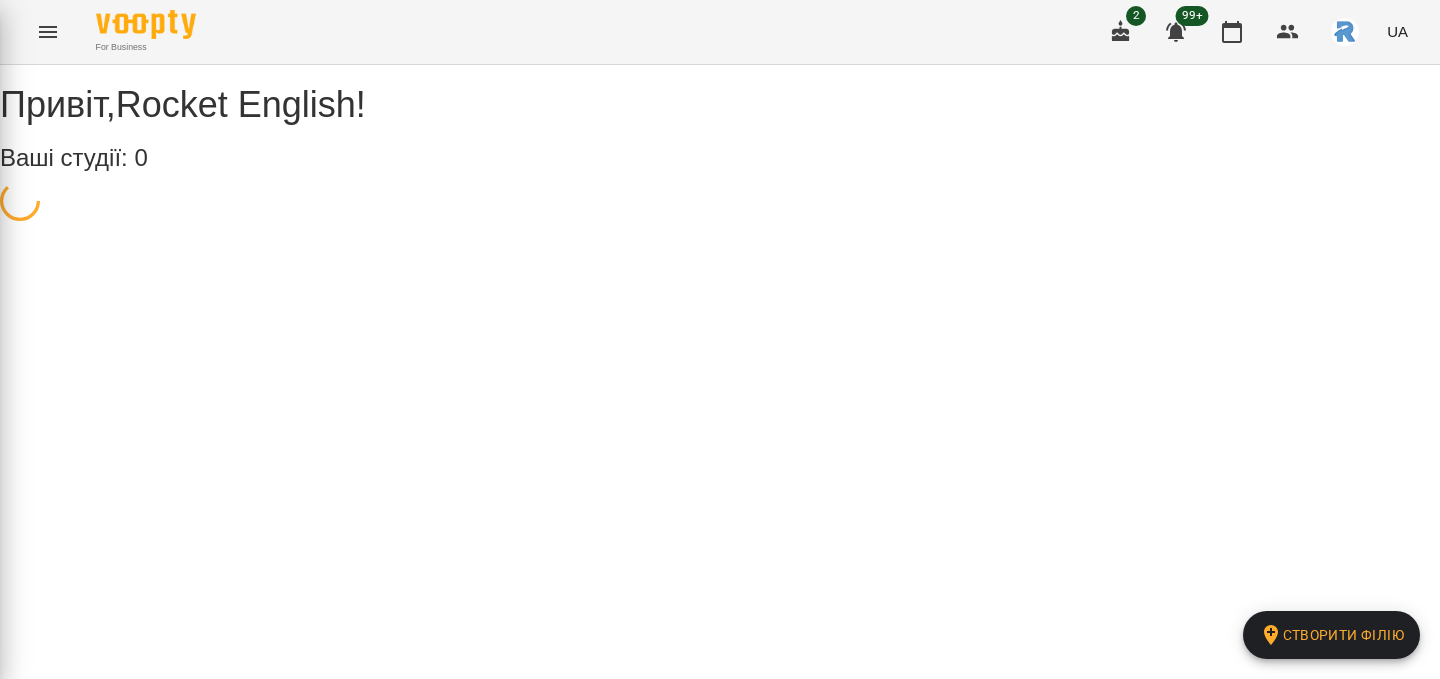 scroll, scrollTop: 0, scrollLeft: 0, axis: both 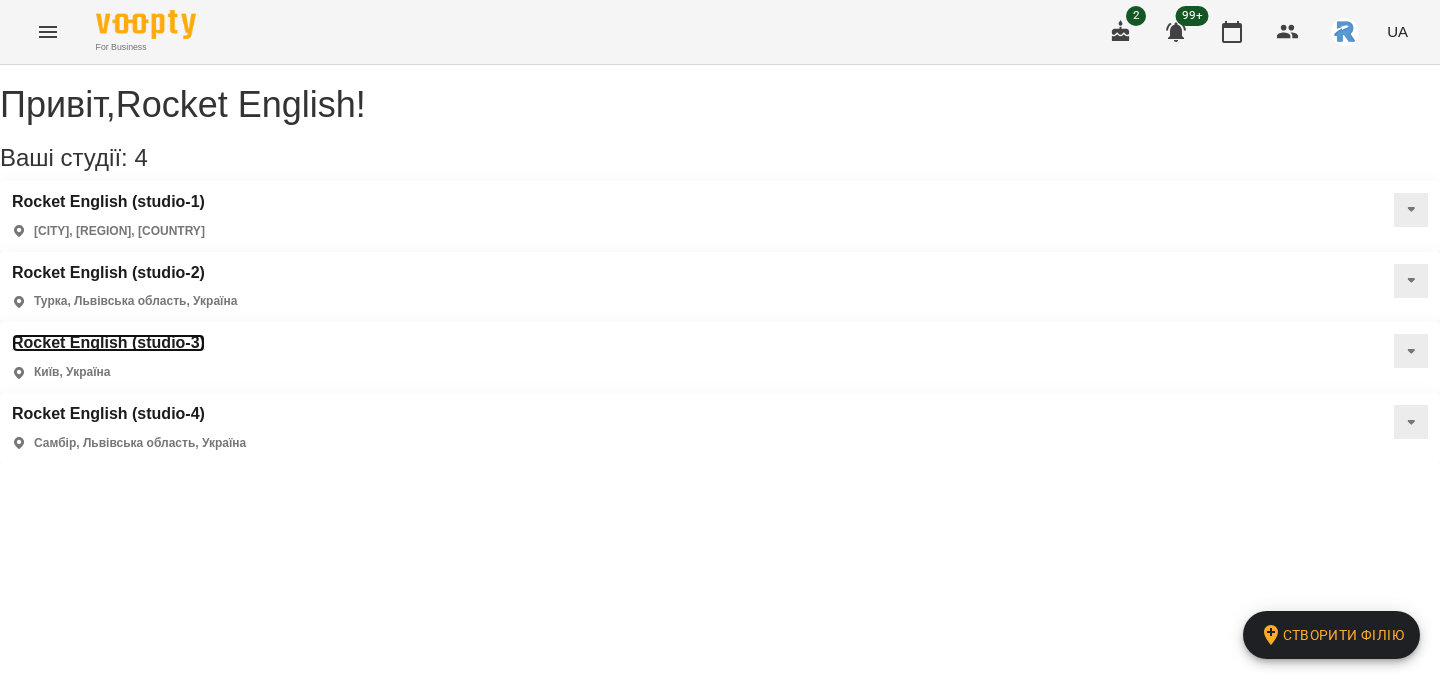 click on "Rocket English (studio-3)" at bounding box center (108, 343) 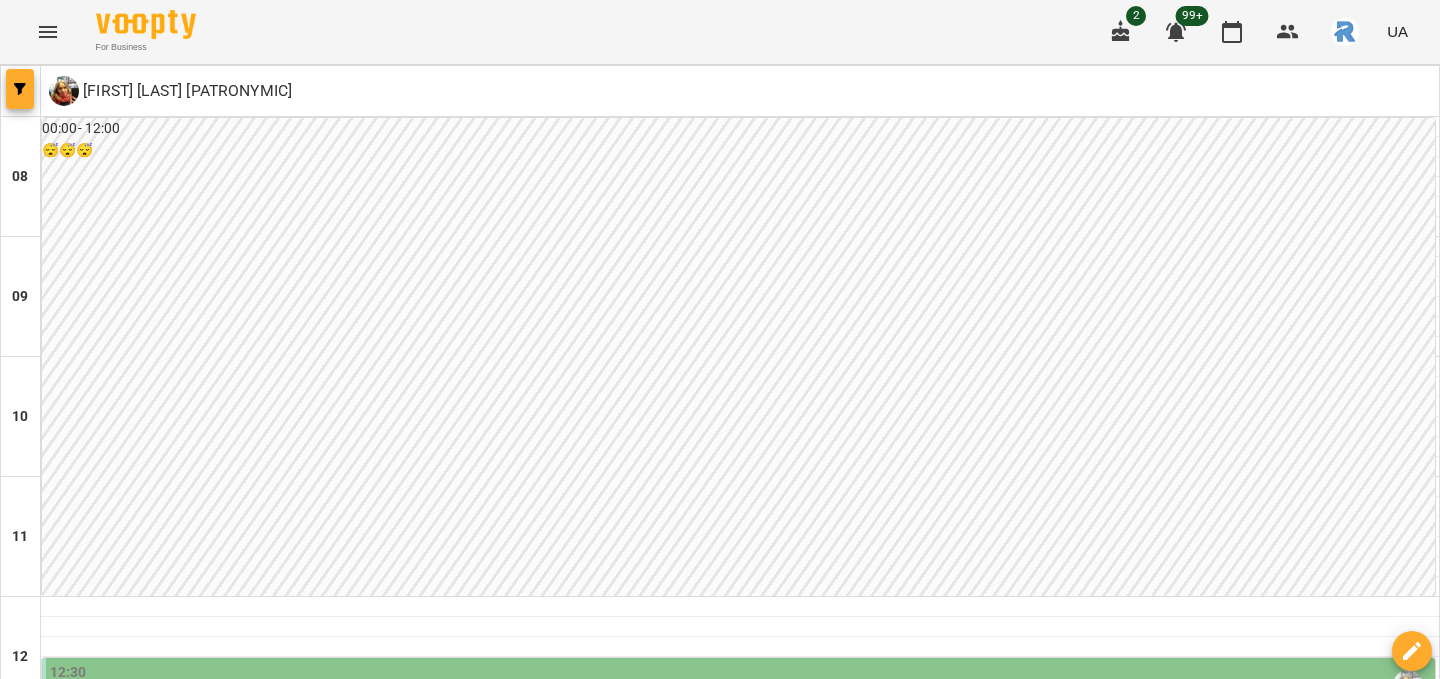 click at bounding box center [20, 89] 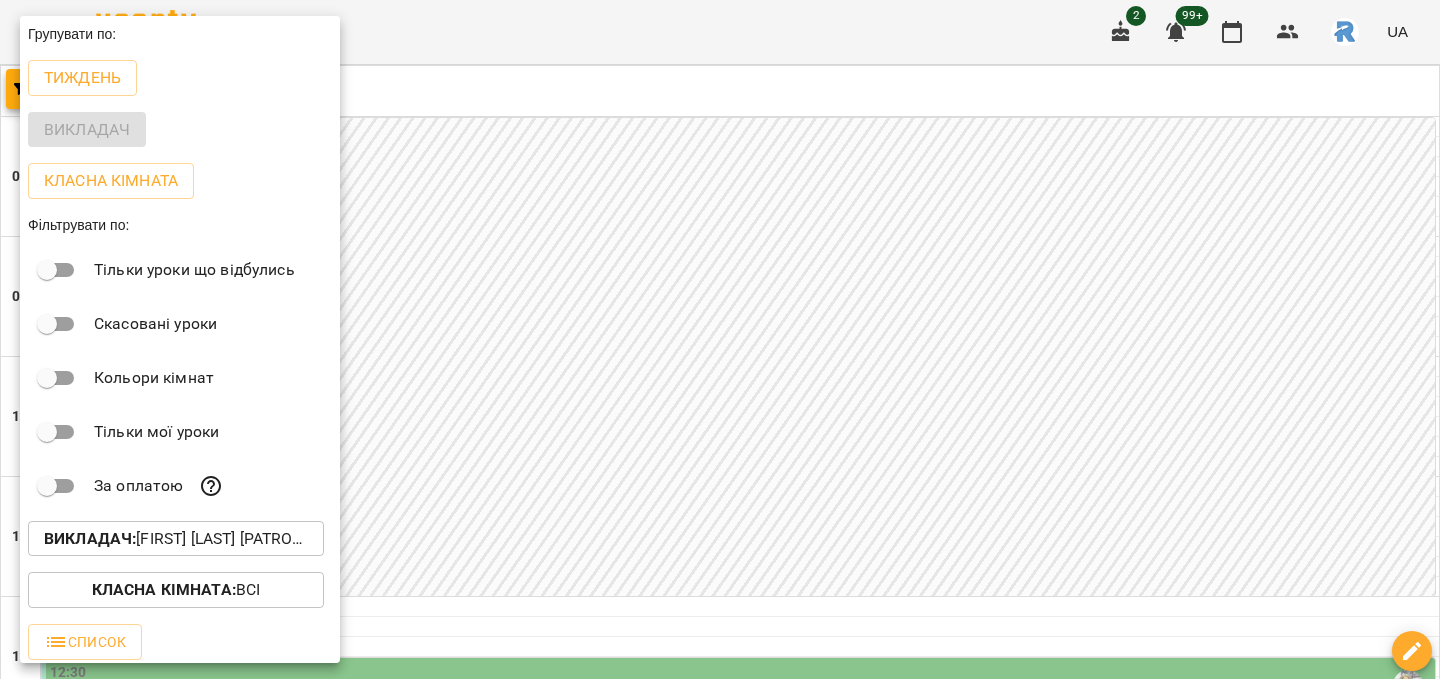 click on "Викладач : [FIRST] [LAST] [PATRONYMIC]" at bounding box center (176, 539) 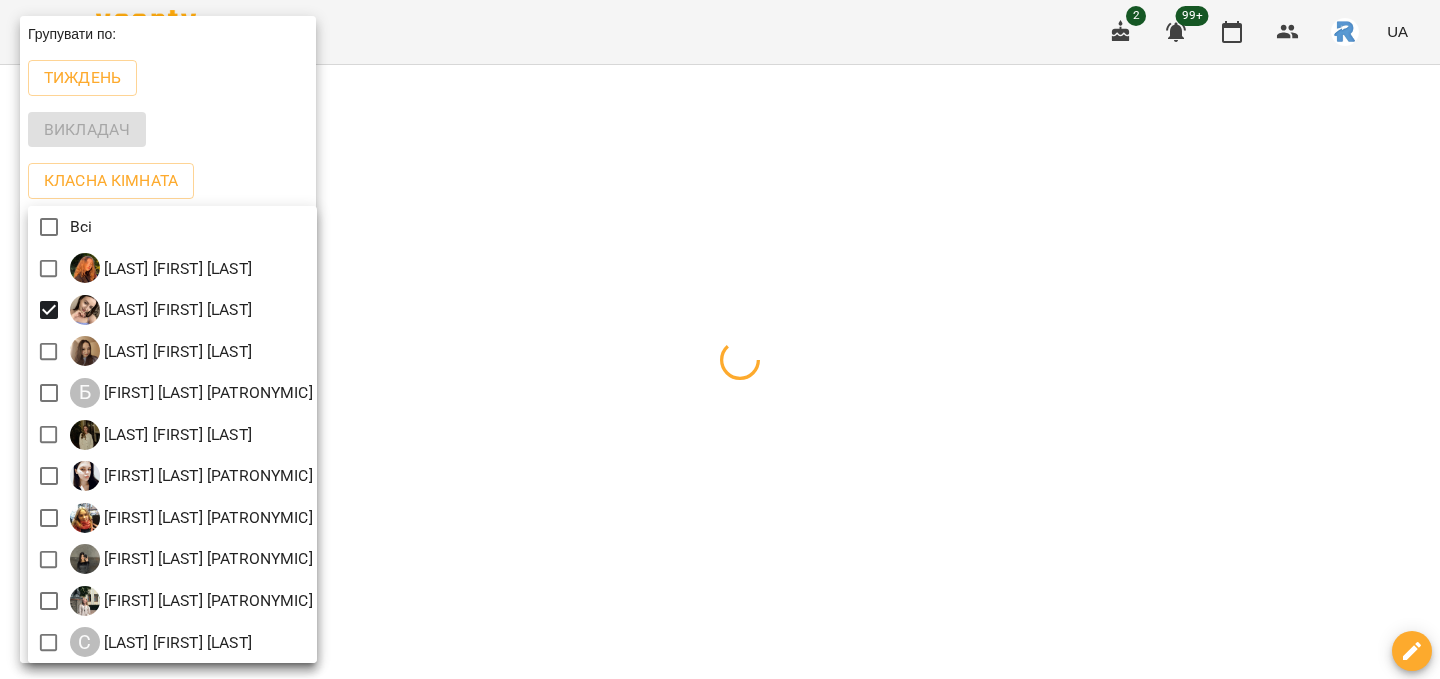 click at bounding box center (720, 339) 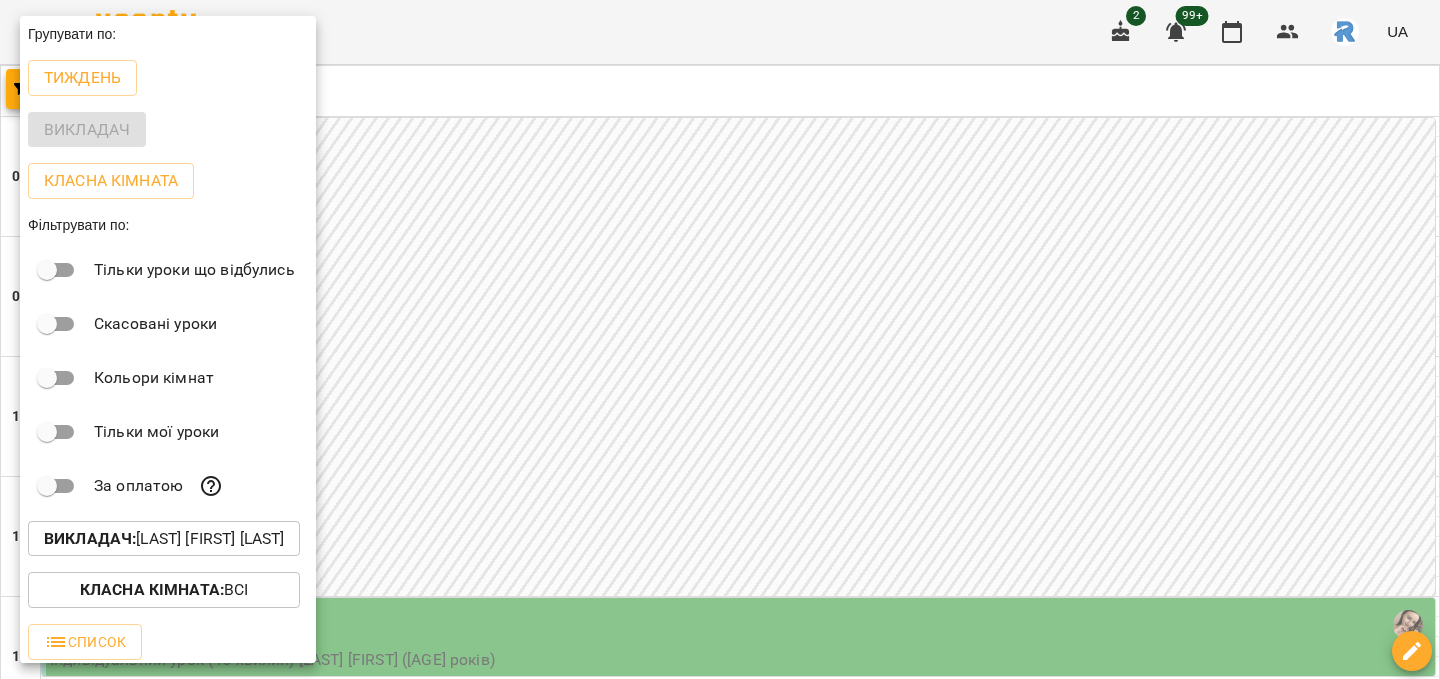 click at bounding box center (720, 339) 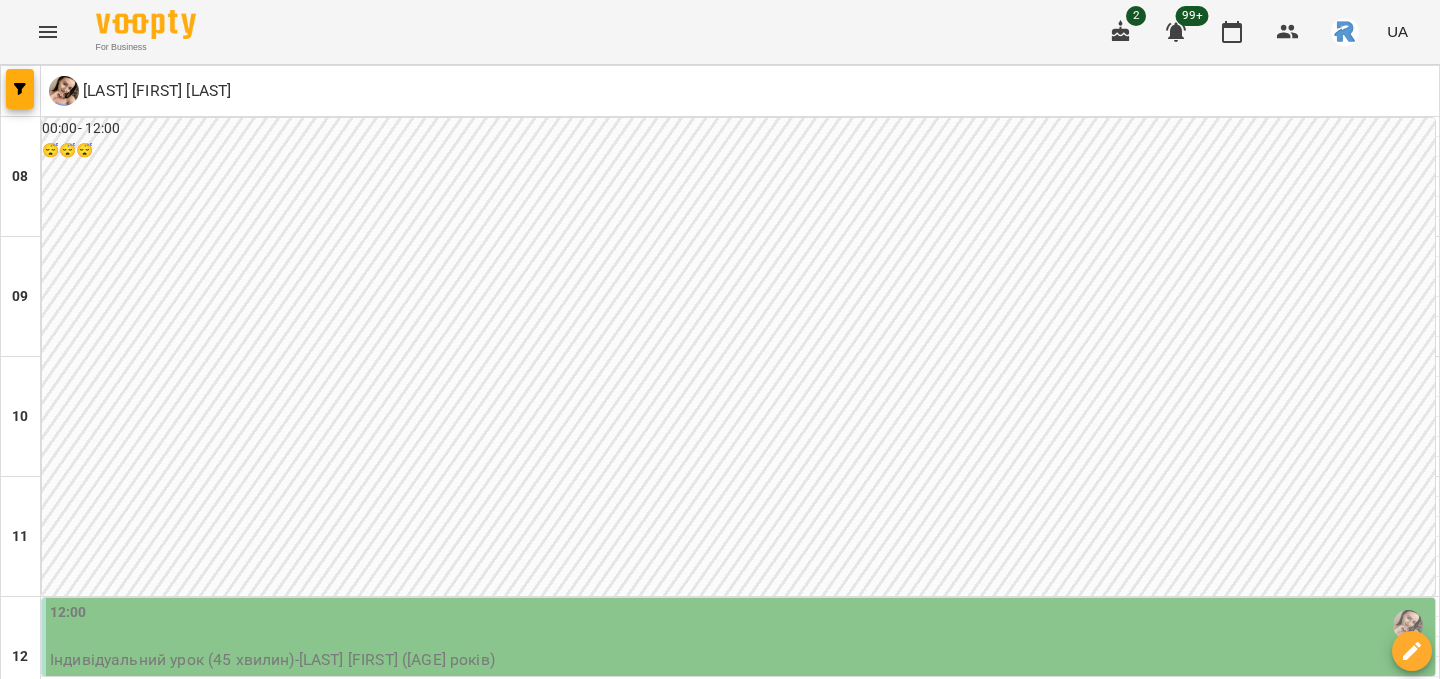 scroll, scrollTop: 542, scrollLeft: 0, axis: vertical 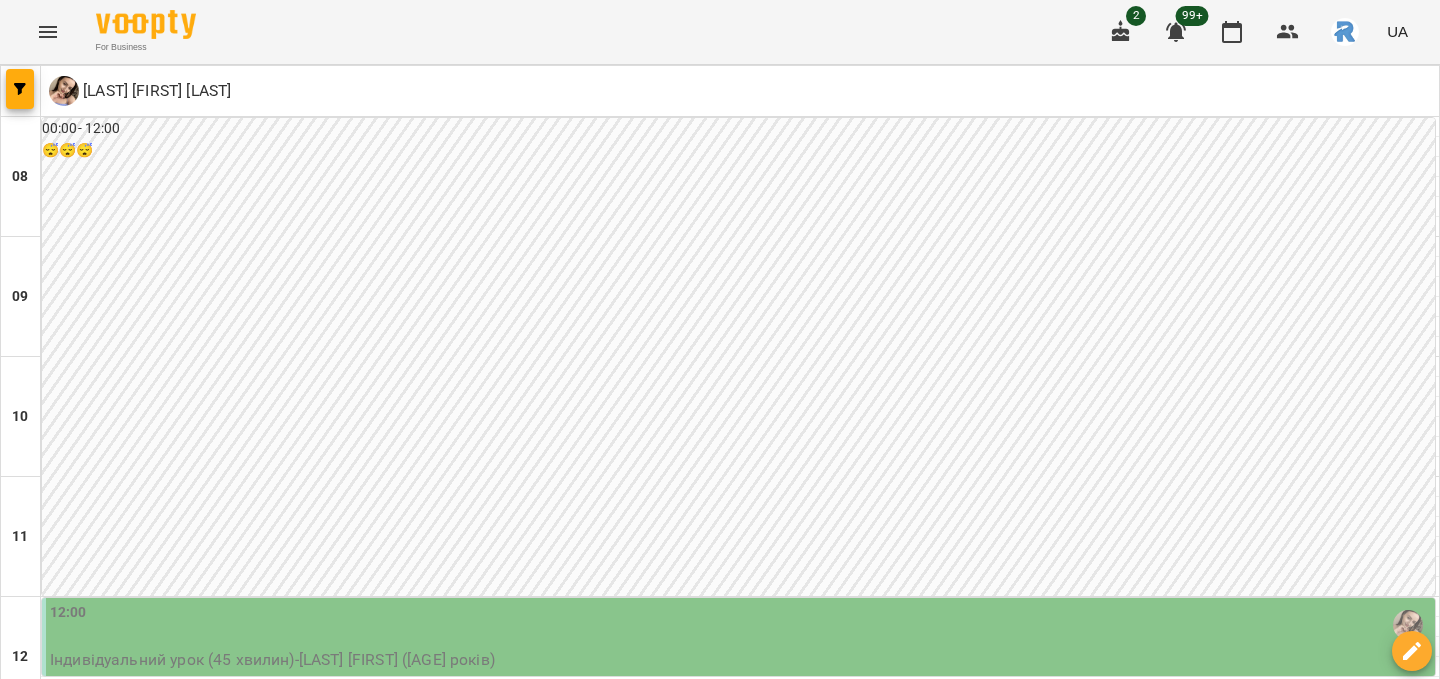 click on "пн 04 серп" at bounding box center (41, 1949) 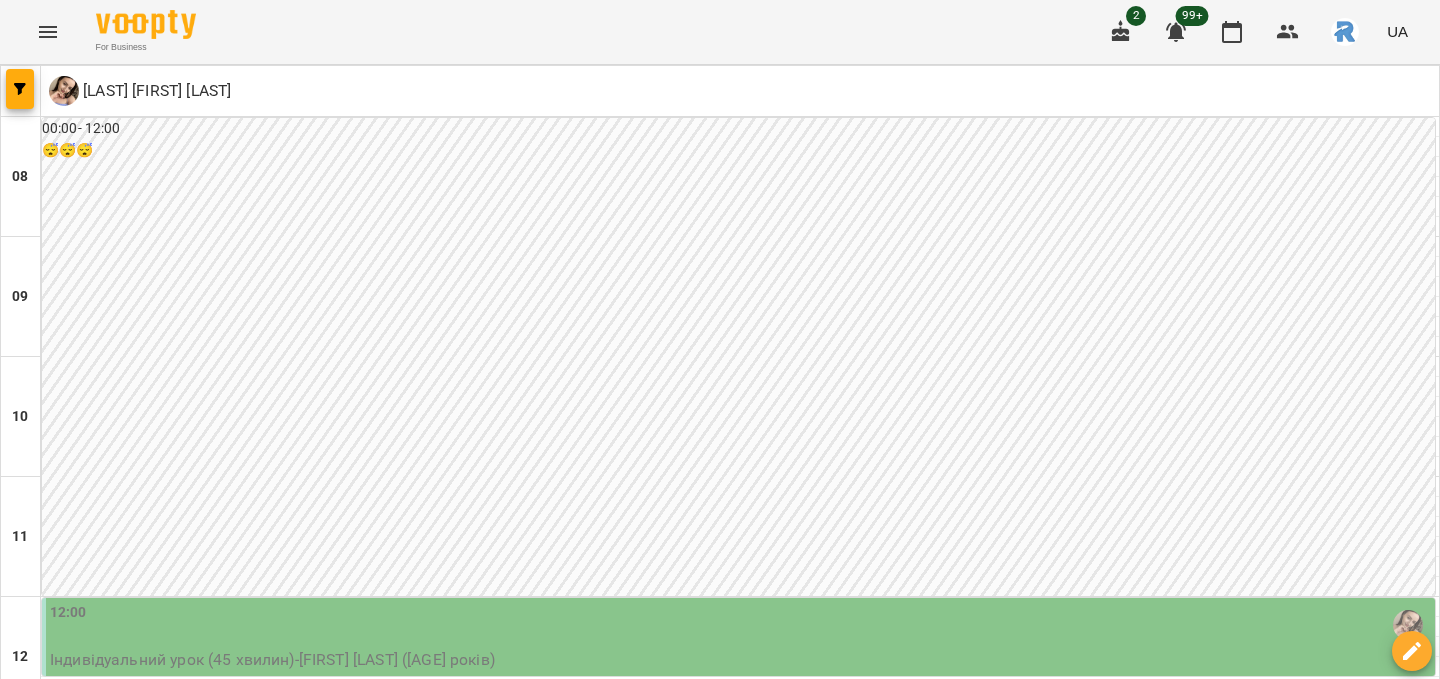 scroll, scrollTop: 338, scrollLeft: 0, axis: vertical 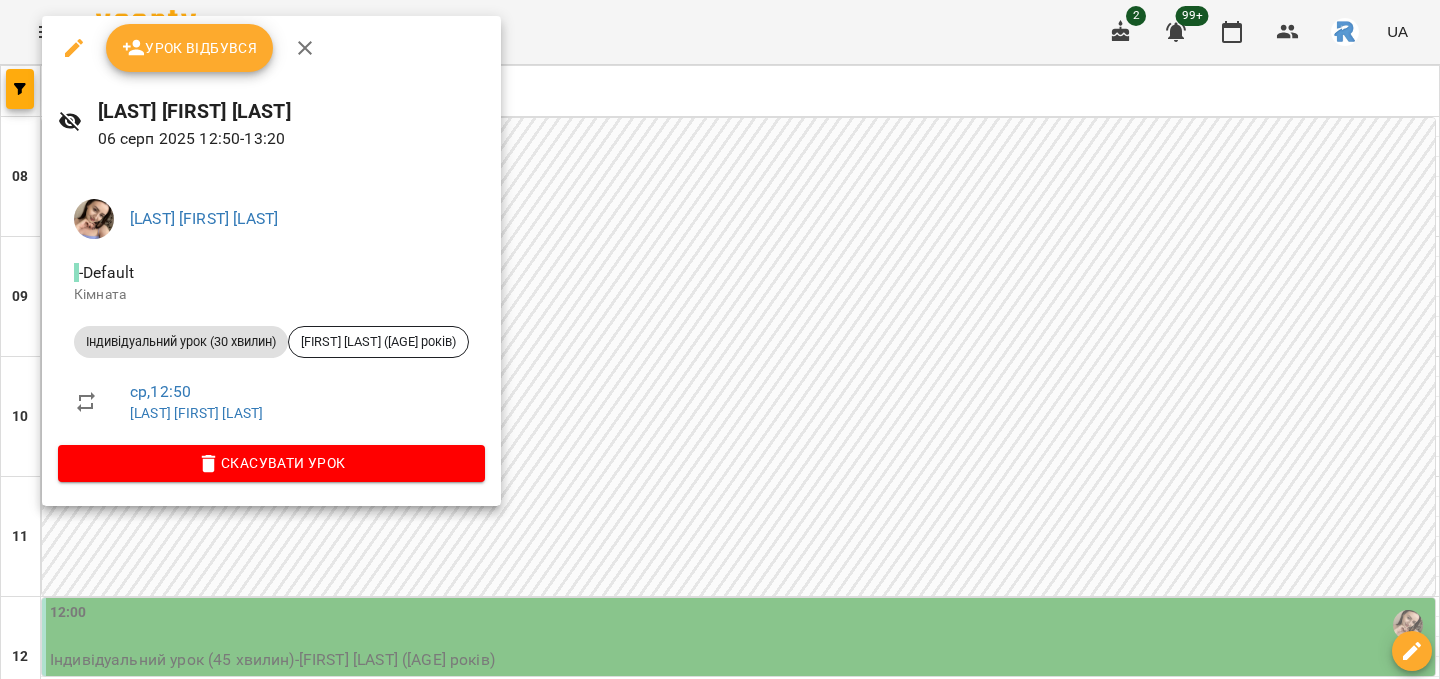 click at bounding box center (720, 339) 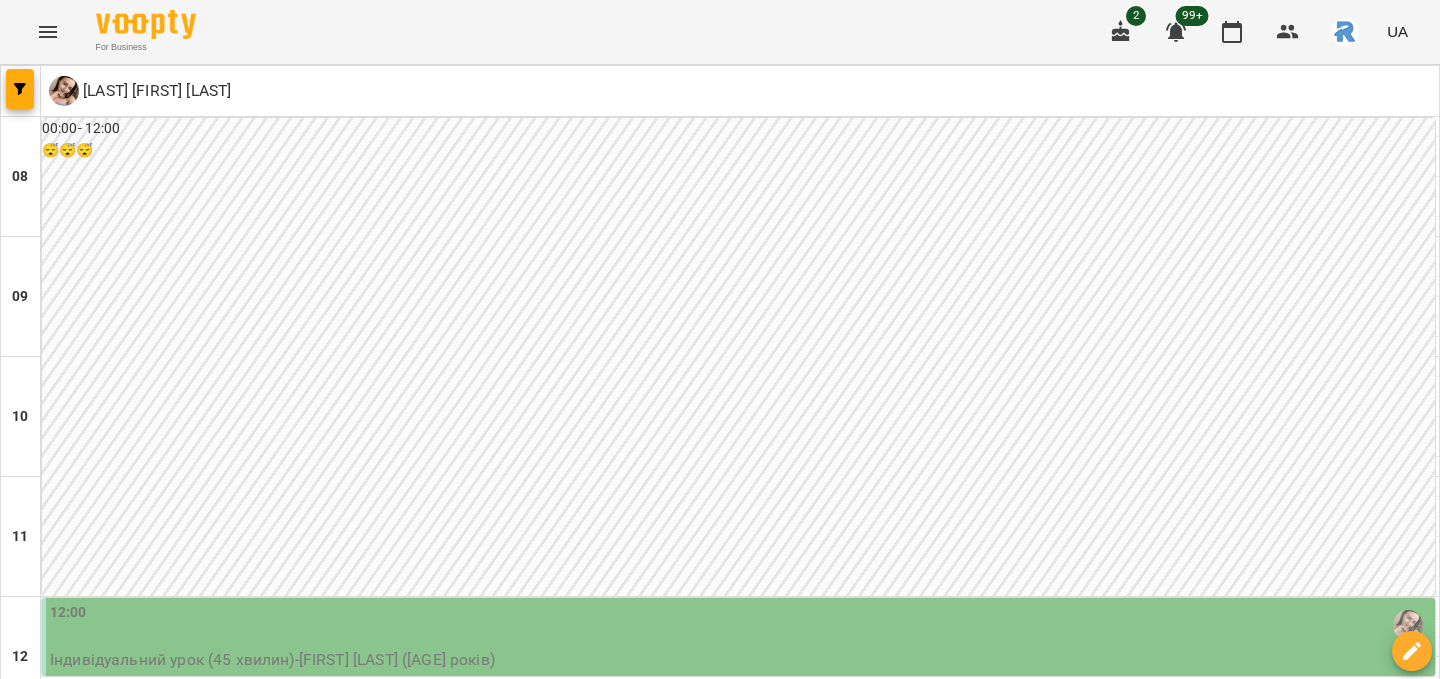 click on "12:50" at bounding box center (1099, 725) 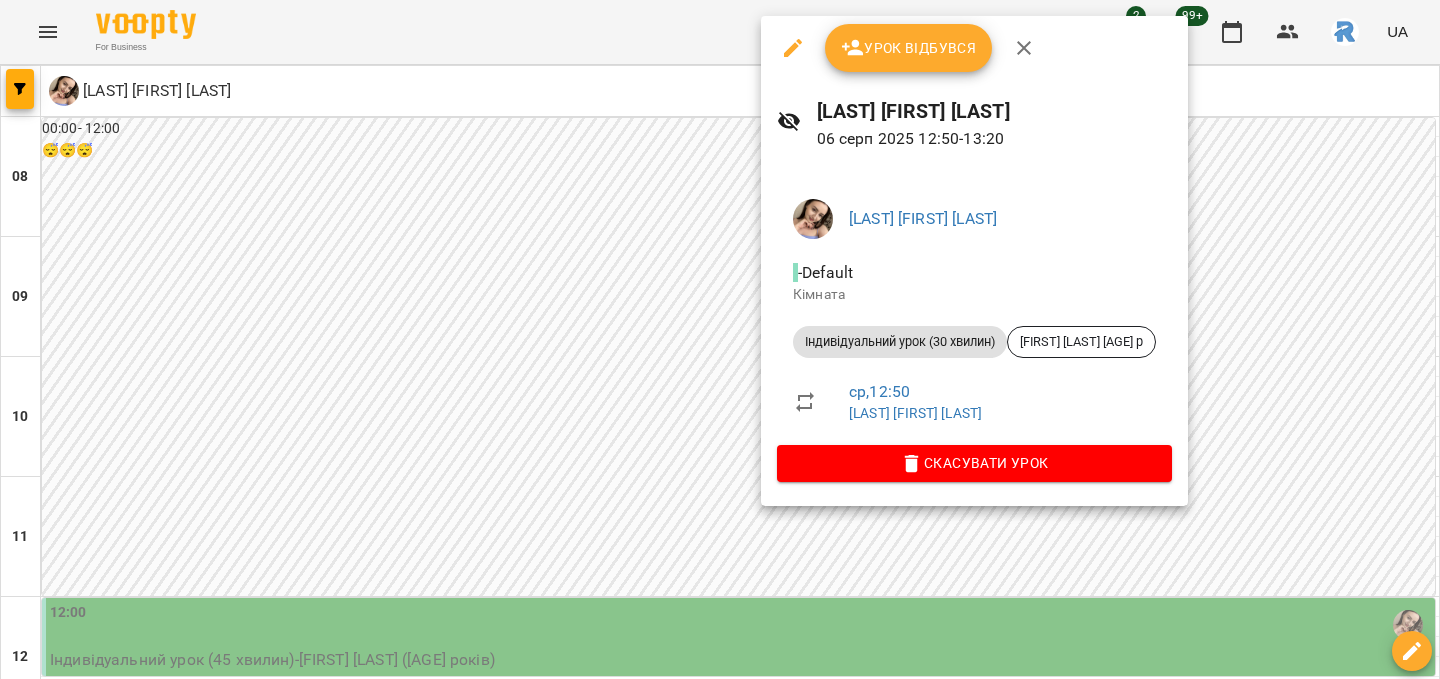 click at bounding box center (720, 339) 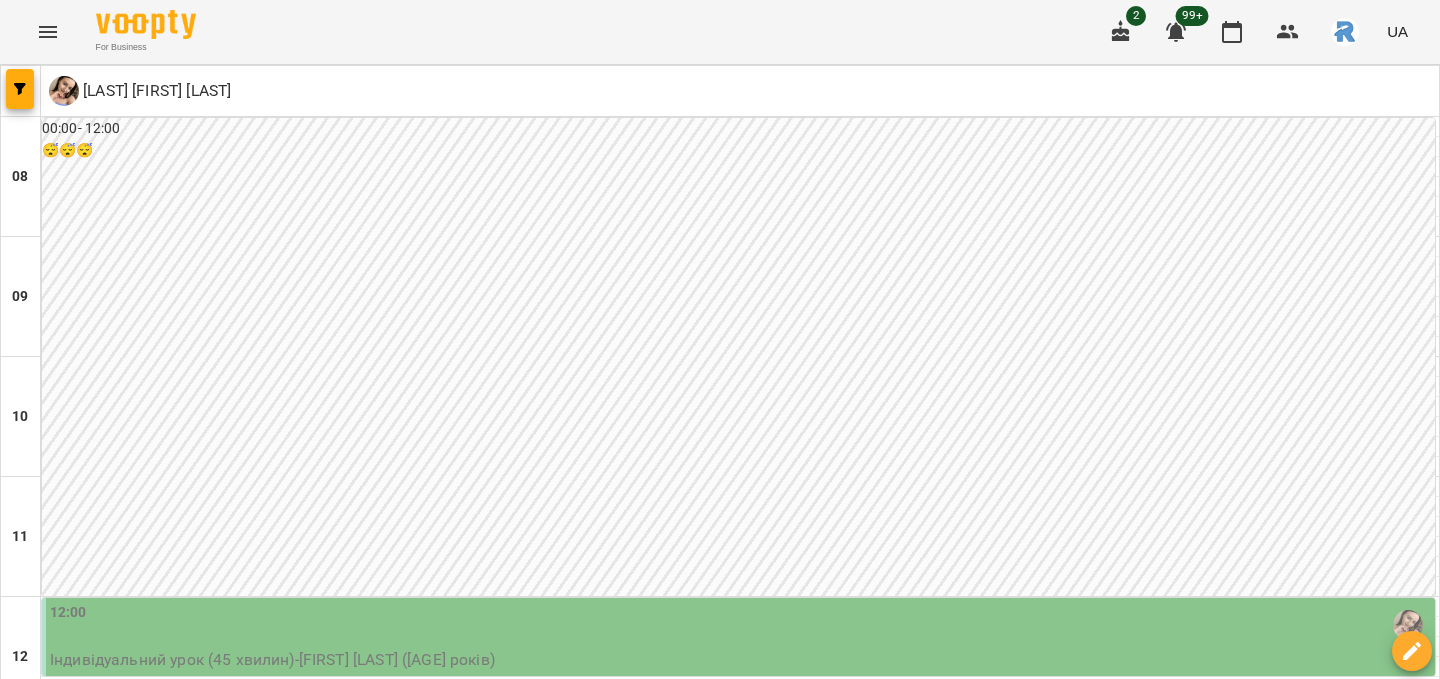 click on "12:50" at bounding box center (402, 725) 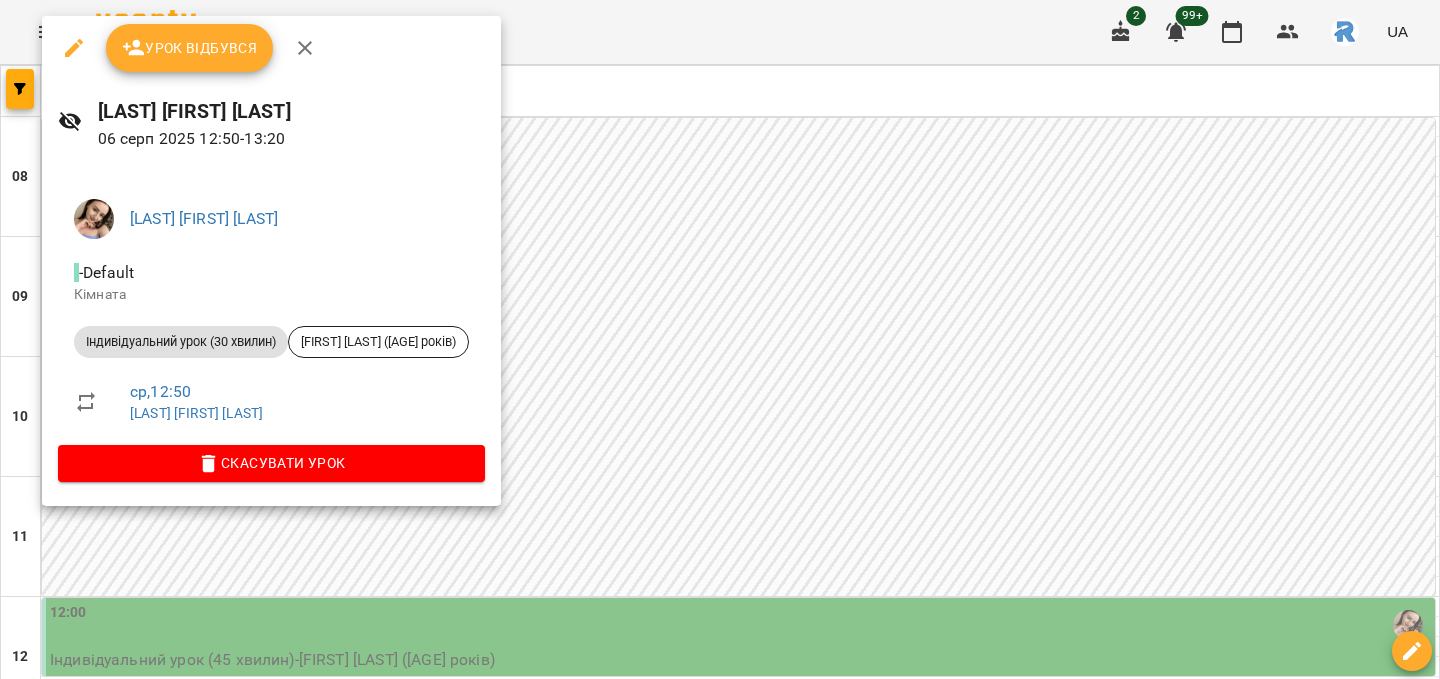 click at bounding box center [720, 339] 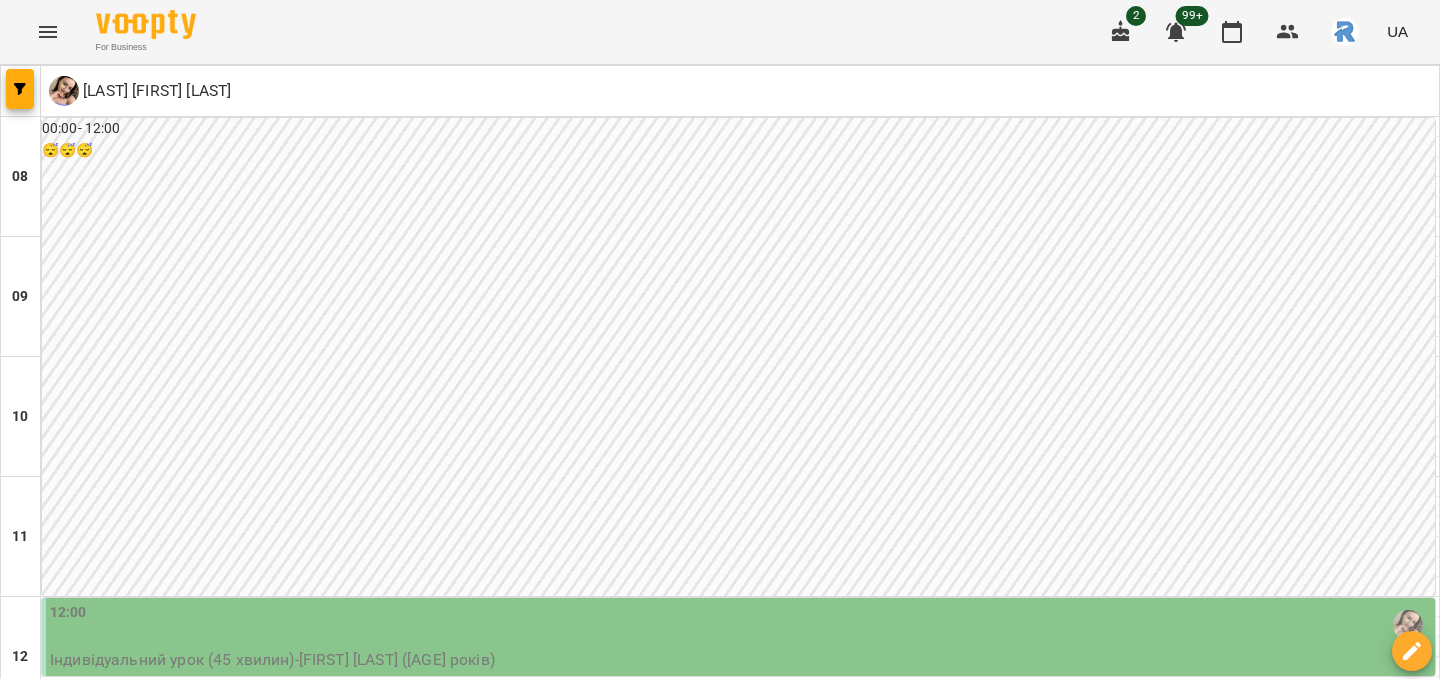 click on "13:30 Індивідуальний урок (30 хвилин) - [FIRST] [LAST] ([AGE] років)" at bounding box center [738, 817] 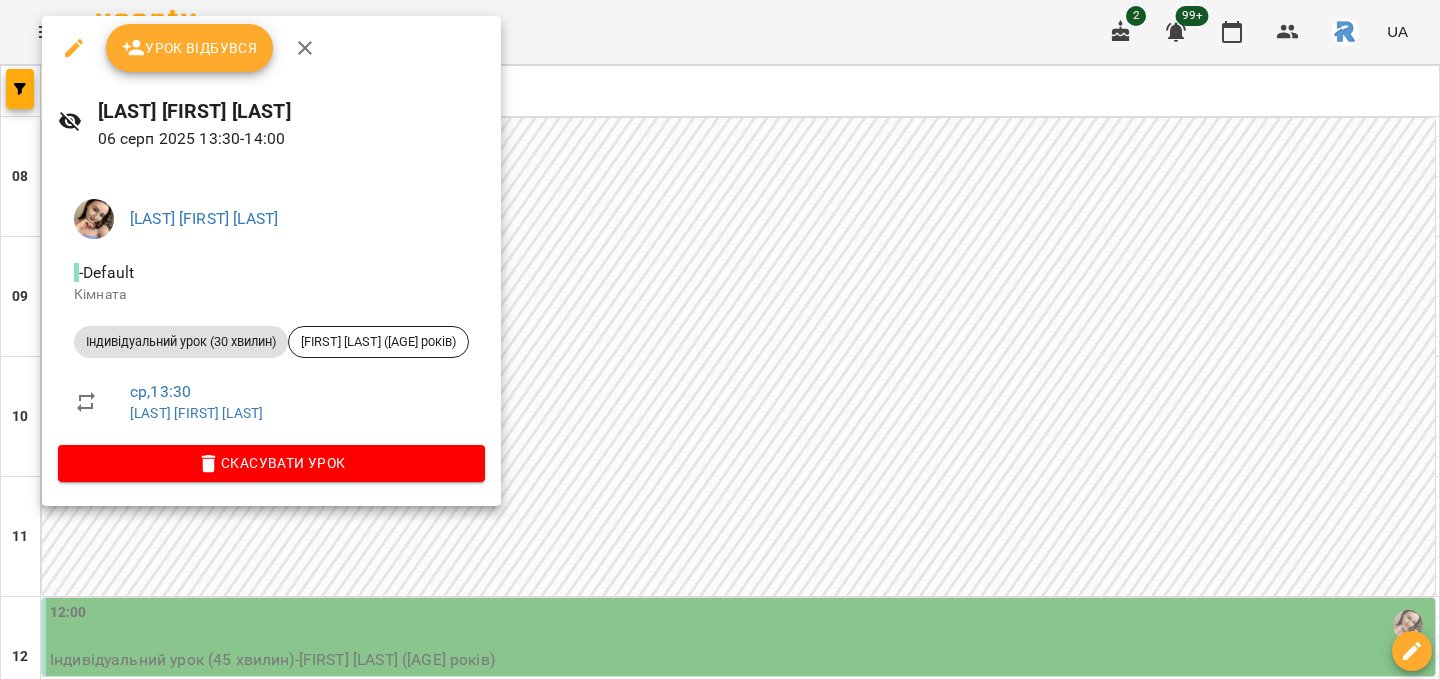 click at bounding box center (720, 339) 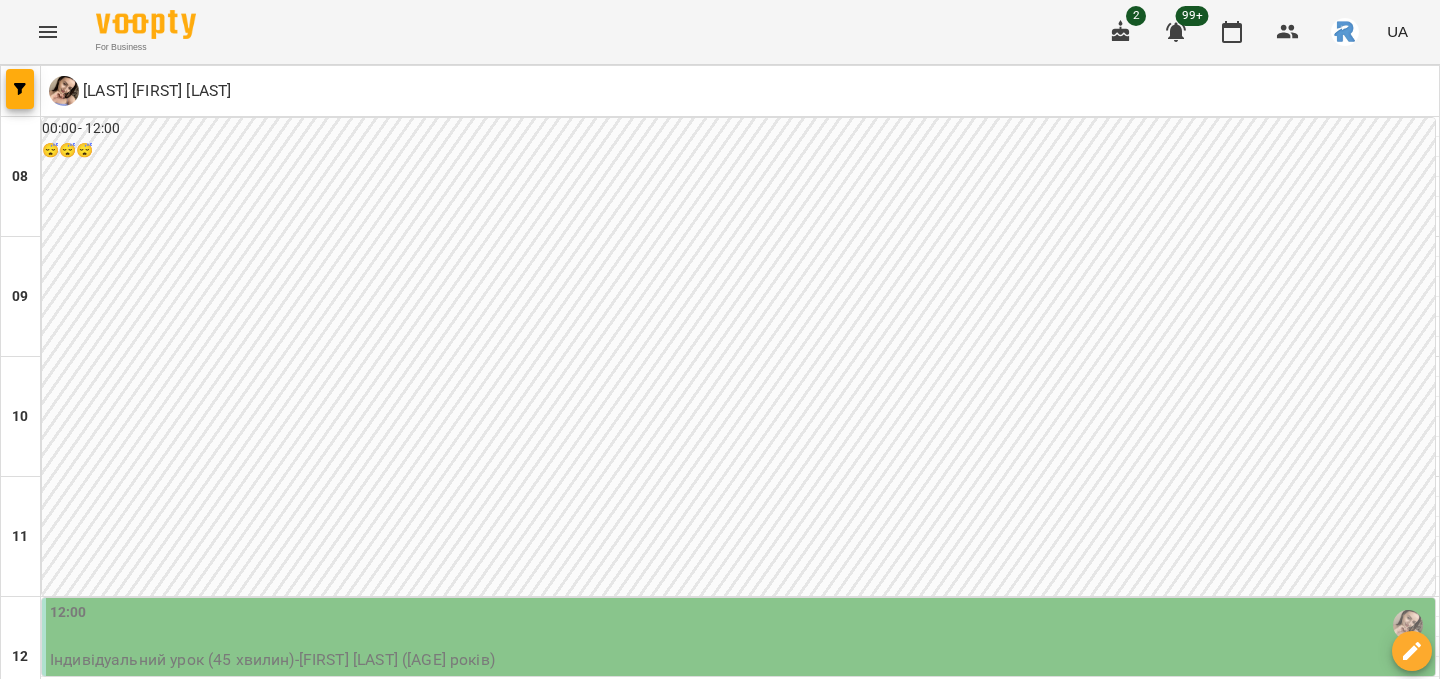 scroll, scrollTop: 398, scrollLeft: 0, axis: vertical 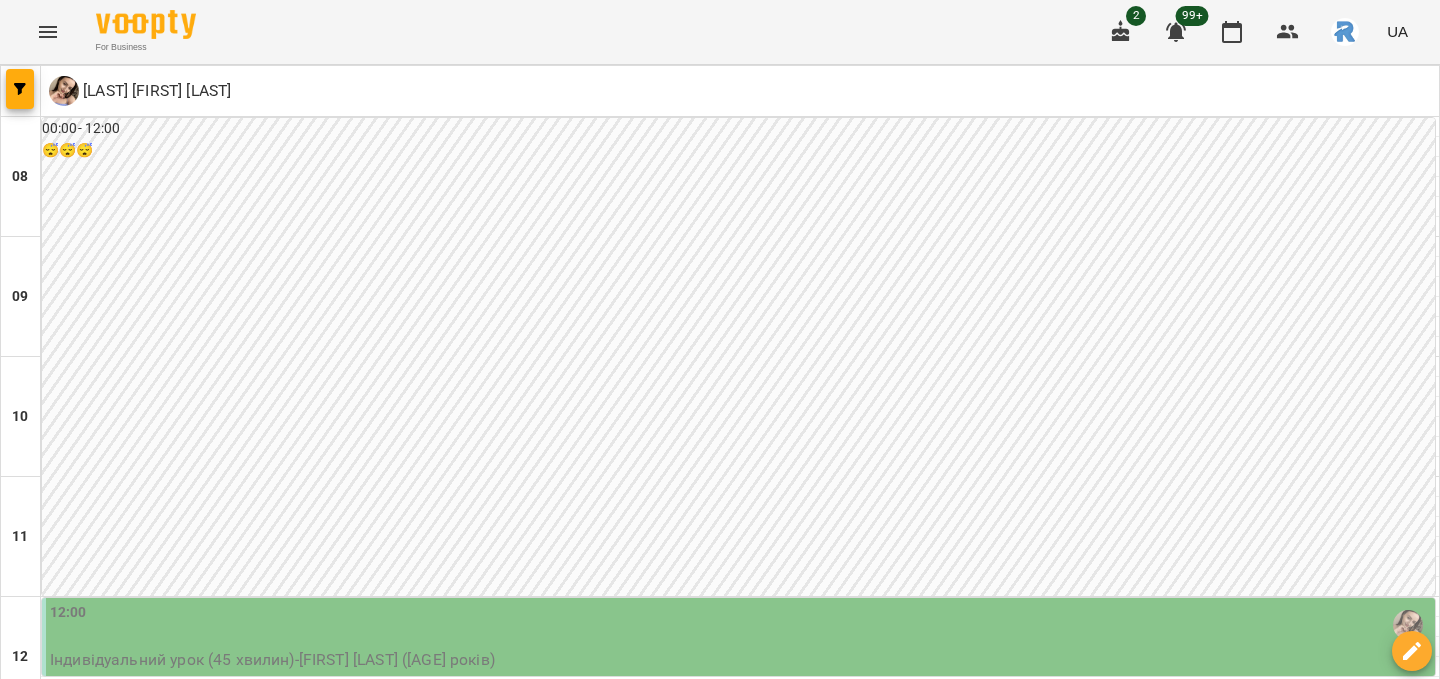 click on "12:50" at bounding box center (402, 725) 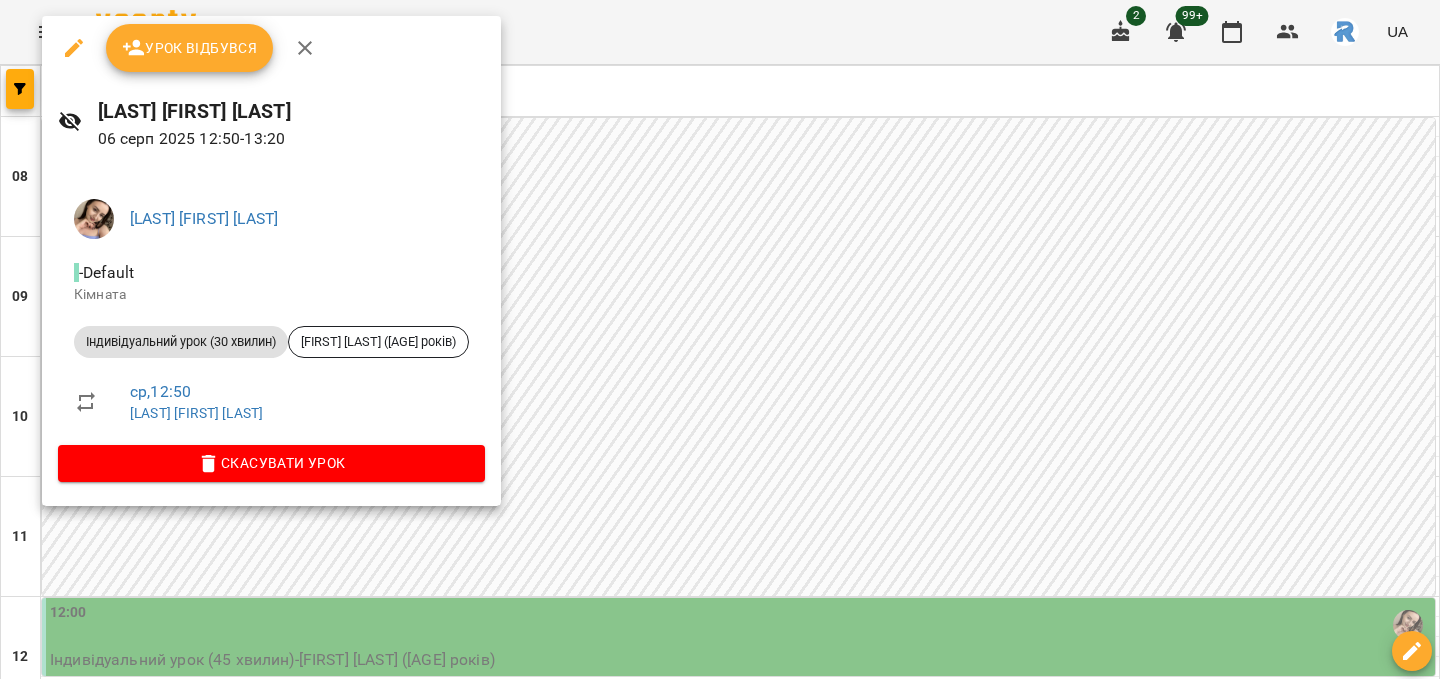 click at bounding box center (720, 339) 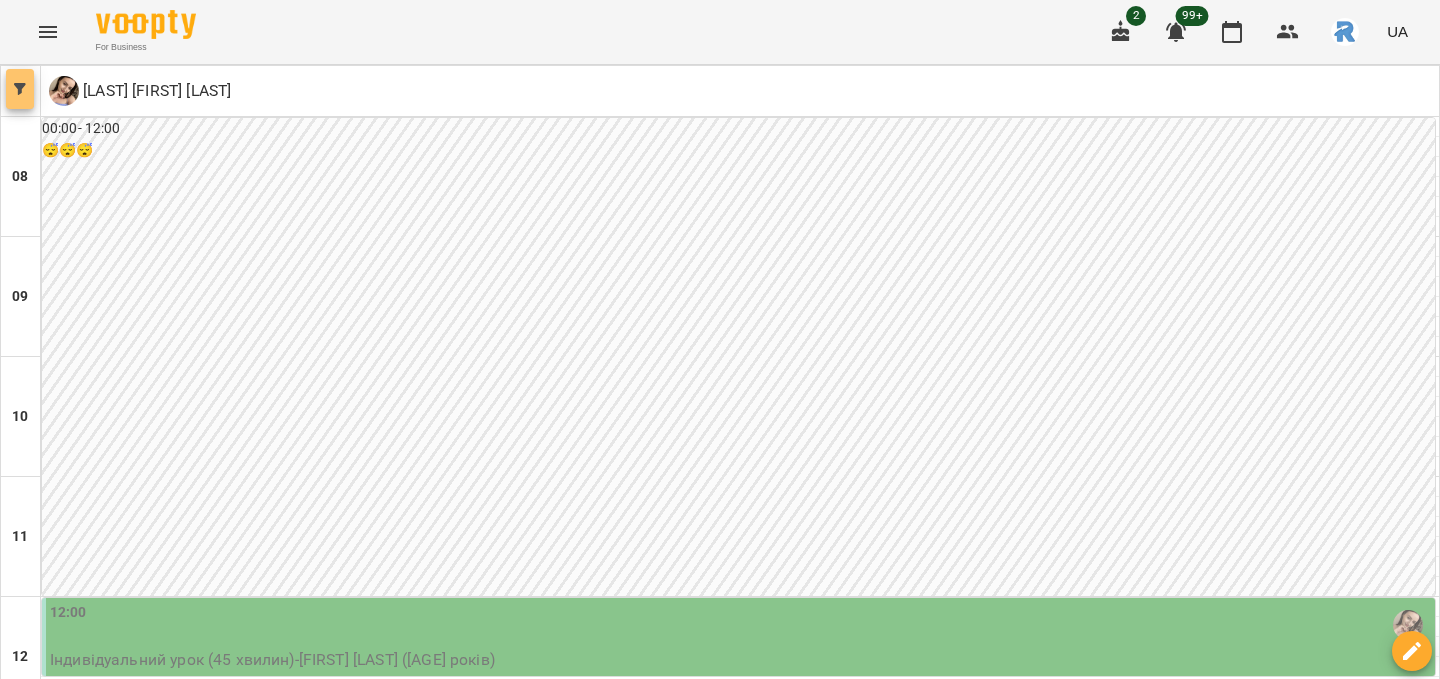 click at bounding box center [20, 89] 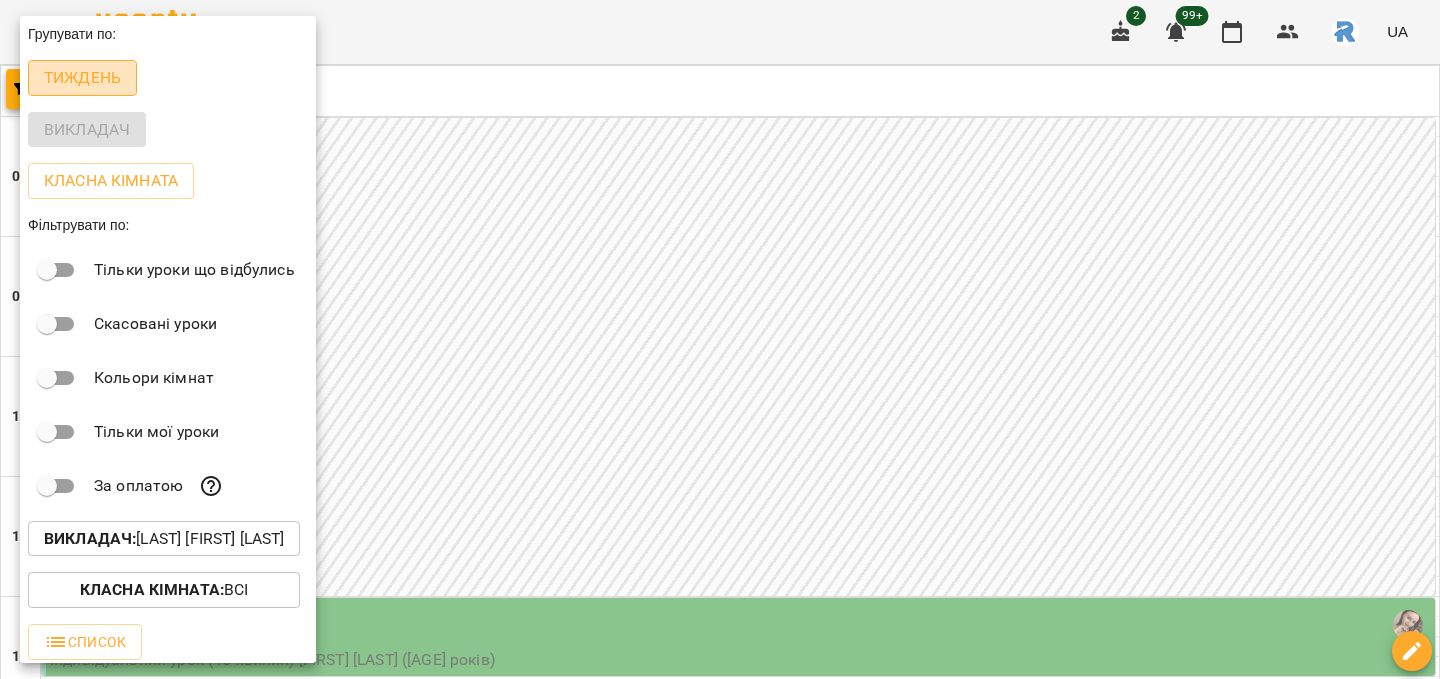 click on "Тиждень" at bounding box center [82, 78] 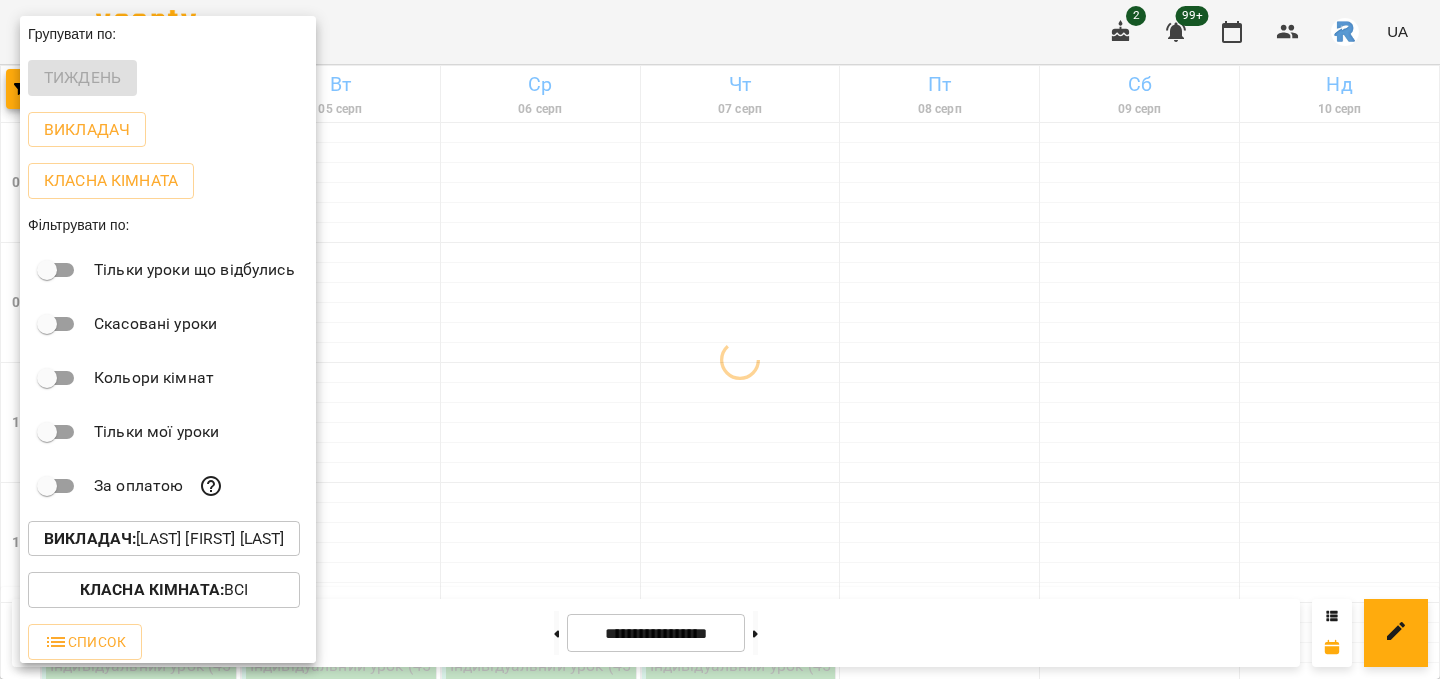 click at bounding box center [720, 339] 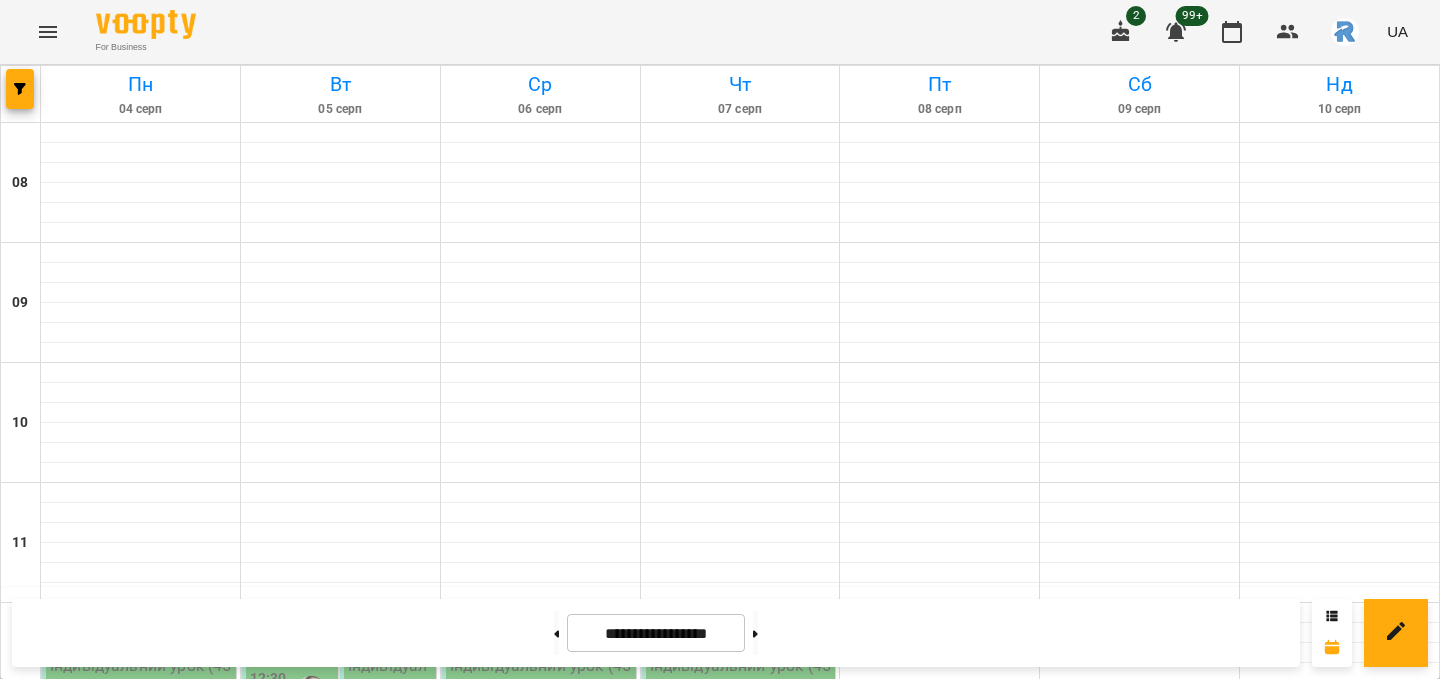 scroll, scrollTop: 332, scrollLeft: 0, axis: vertical 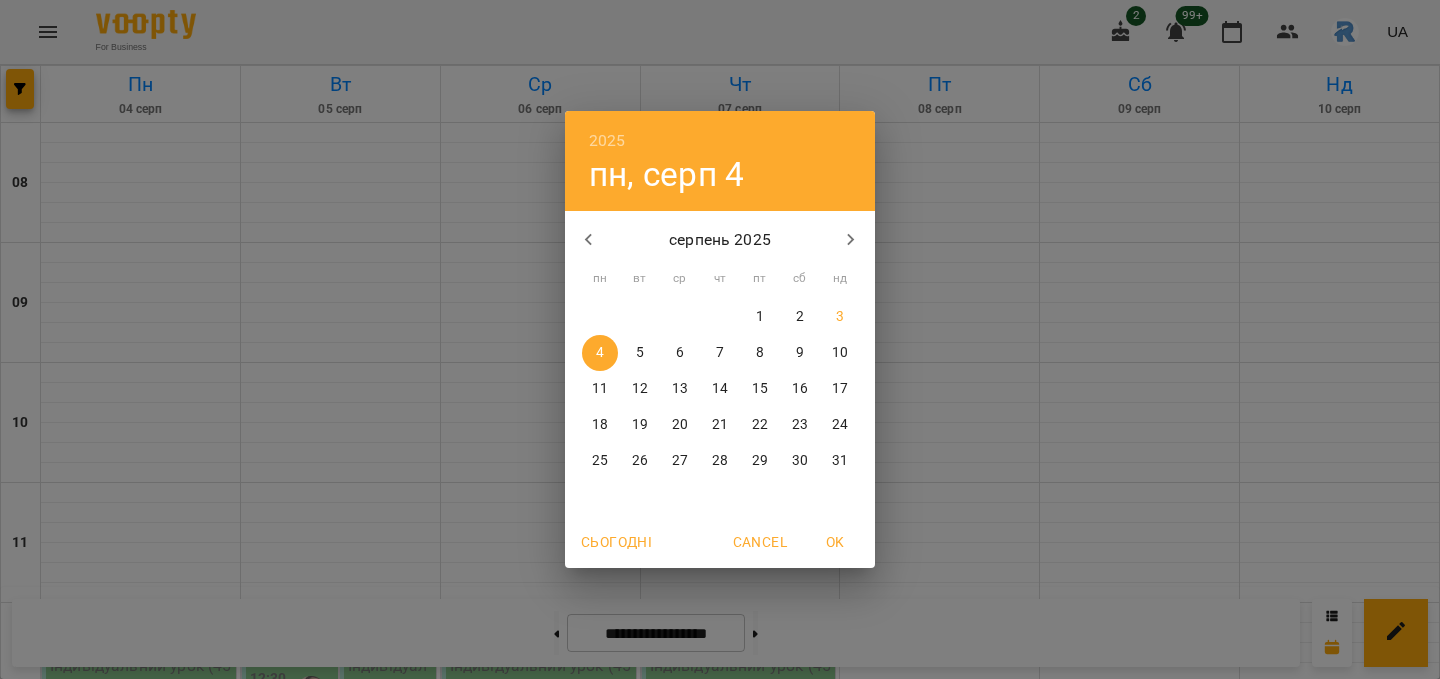 click on "13" at bounding box center [680, 389] 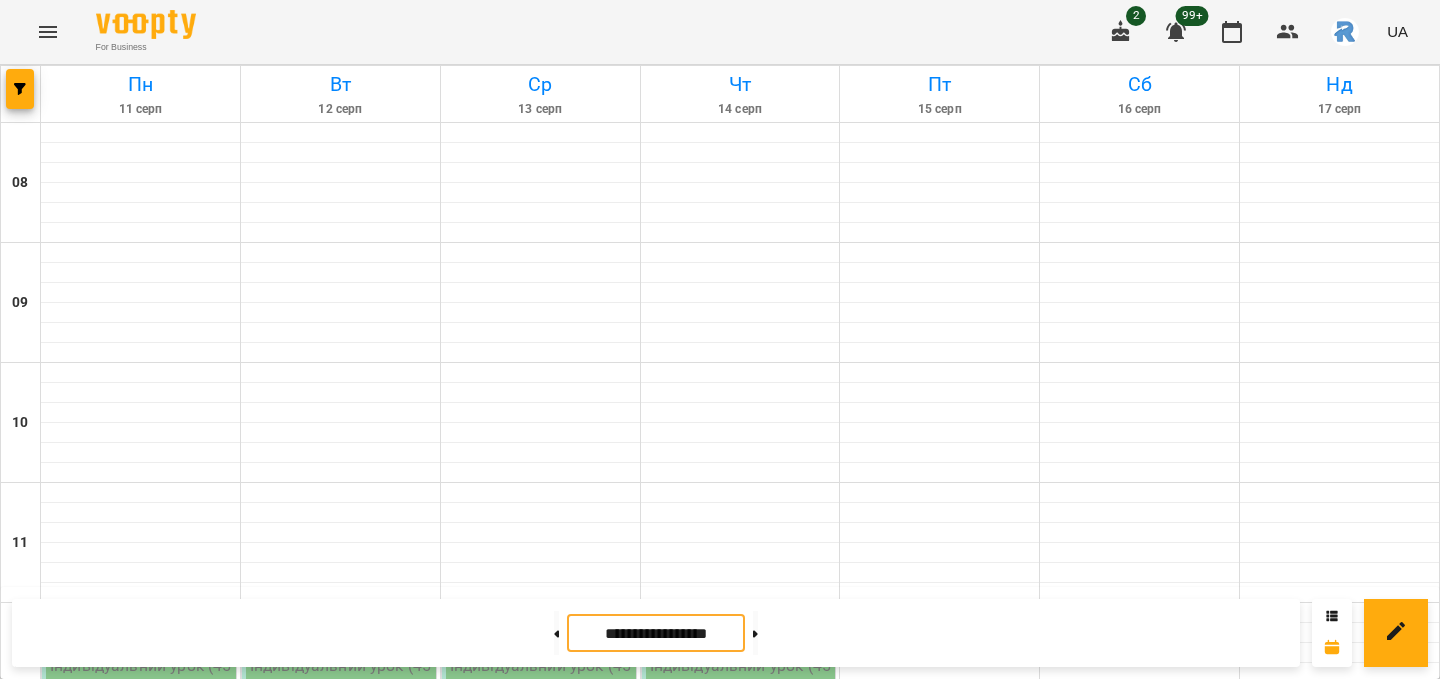 scroll, scrollTop: 497, scrollLeft: 0, axis: vertical 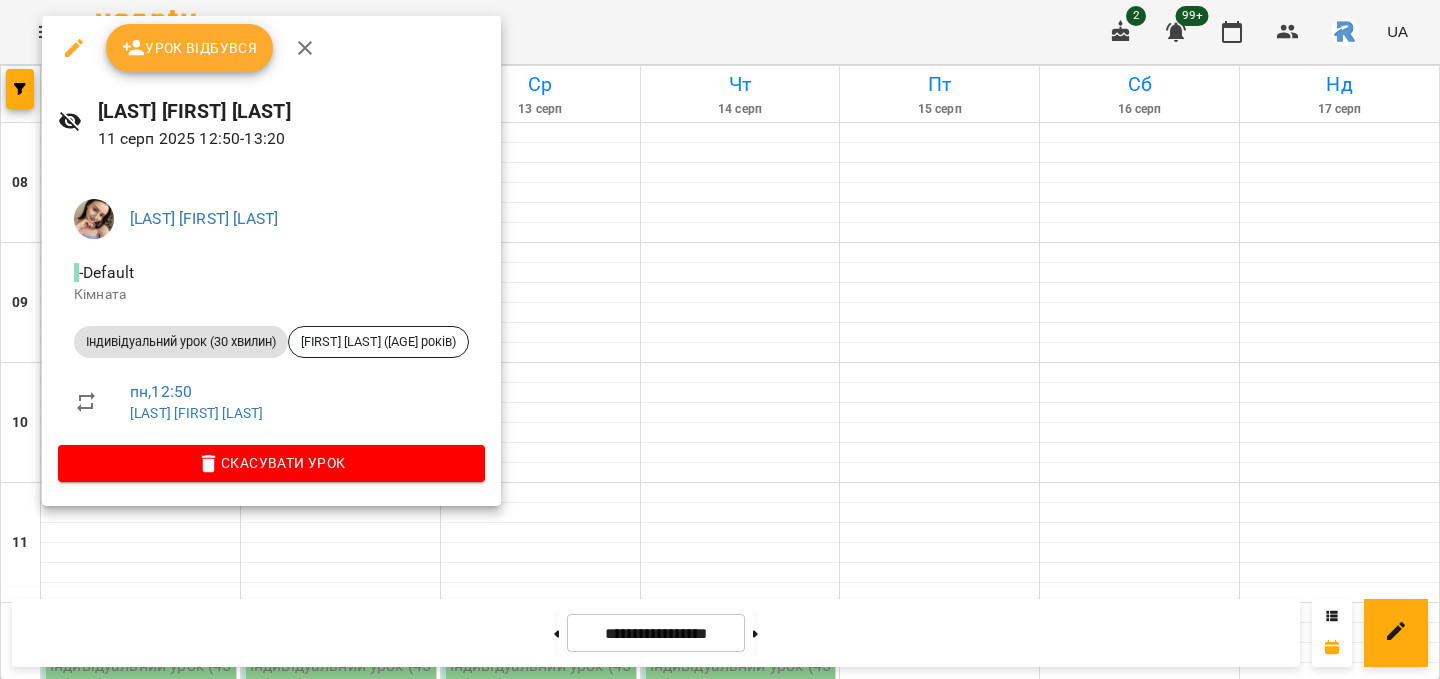 click at bounding box center (720, 339) 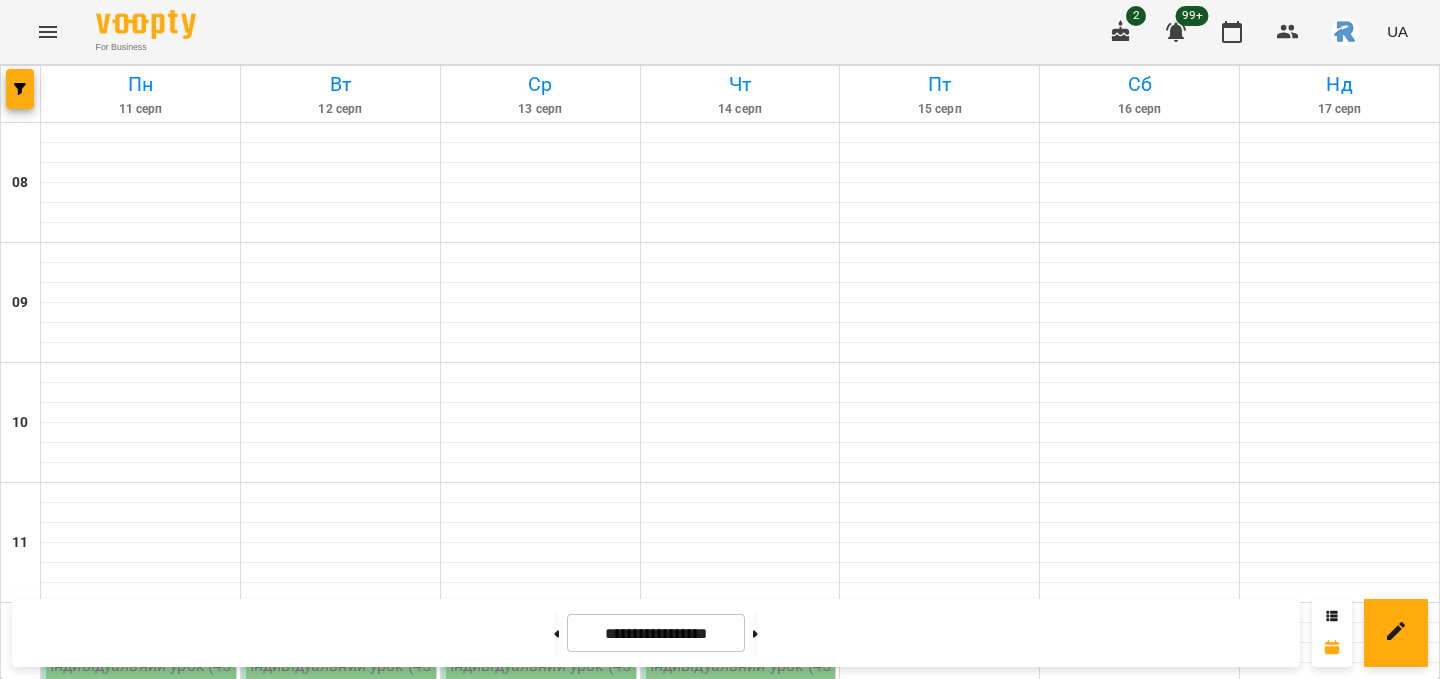 click on "12:50" at bounding box center [468, 719] 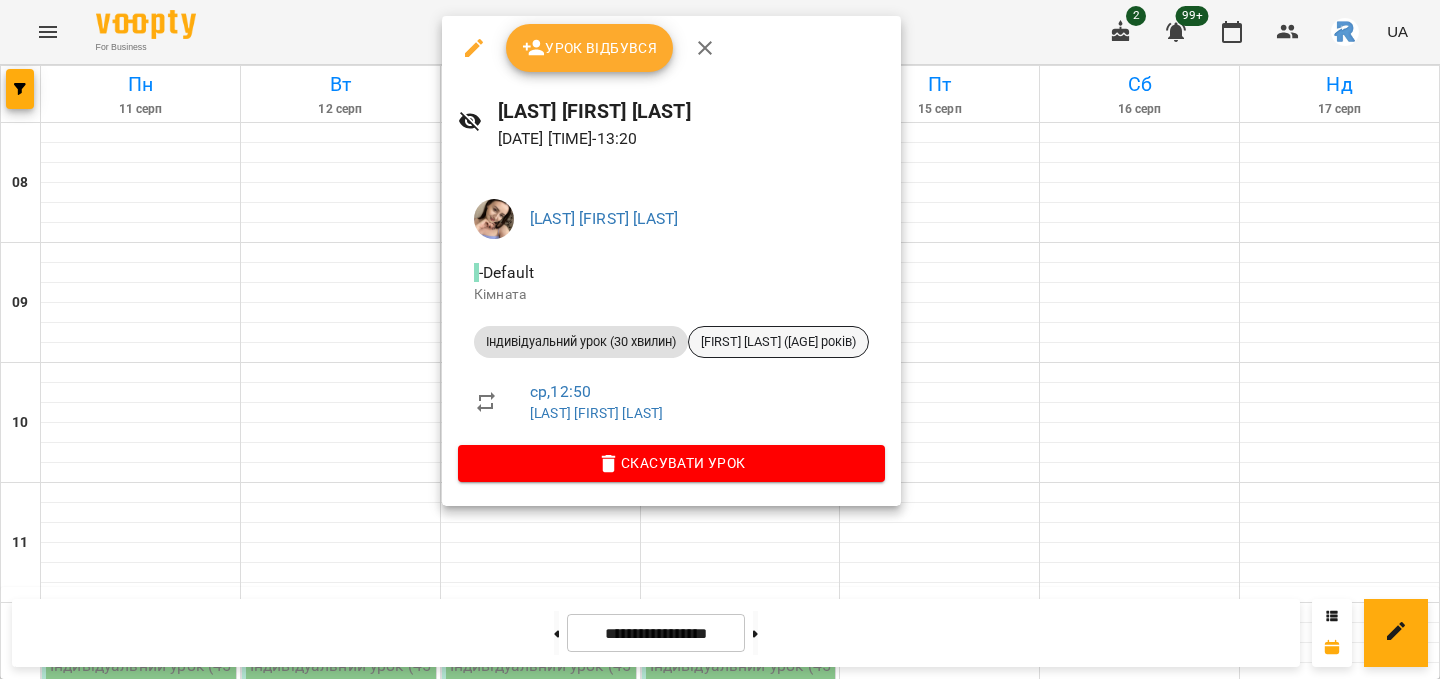 click on "[FIRST] [LAST] ([AGE] років)" at bounding box center [778, 342] 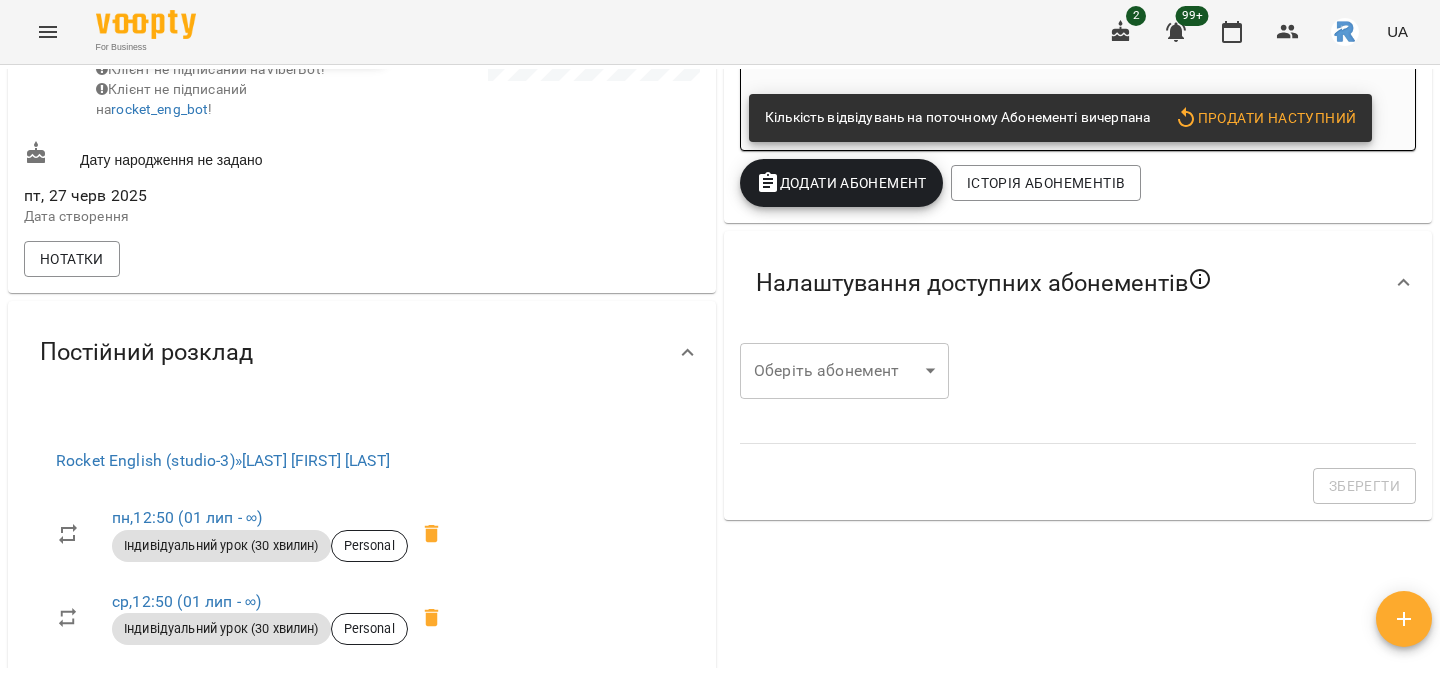 scroll, scrollTop: 0, scrollLeft: 0, axis: both 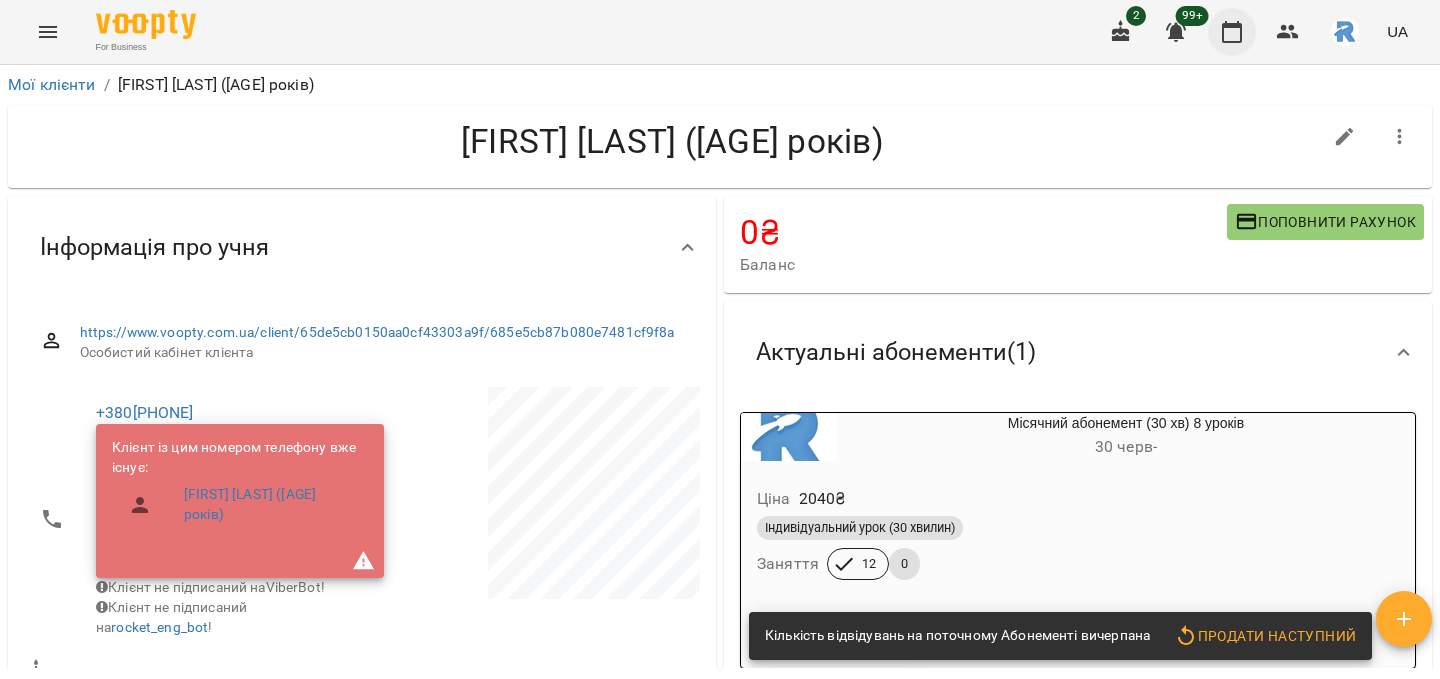 click 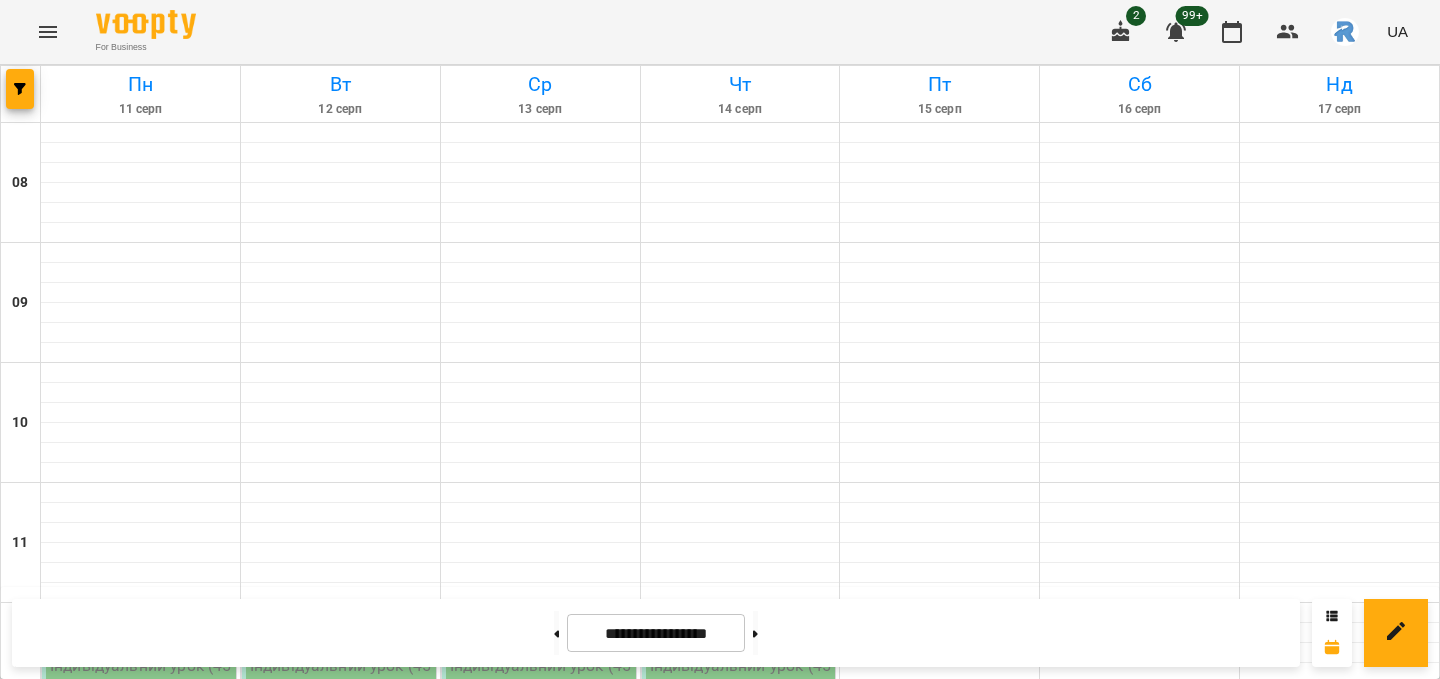 scroll, scrollTop: 249, scrollLeft: 0, axis: vertical 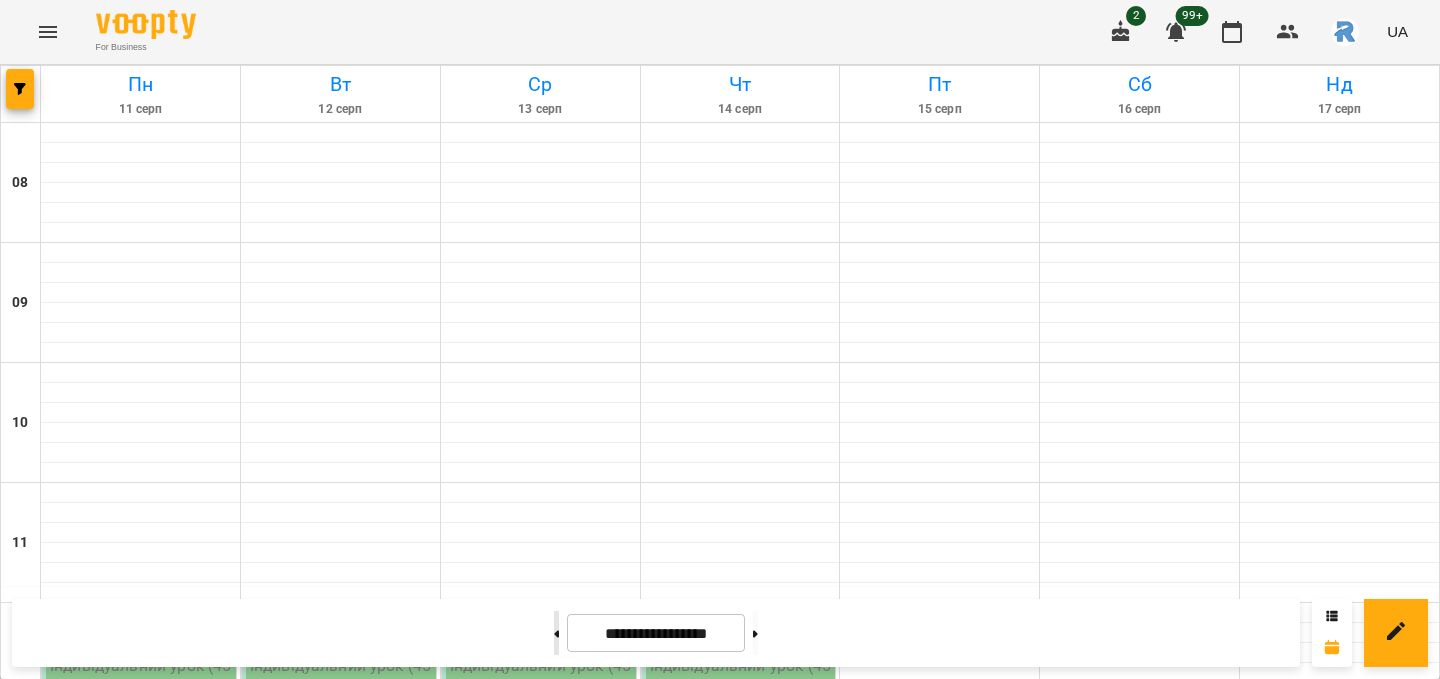 click at bounding box center [556, 633] 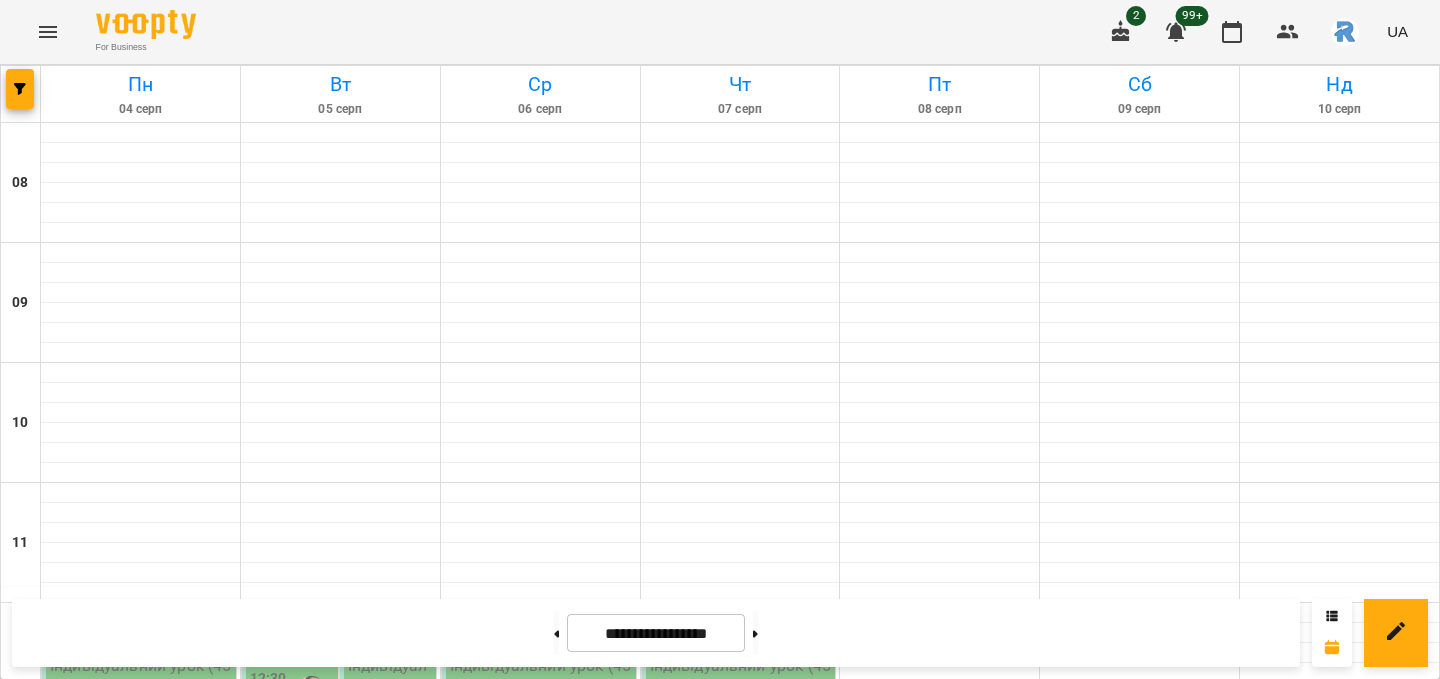scroll, scrollTop: 329, scrollLeft: 0, axis: vertical 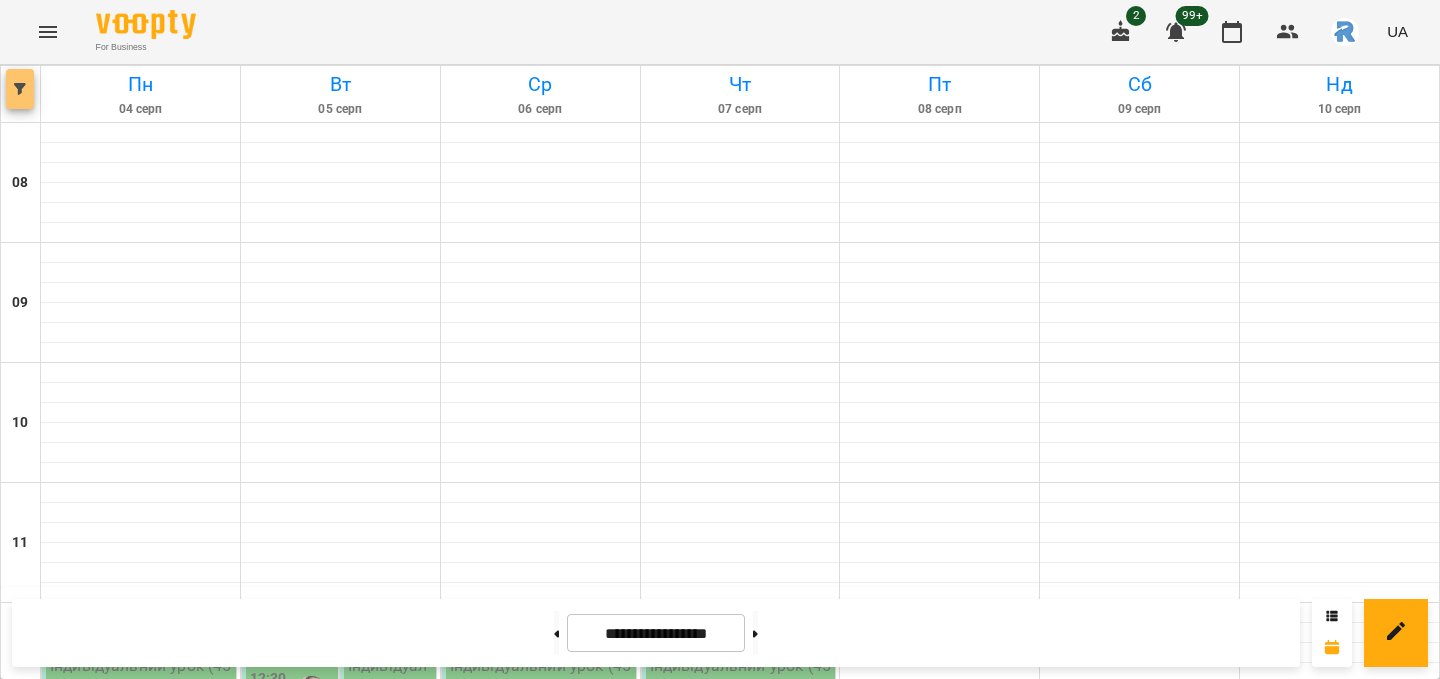 click 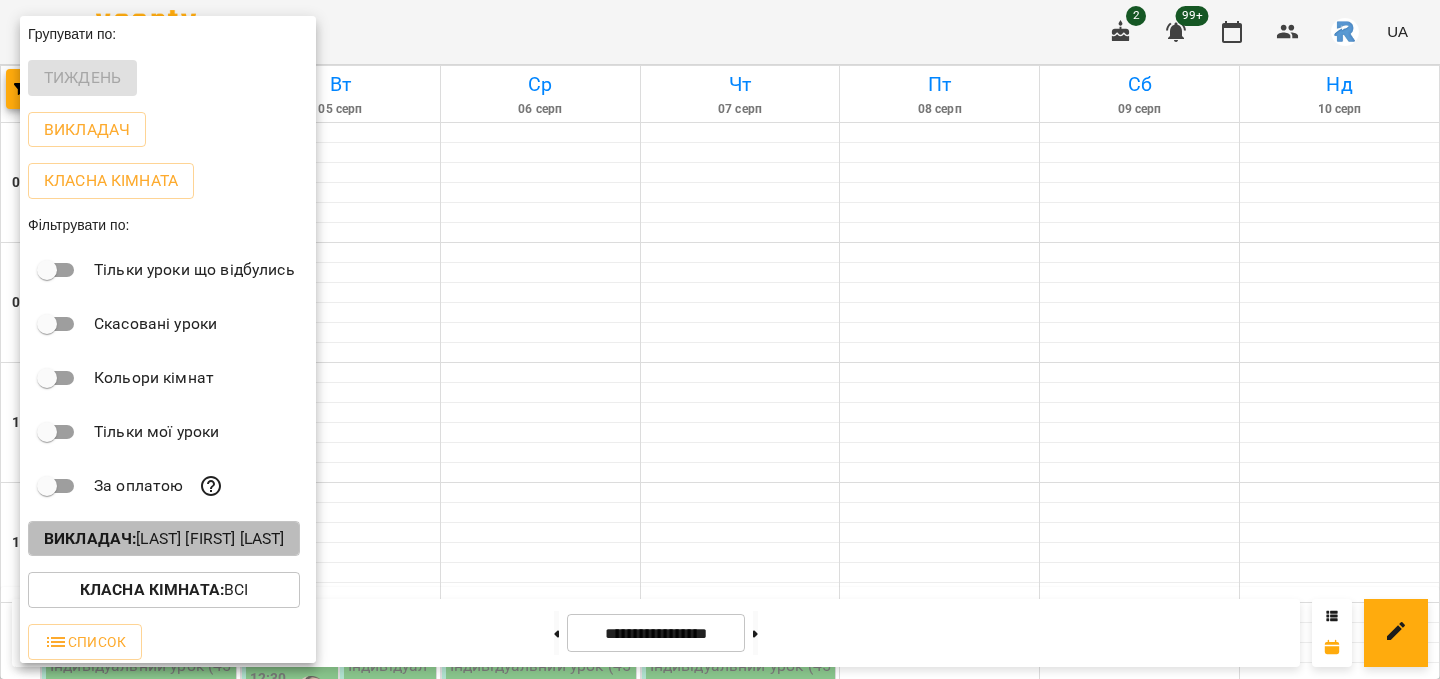 click on "Викладач :" at bounding box center (90, 538) 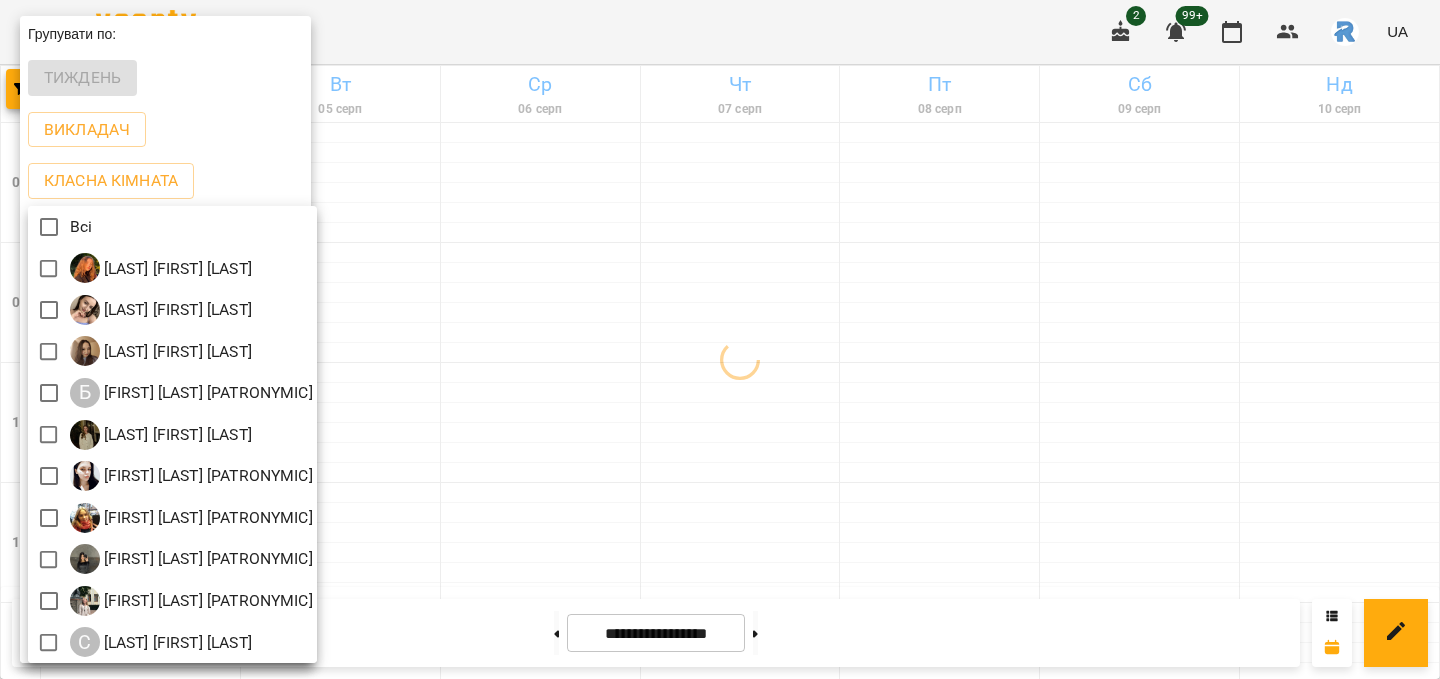 click at bounding box center [720, 339] 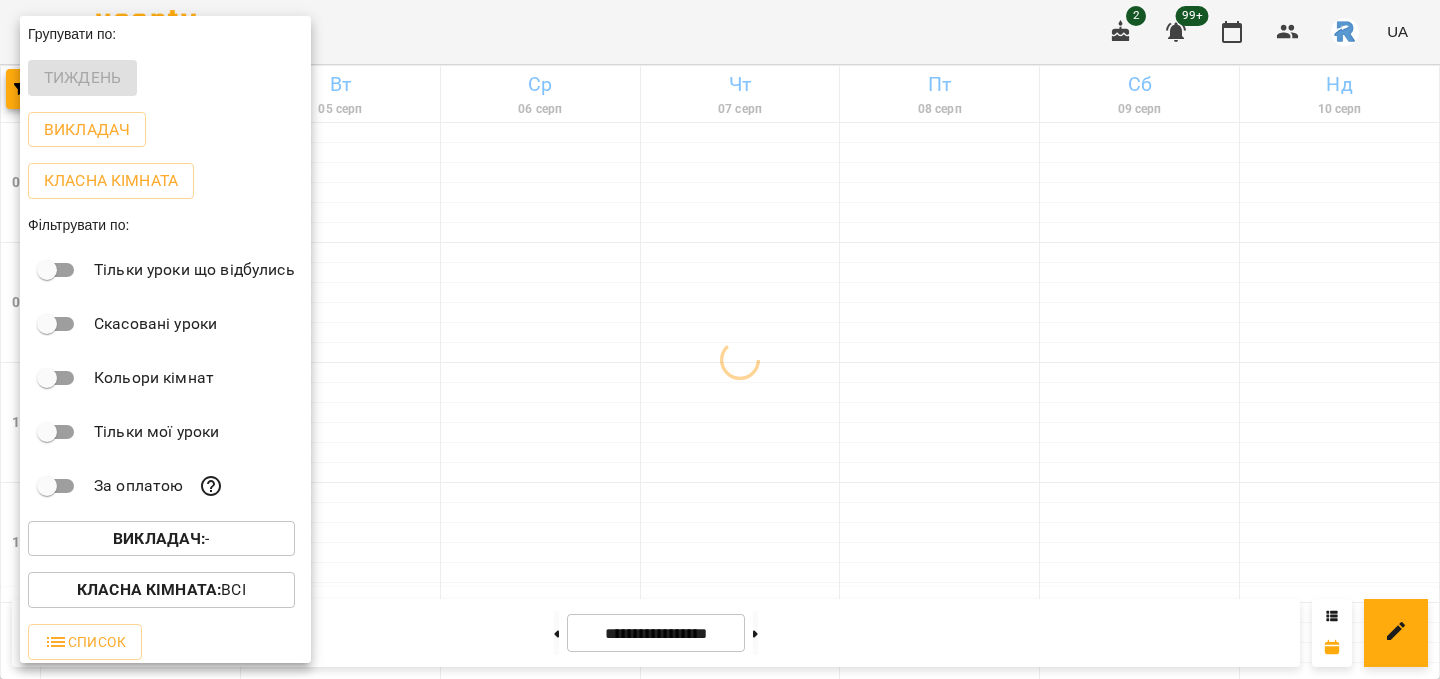 click at bounding box center [720, 339] 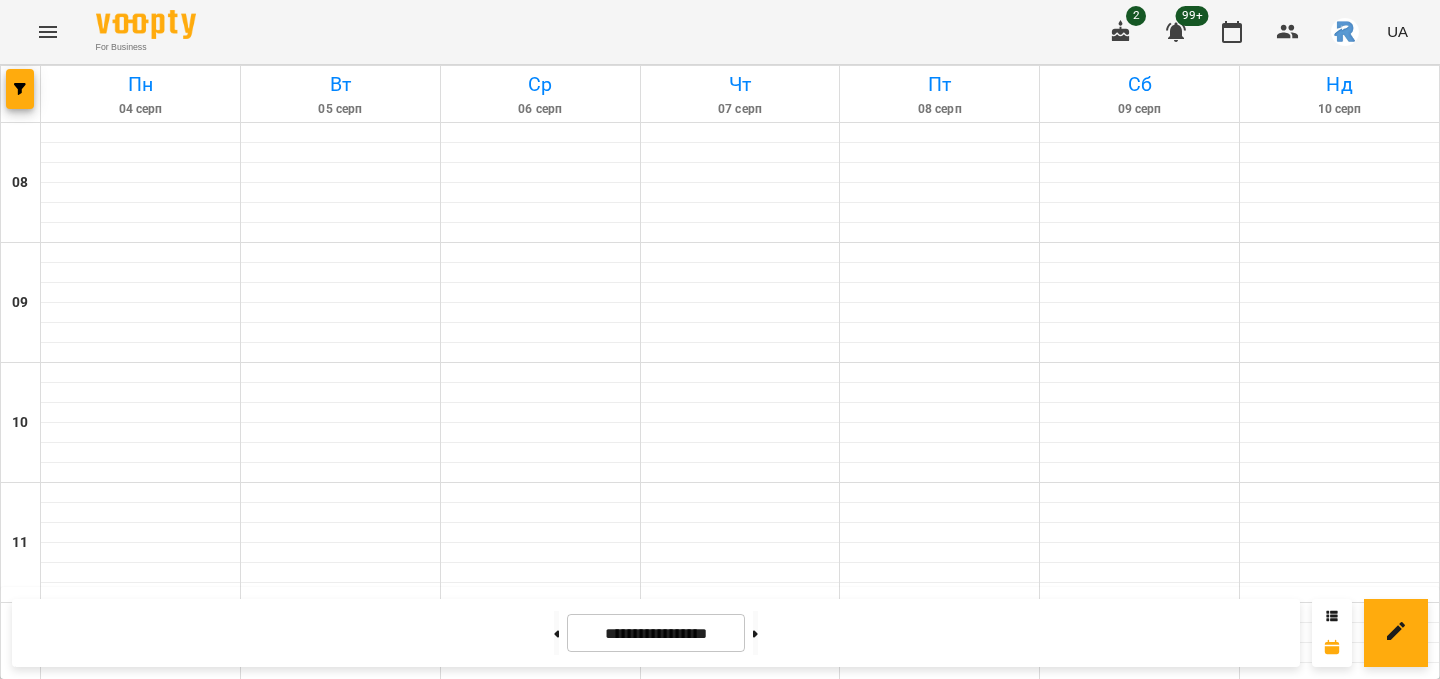 click at bounding box center (48, 32) 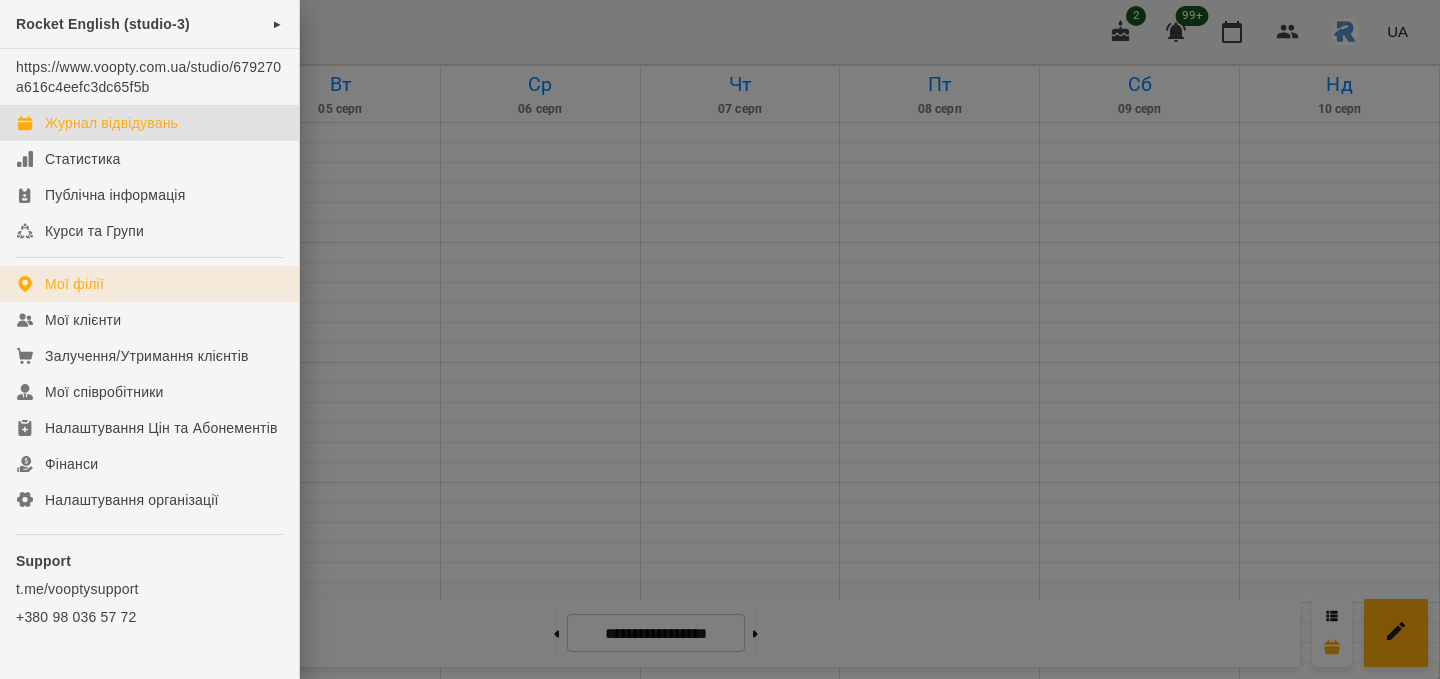 click on "Мої філії" at bounding box center (74, 284) 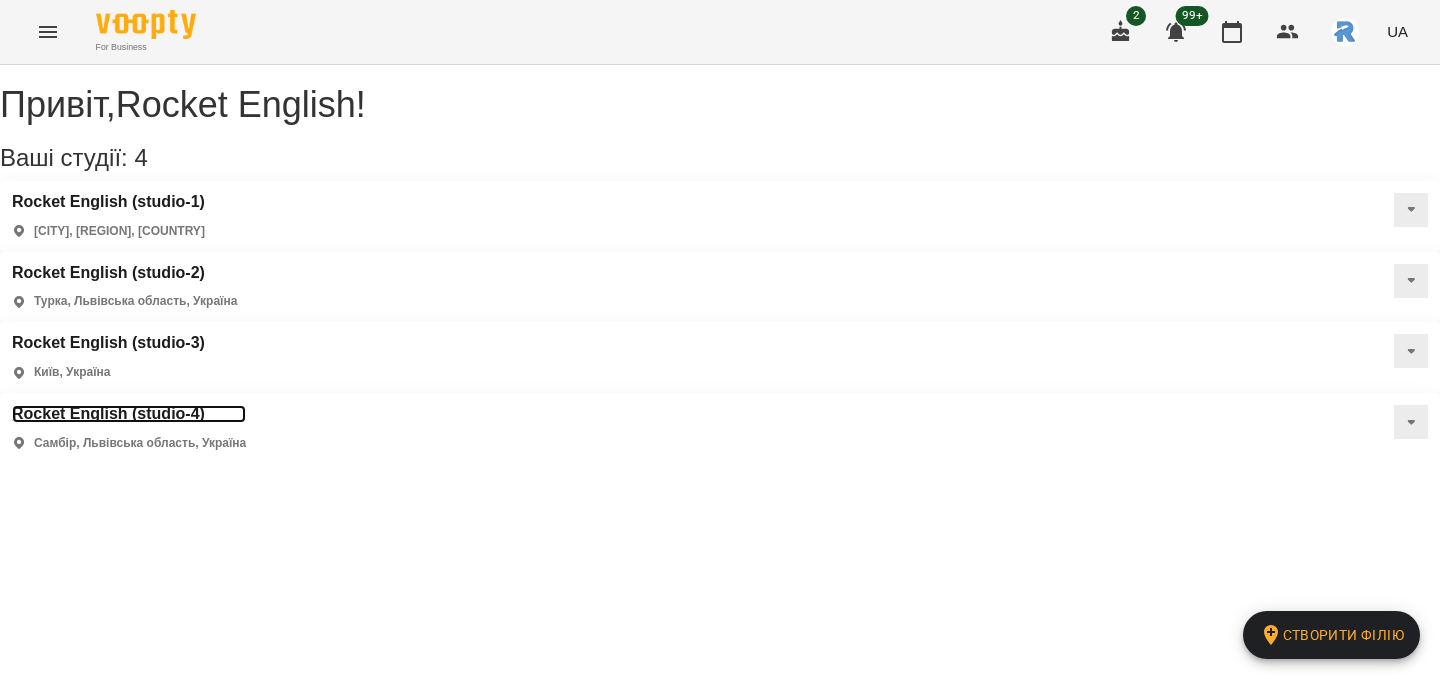 click on "Rocket English (studio-4)" at bounding box center (129, 414) 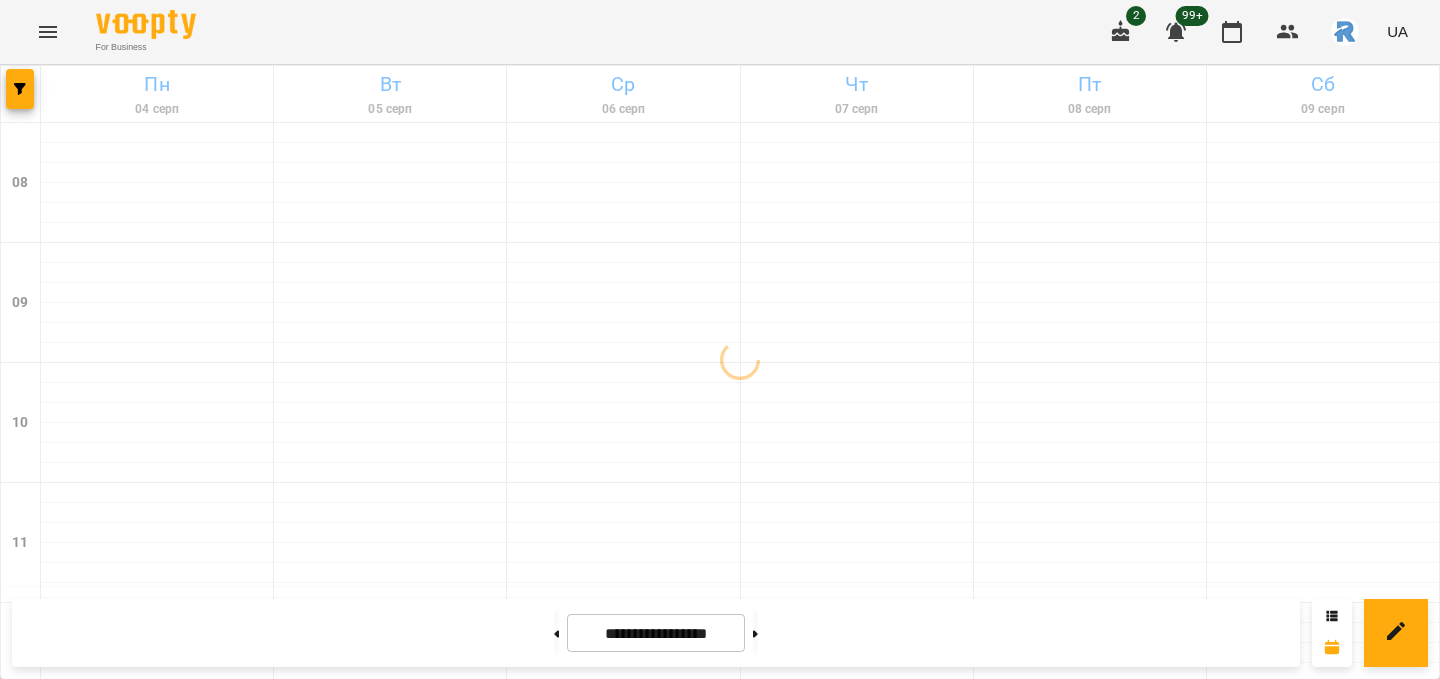 click at bounding box center (21, 94) 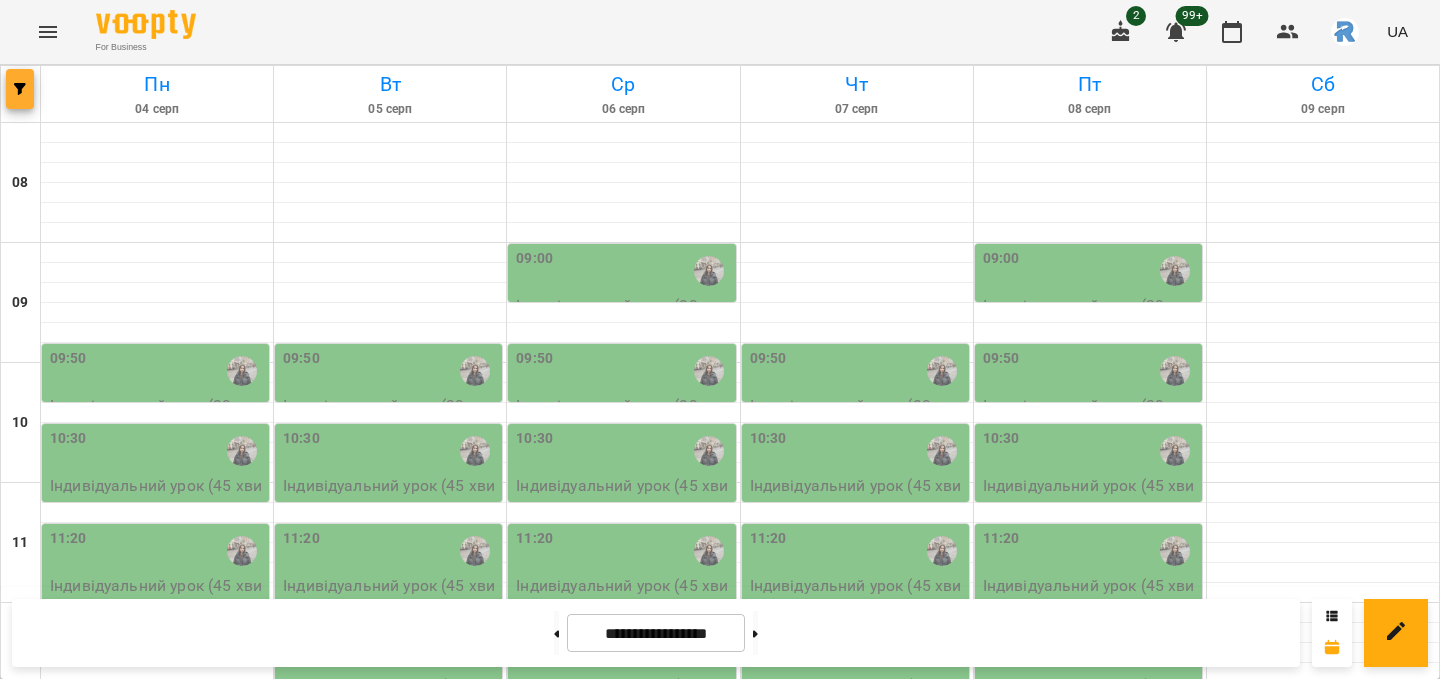 click at bounding box center (20, 89) 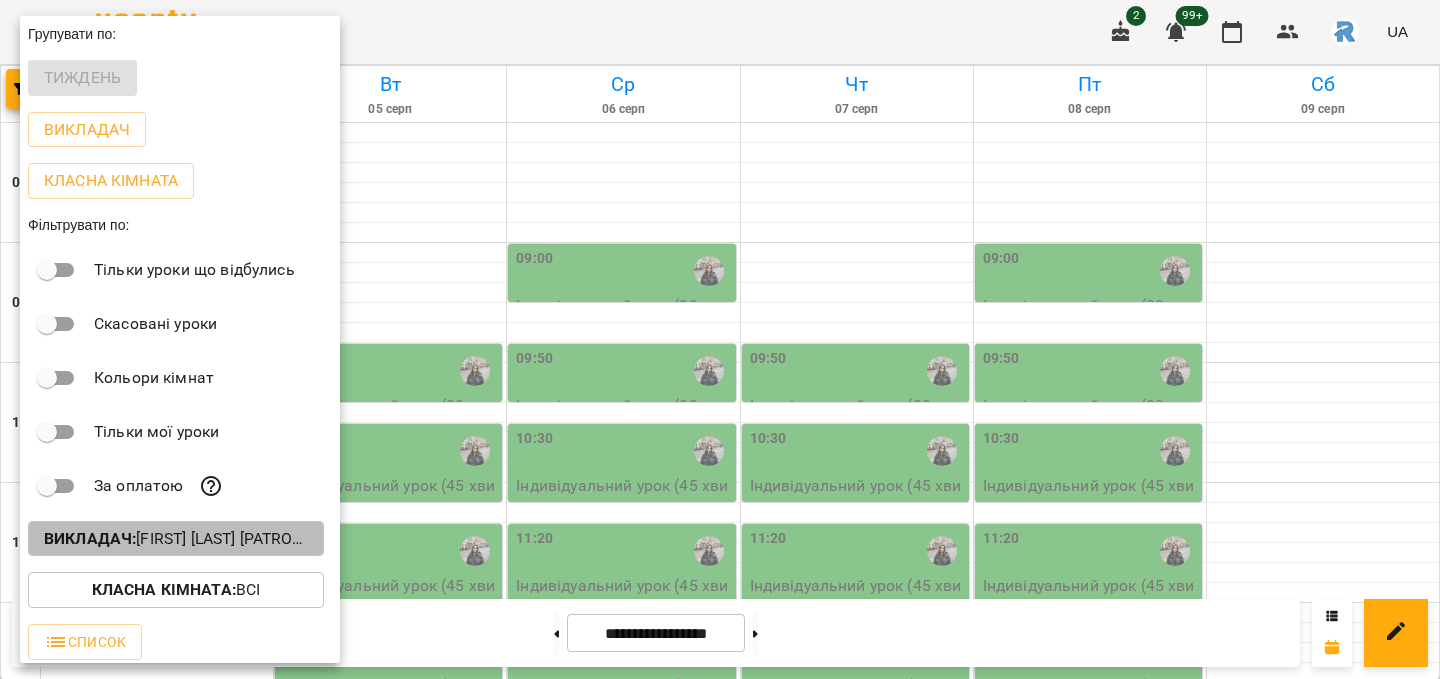 click on "Викладач : [FIRST] [LAST] [PATRONYMIC]" at bounding box center [176, 539] 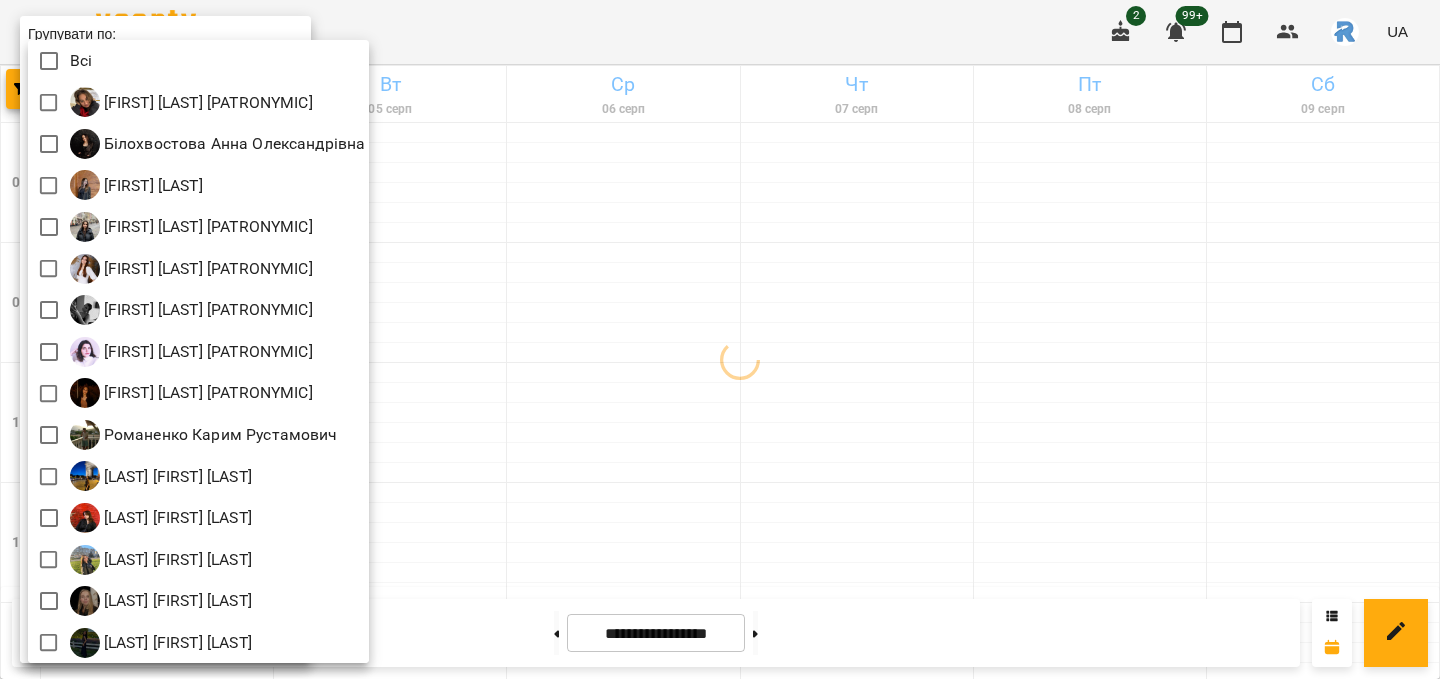 scroll, scrollTop: 4, scrollLeft: 0, axis: vertical 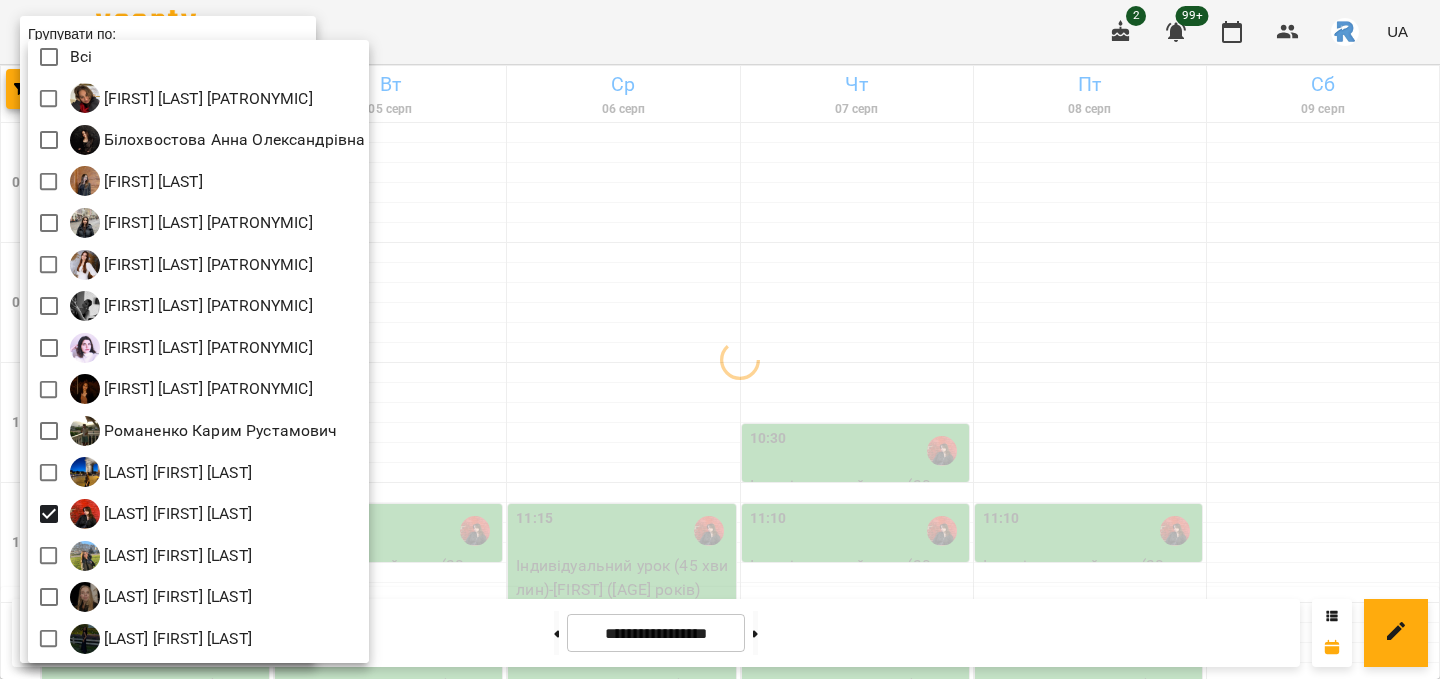 click at bounding box center (720, 339) 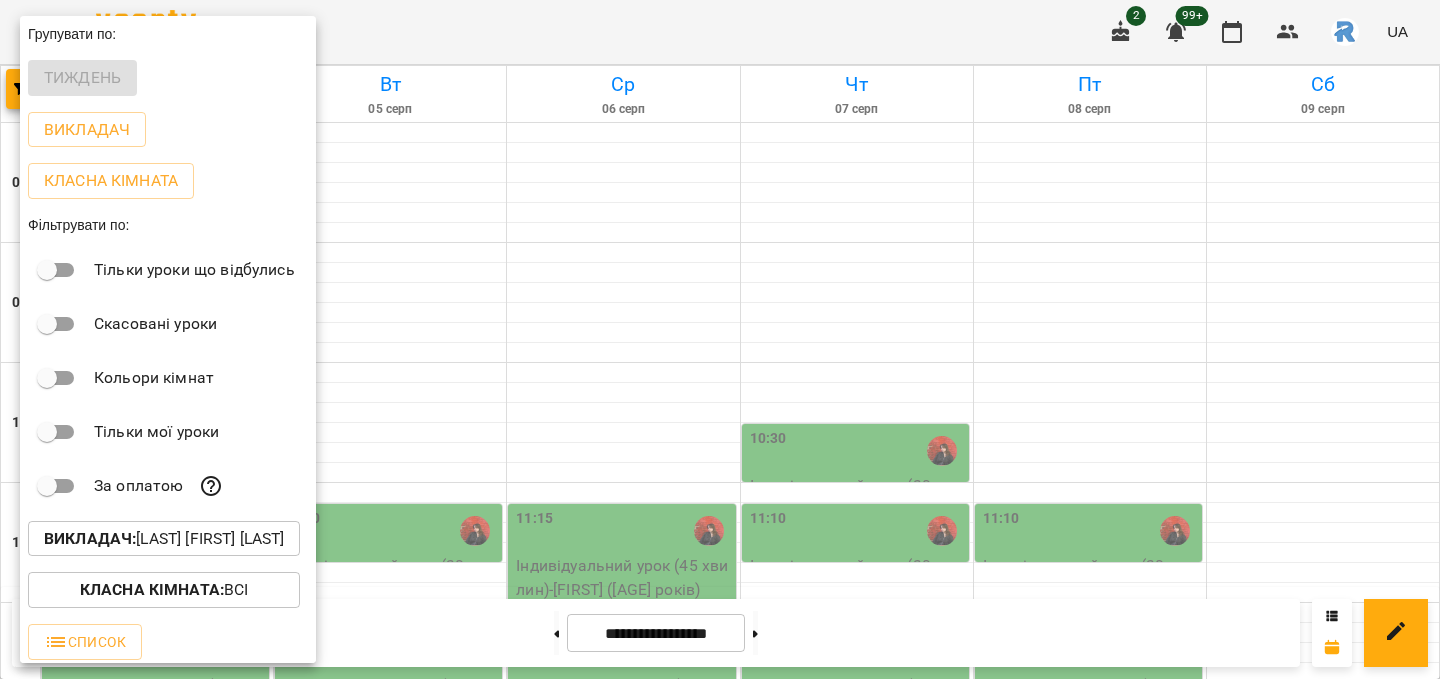 click at bounding box center [720, 339] 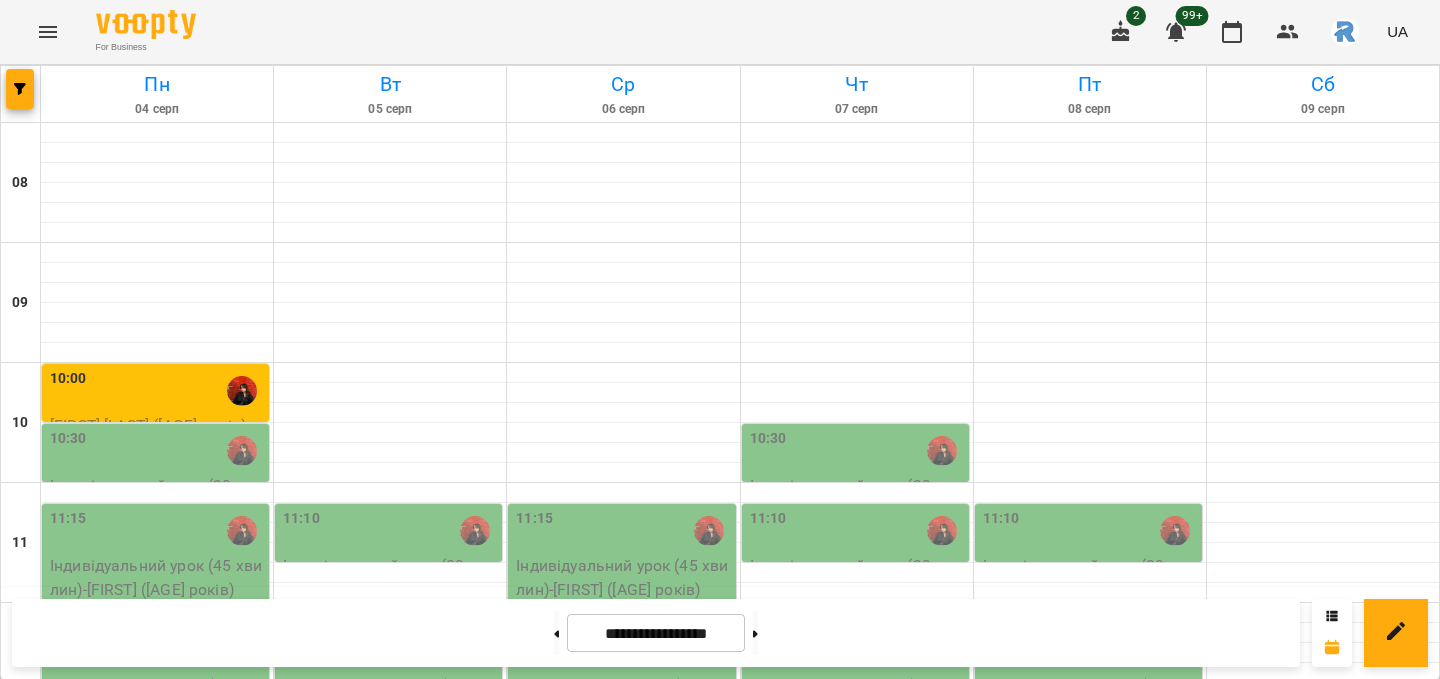 scroll, scrollTop: 468, scrollLeft: 0, axis: vertical 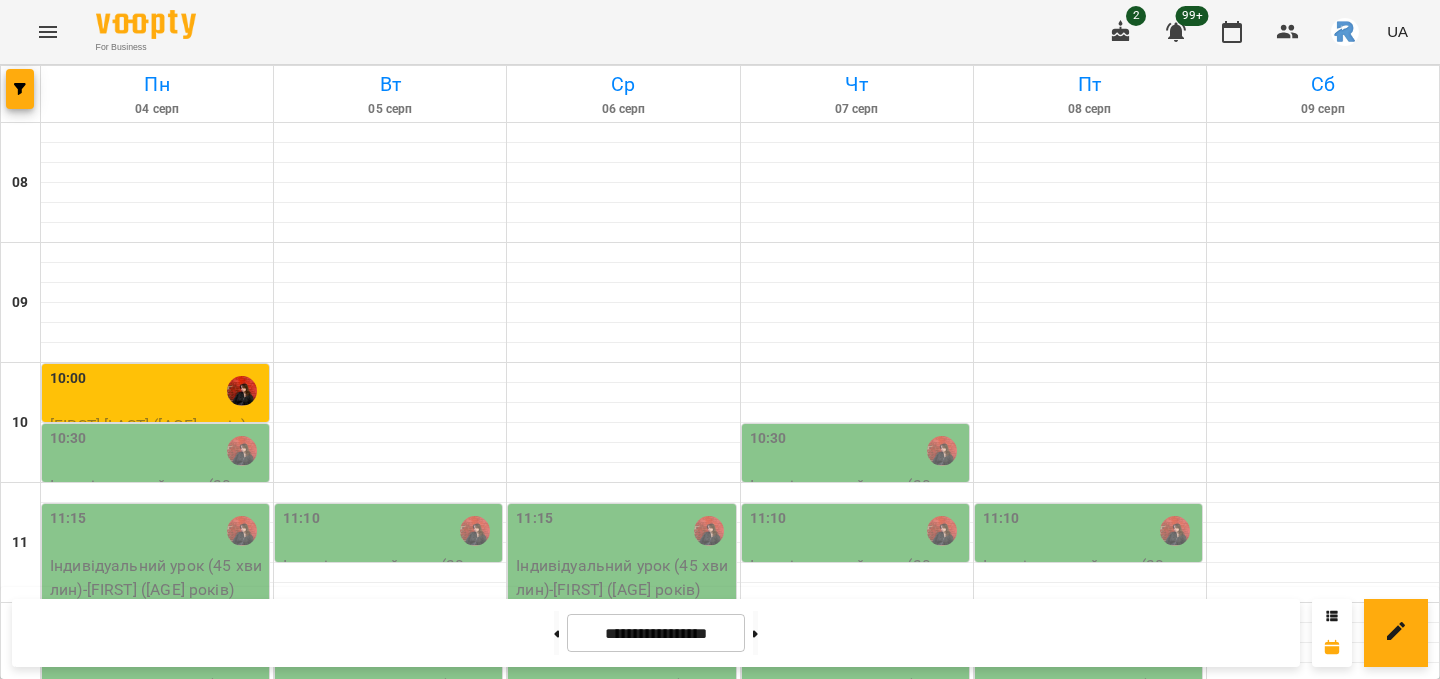 click on "13:40" at bounding box center [157, 831] 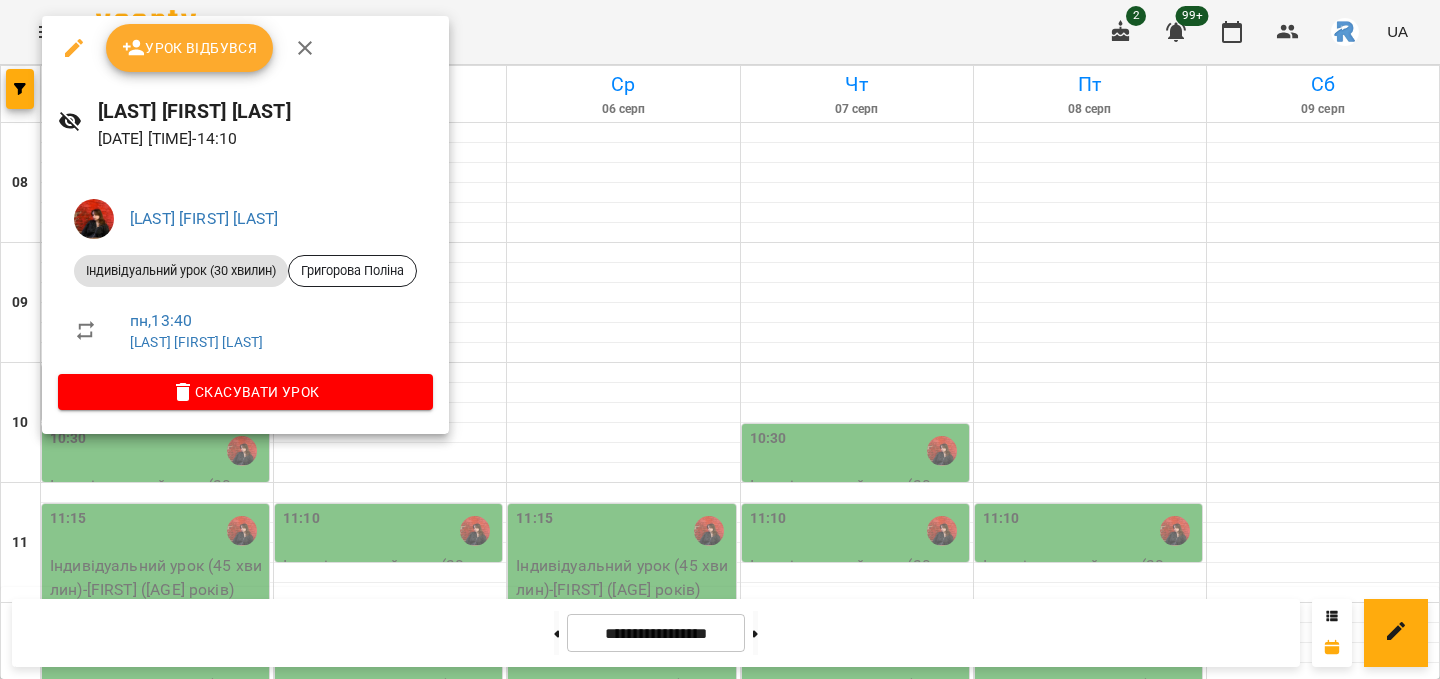click at bounding box center (720, 339) 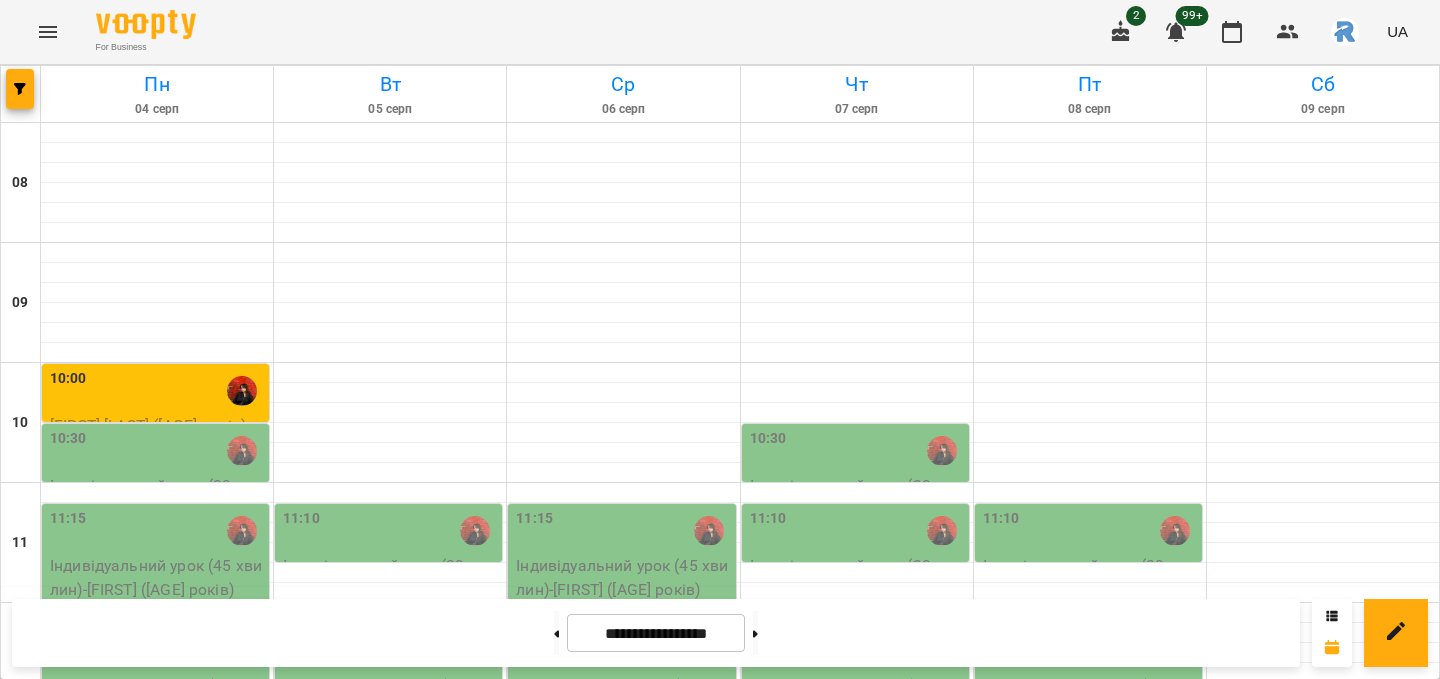 scroll, scrollTop: 429, scrollLeft: 0, axis: vertical 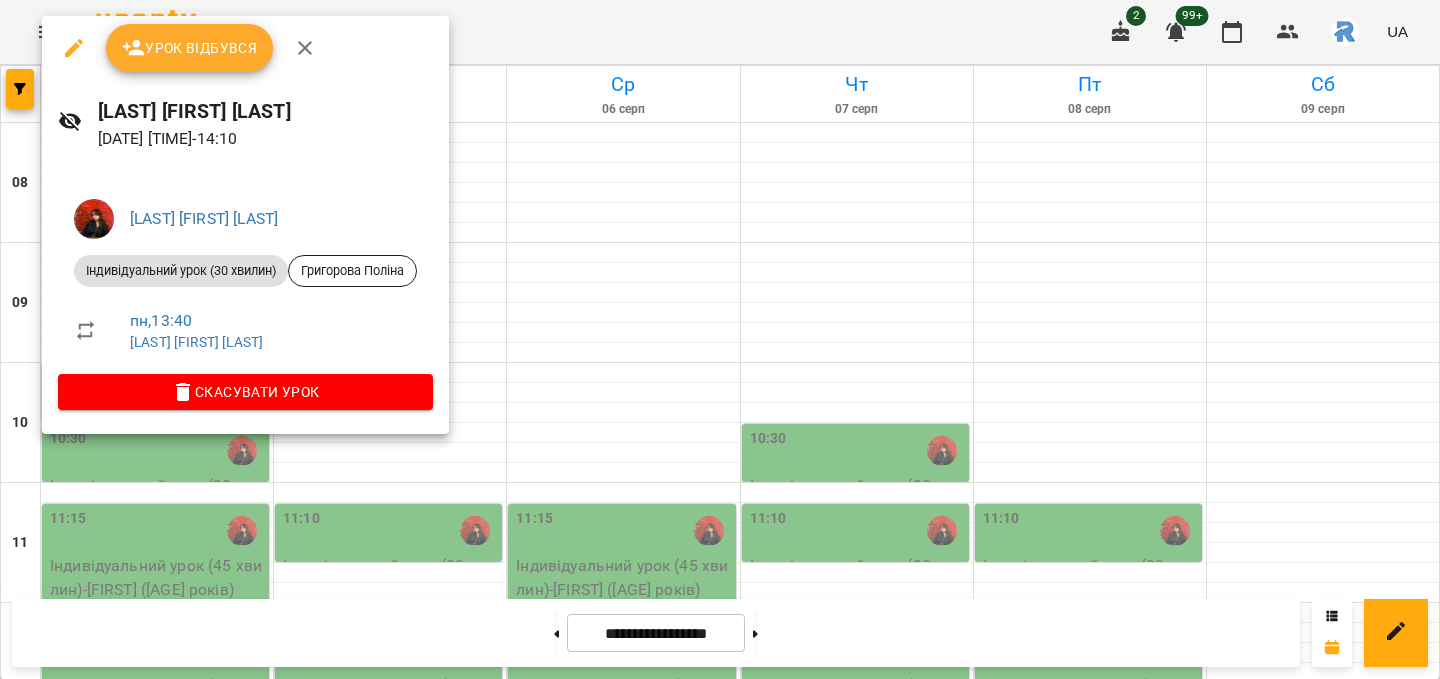click at bounding box center [720, 339] 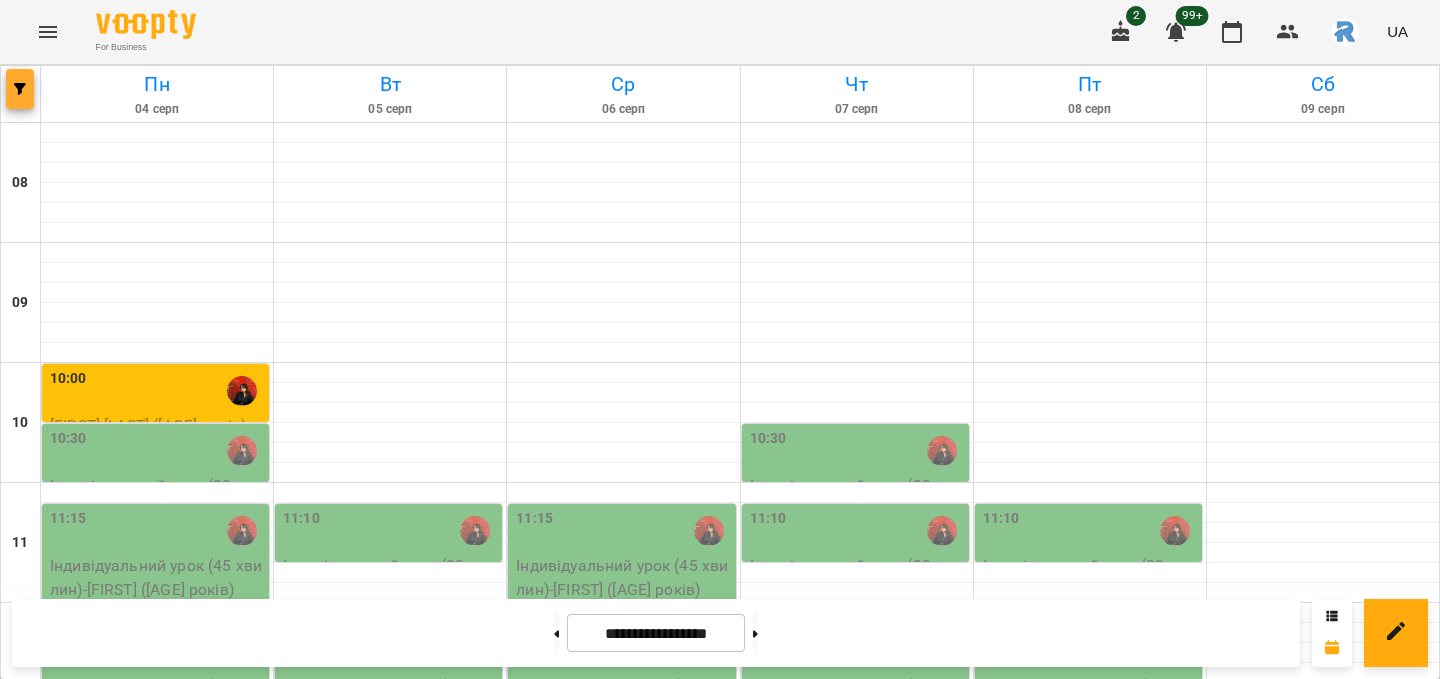 click 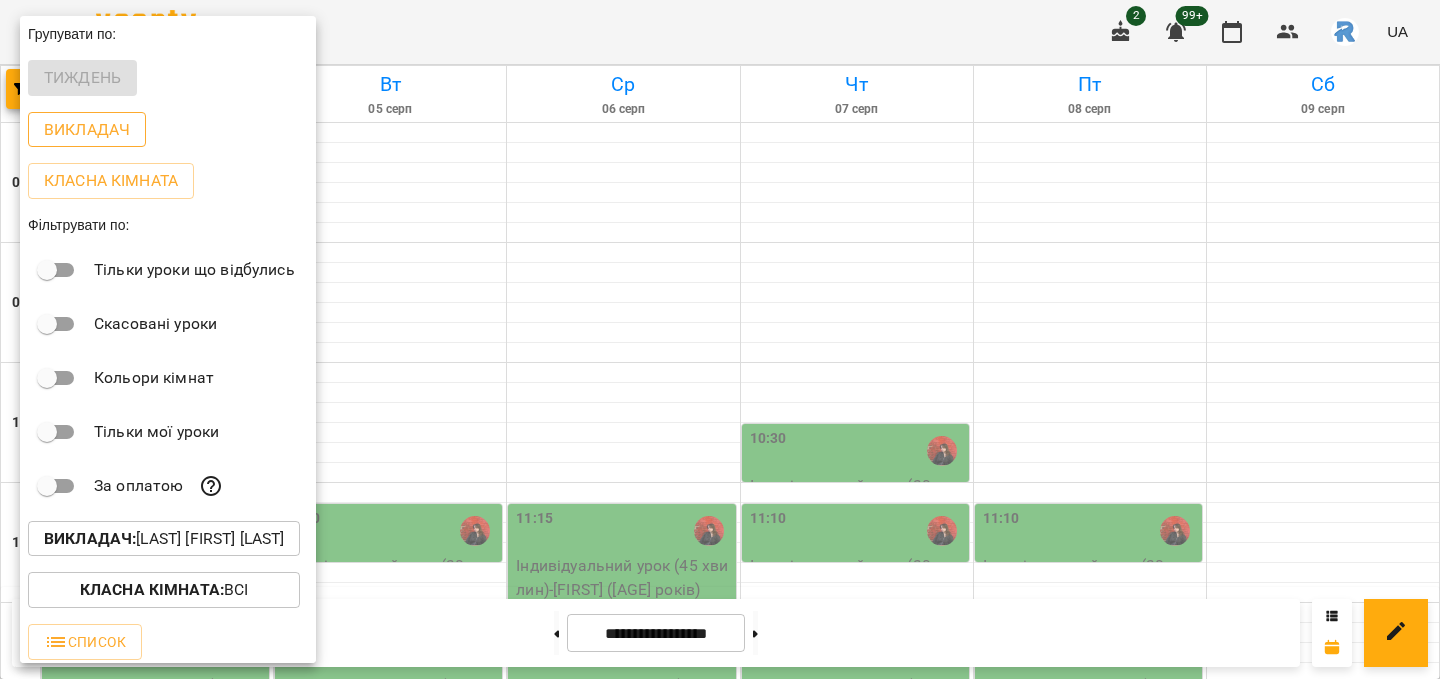 click on "Викладач" at bounding box center (87, 130) 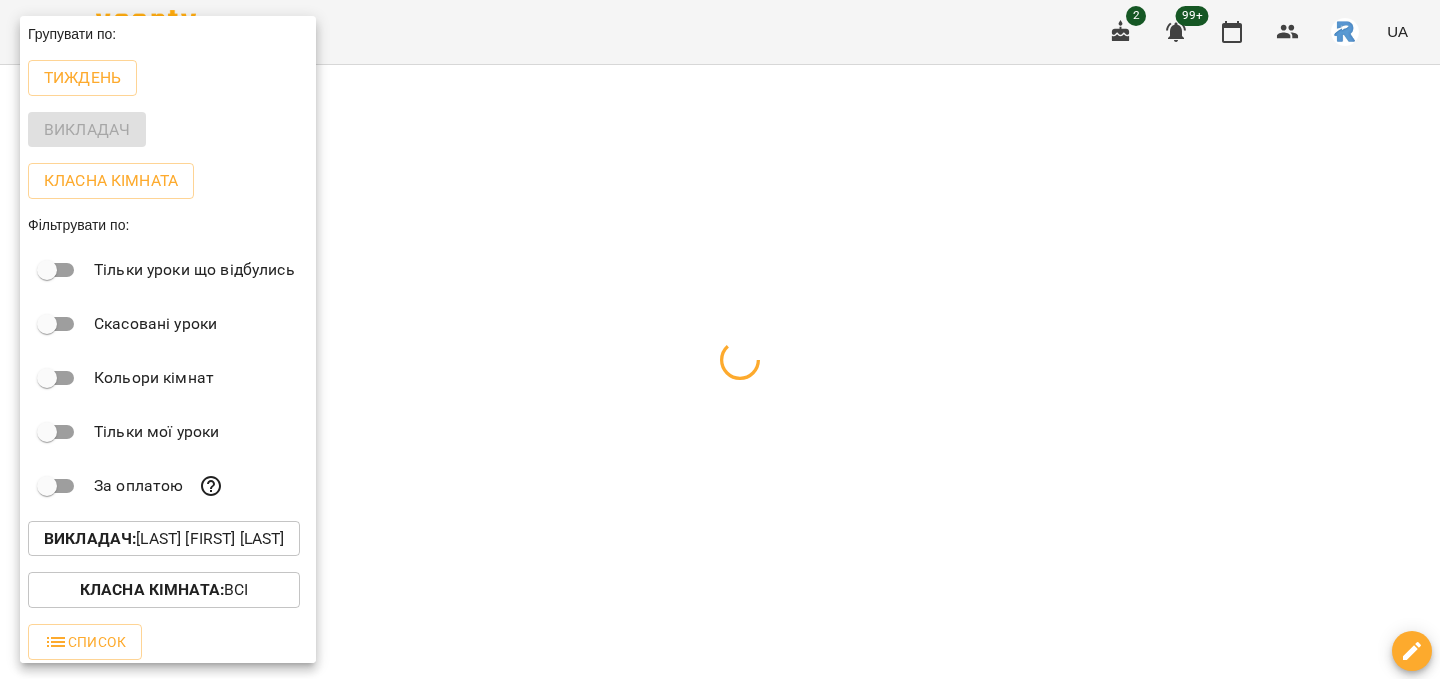 click at bounding box center [720, 339] 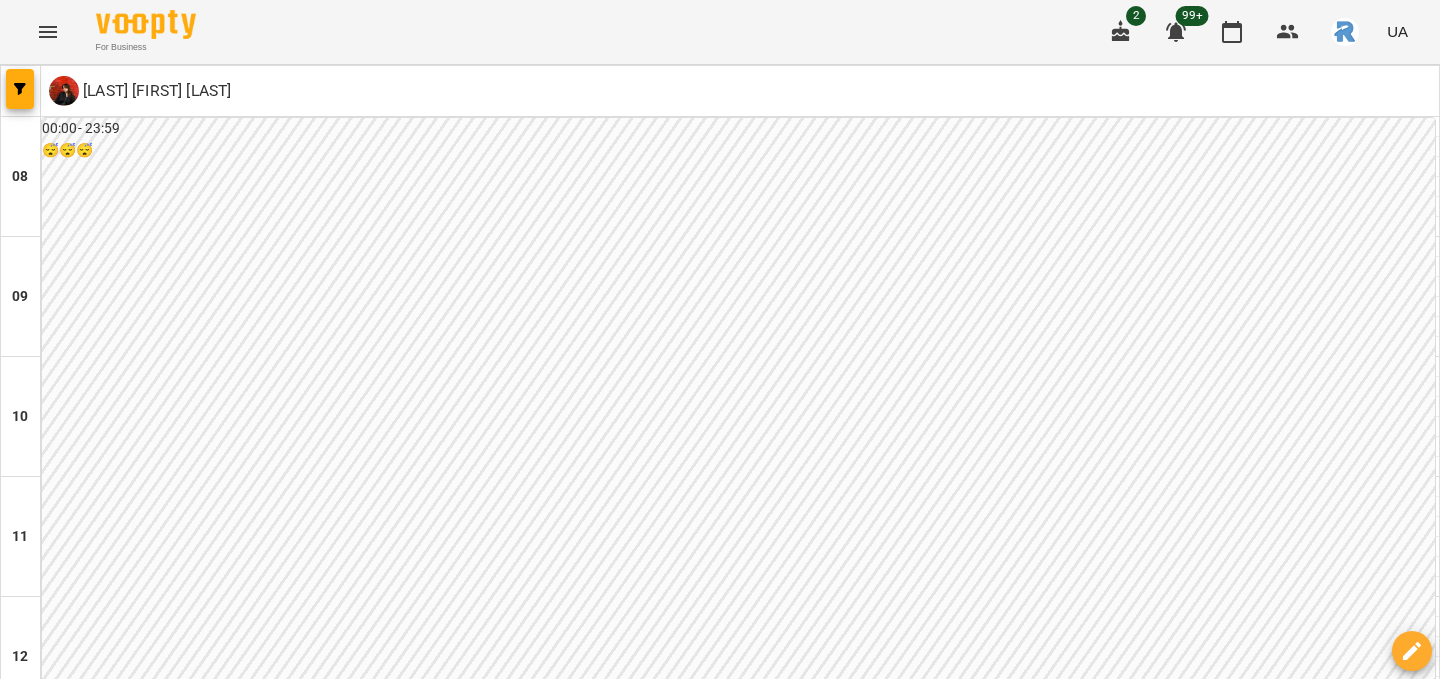 scroll, scrollTop: 822, scrollLeft: 0, axis: vertical 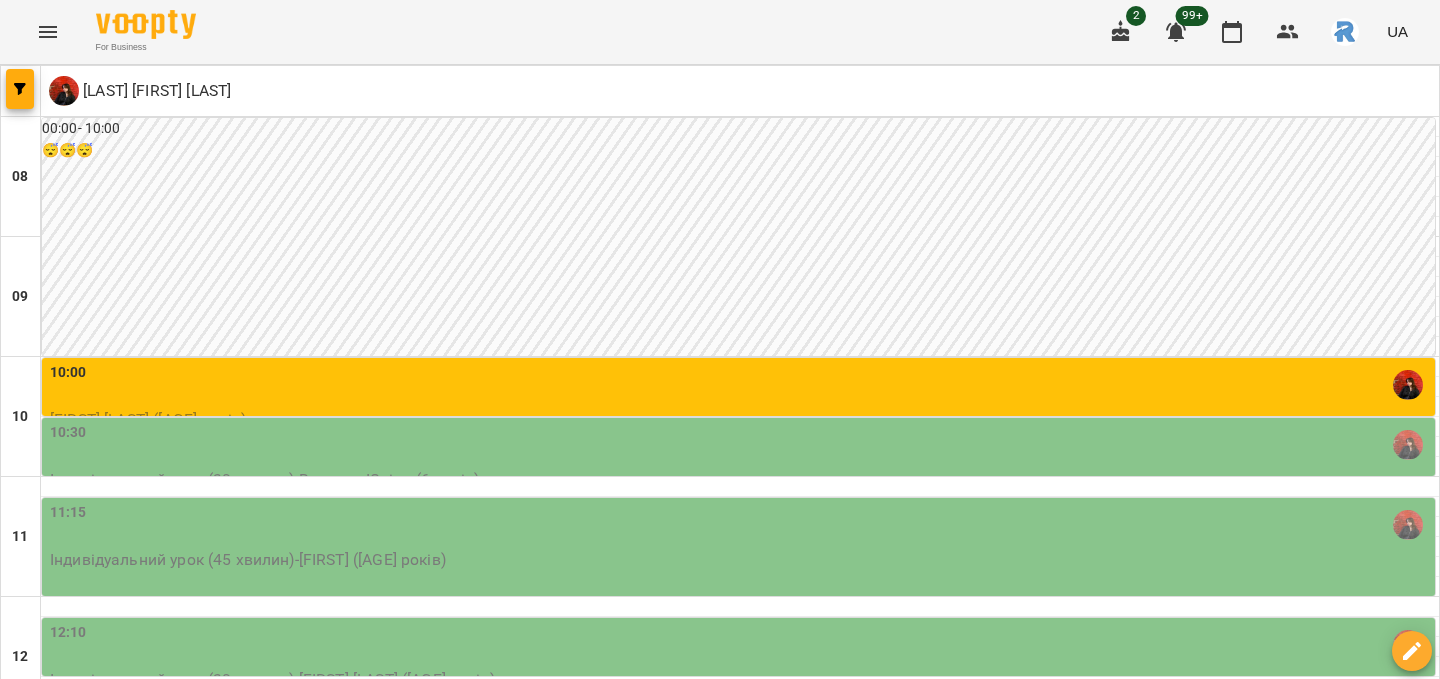 click on "вт" at bounding box center (454, 1703) 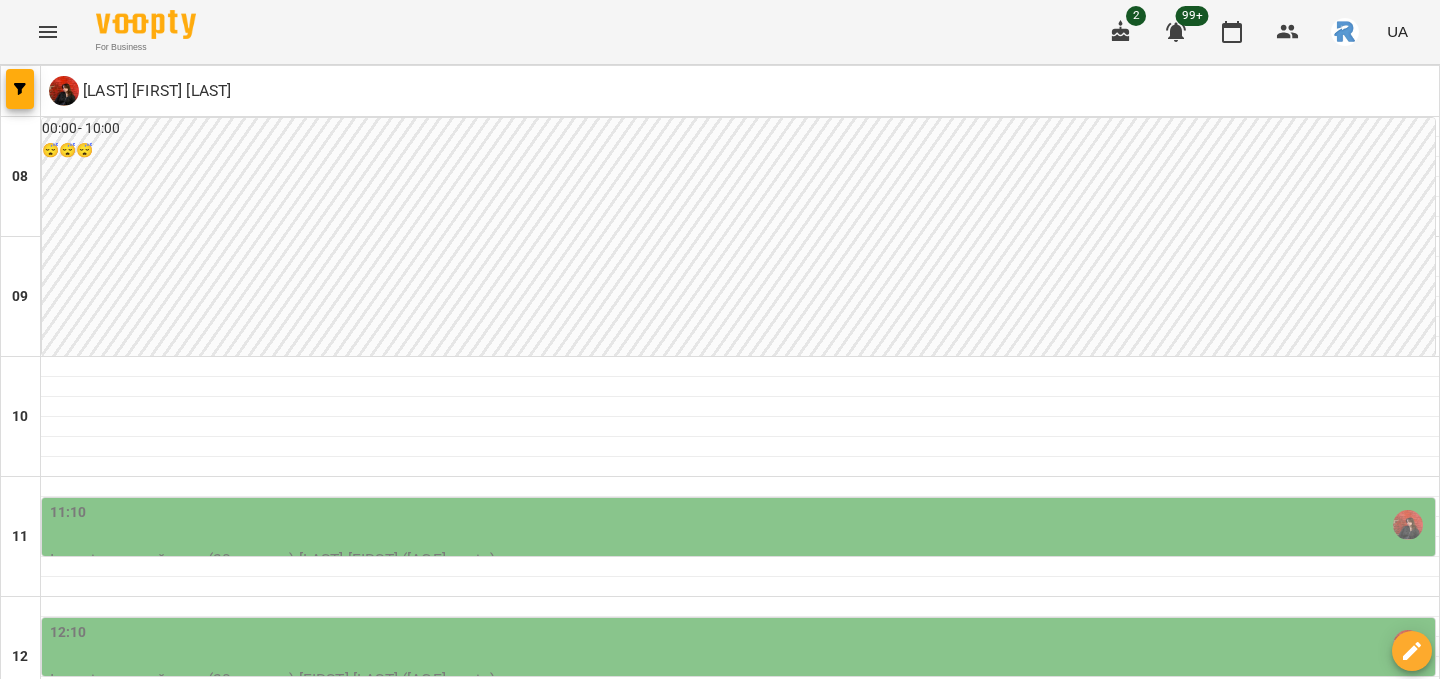 scroll, scrollTop: 574, scrollLeft: 0, axis: vertical 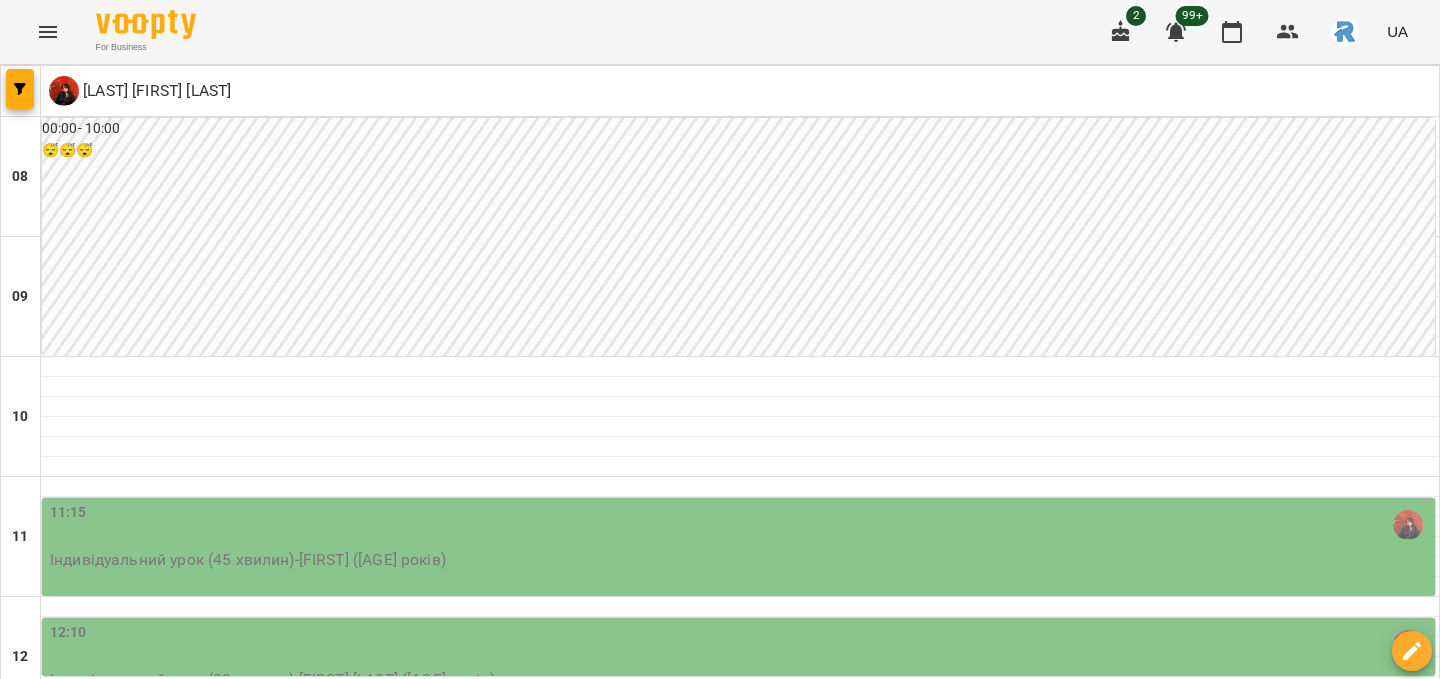 click on "12:50" at bounding box center (740, 725) 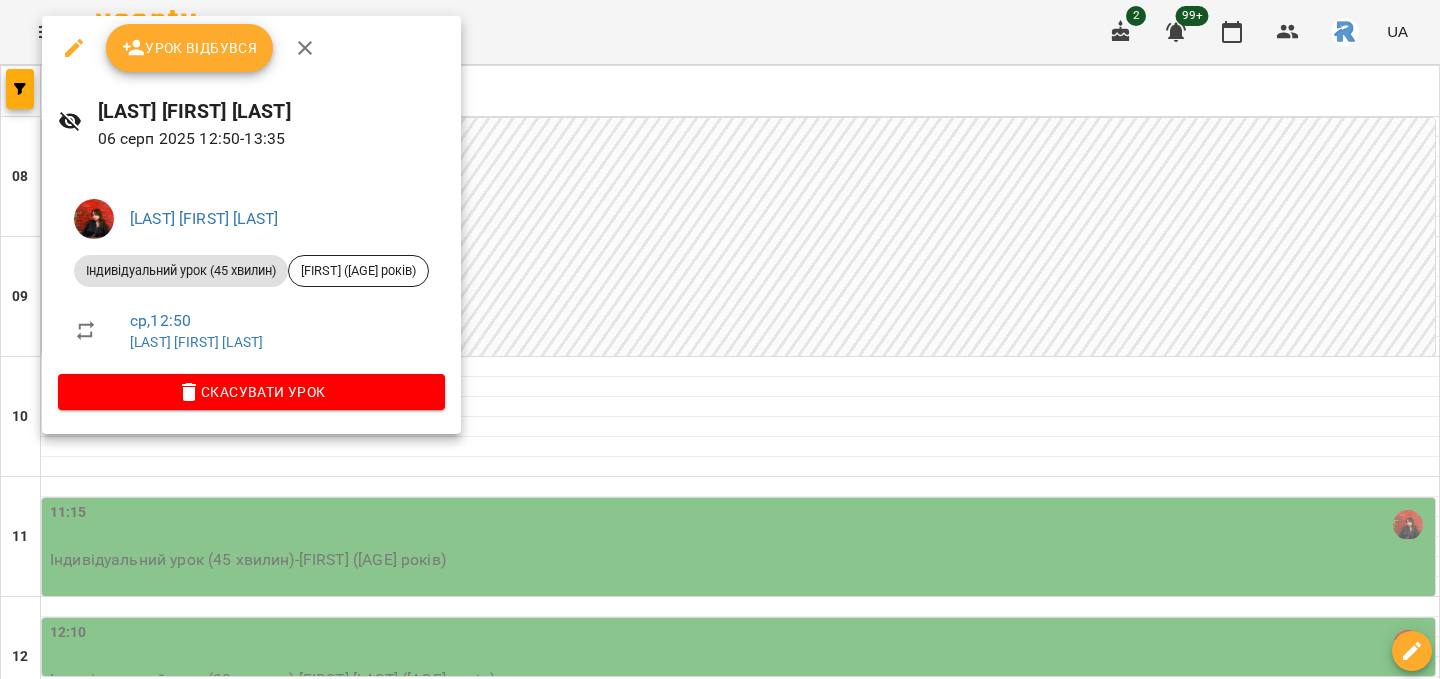 click at bounding box center (720, 339) 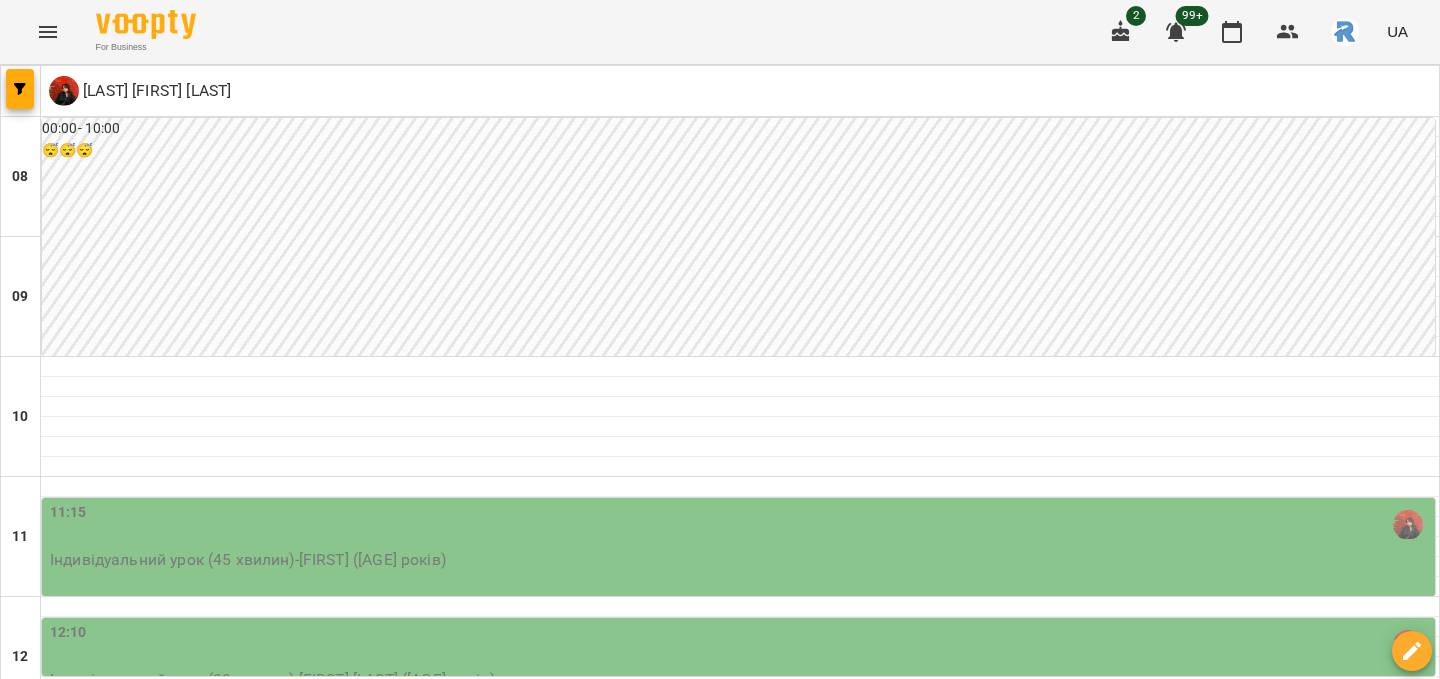 click on "пт" at bounding box center [1164, 1703] 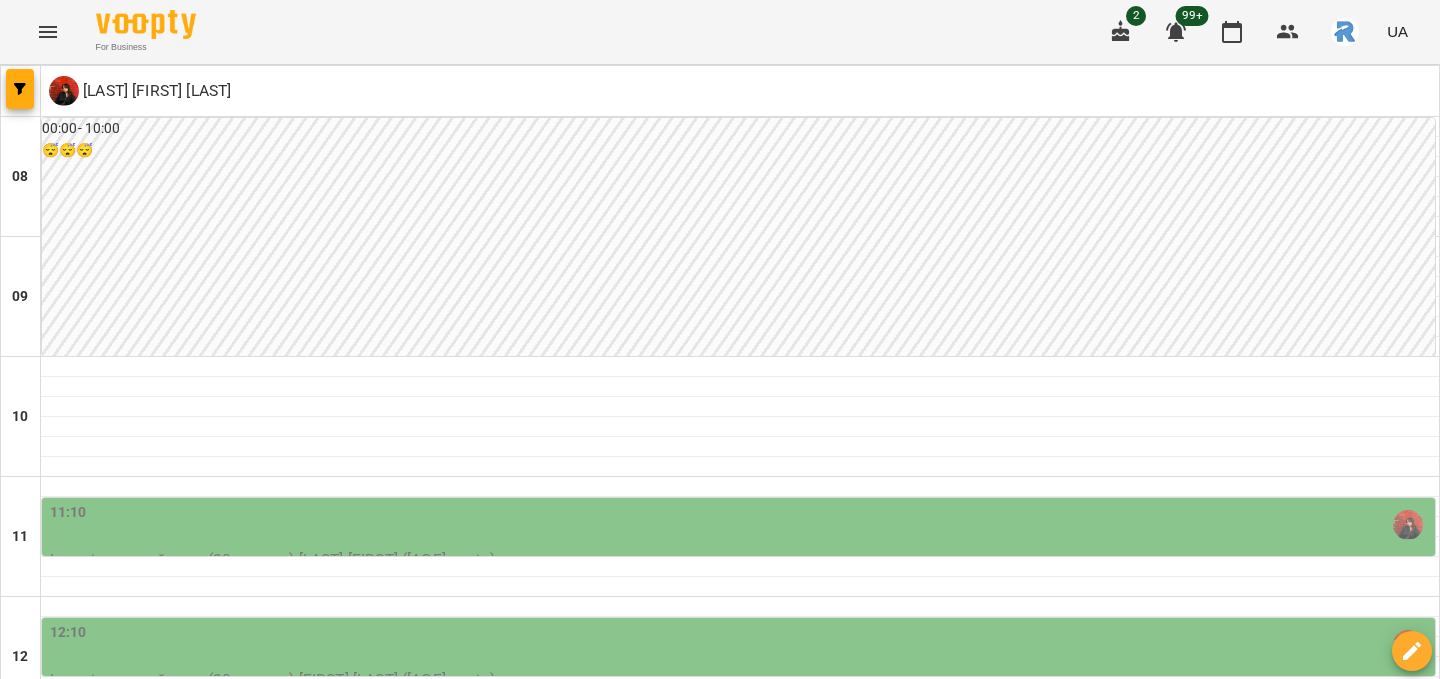 scroll, scrollTop: 536, scrollLeft: 0, axis: vertical 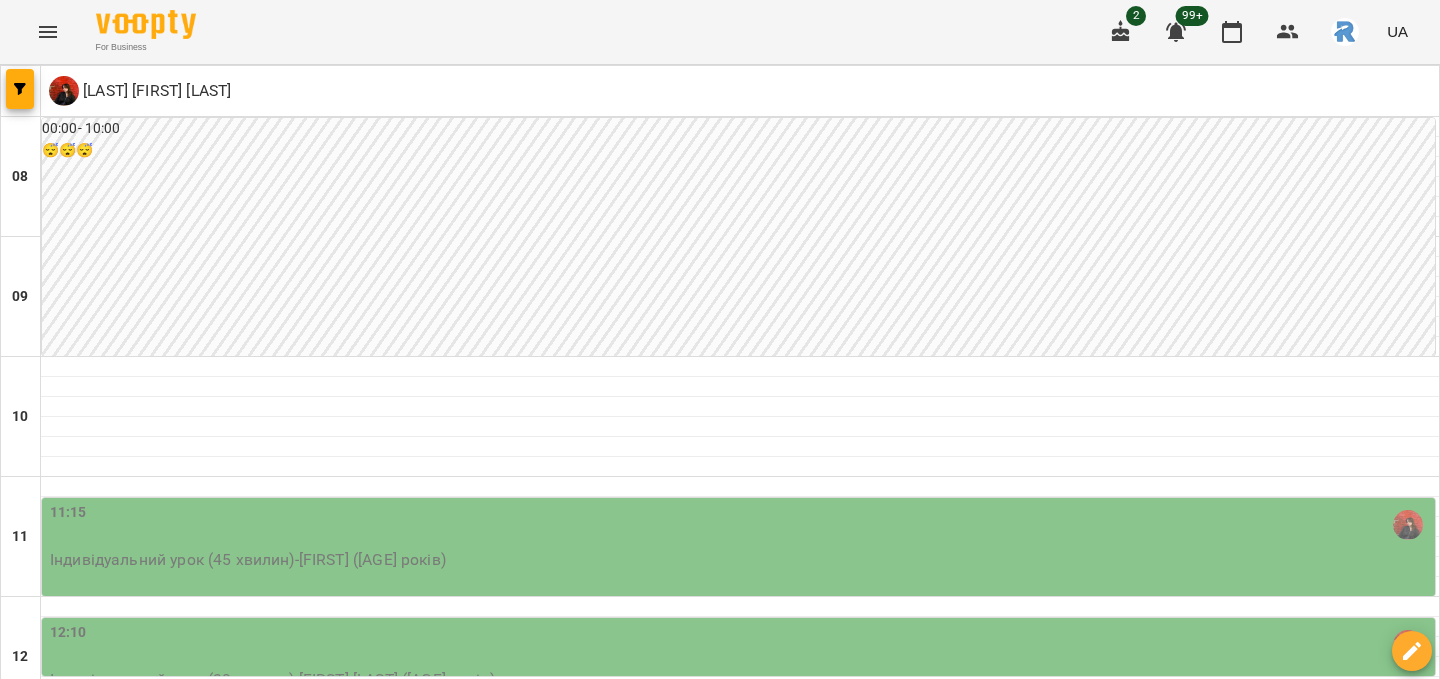 click on "вт" at bounding box center [277, 1703] 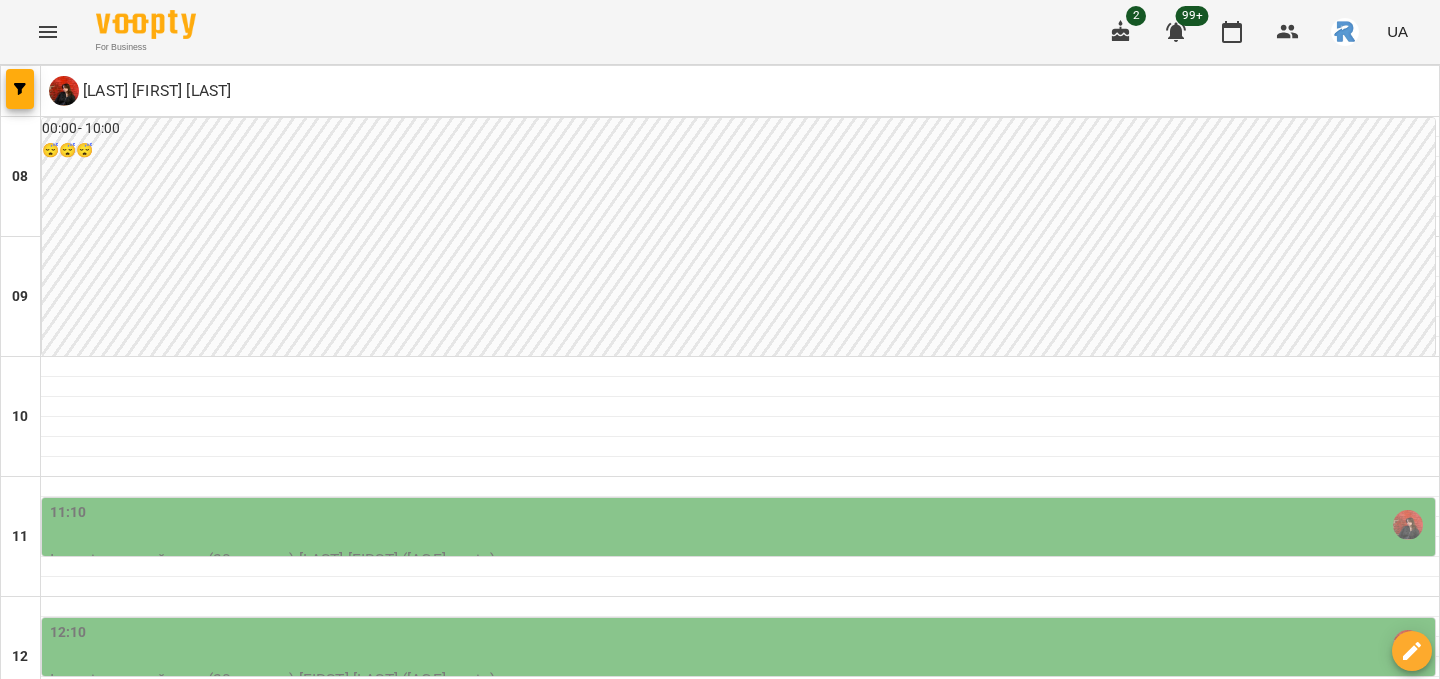 scroll, scrollTop: 392, scrollLeft: 0, axis: vertical 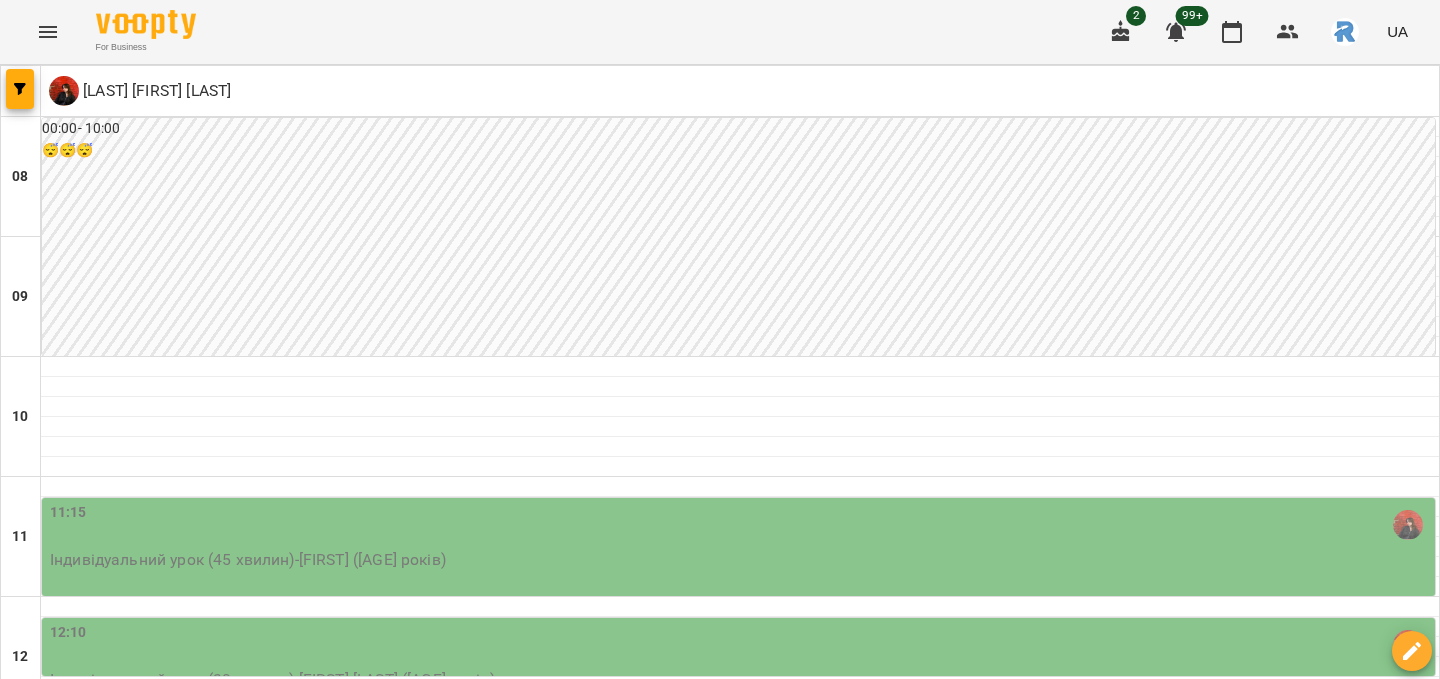 click on "08 серп" at bounding box center (1164, 1722) 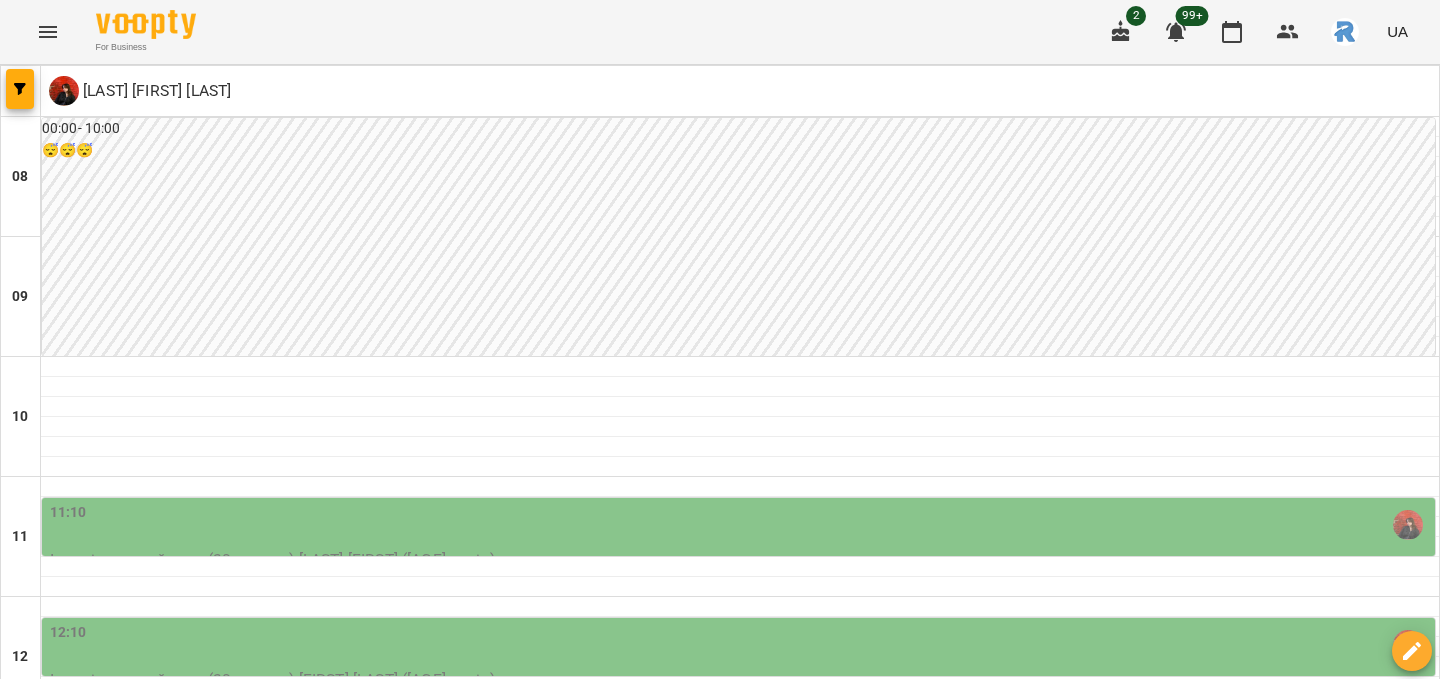 scroll, scrollTop: 472, scrollLeft: 0, axis: vertical 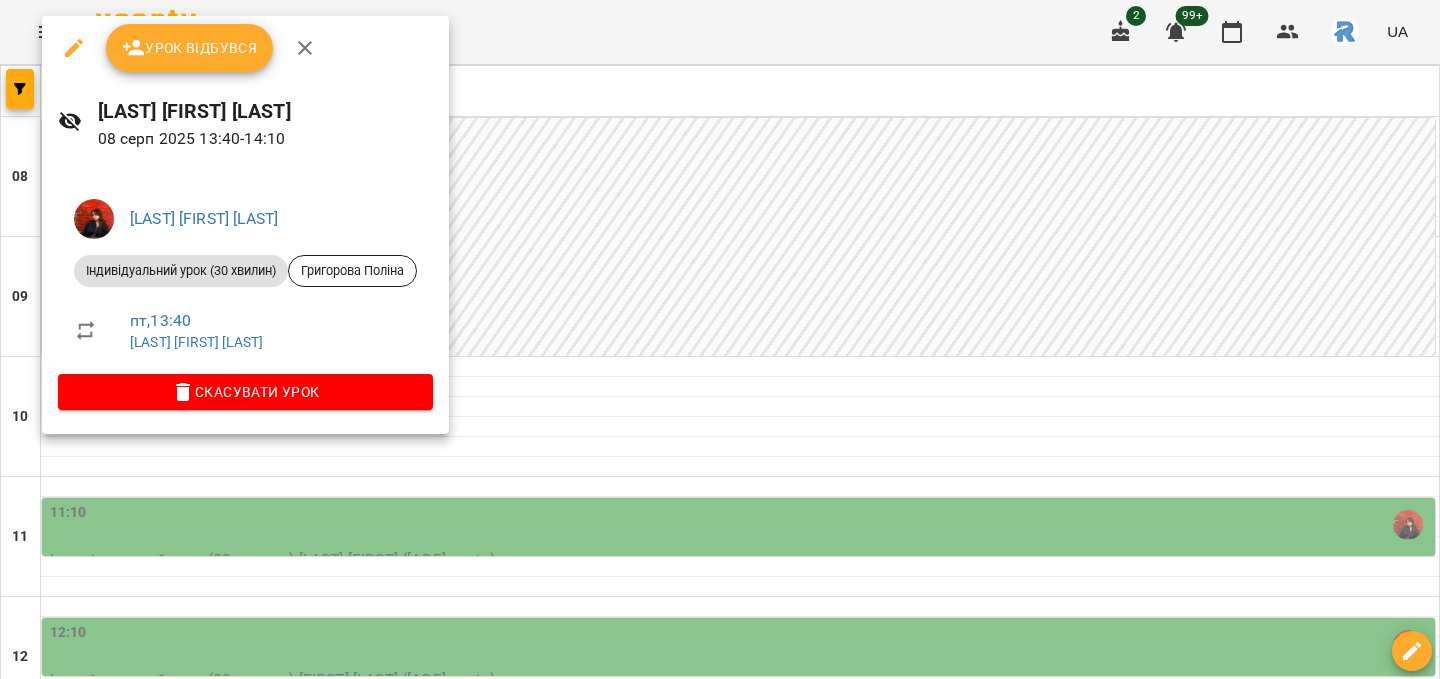 click at bounding box center (720, 339) 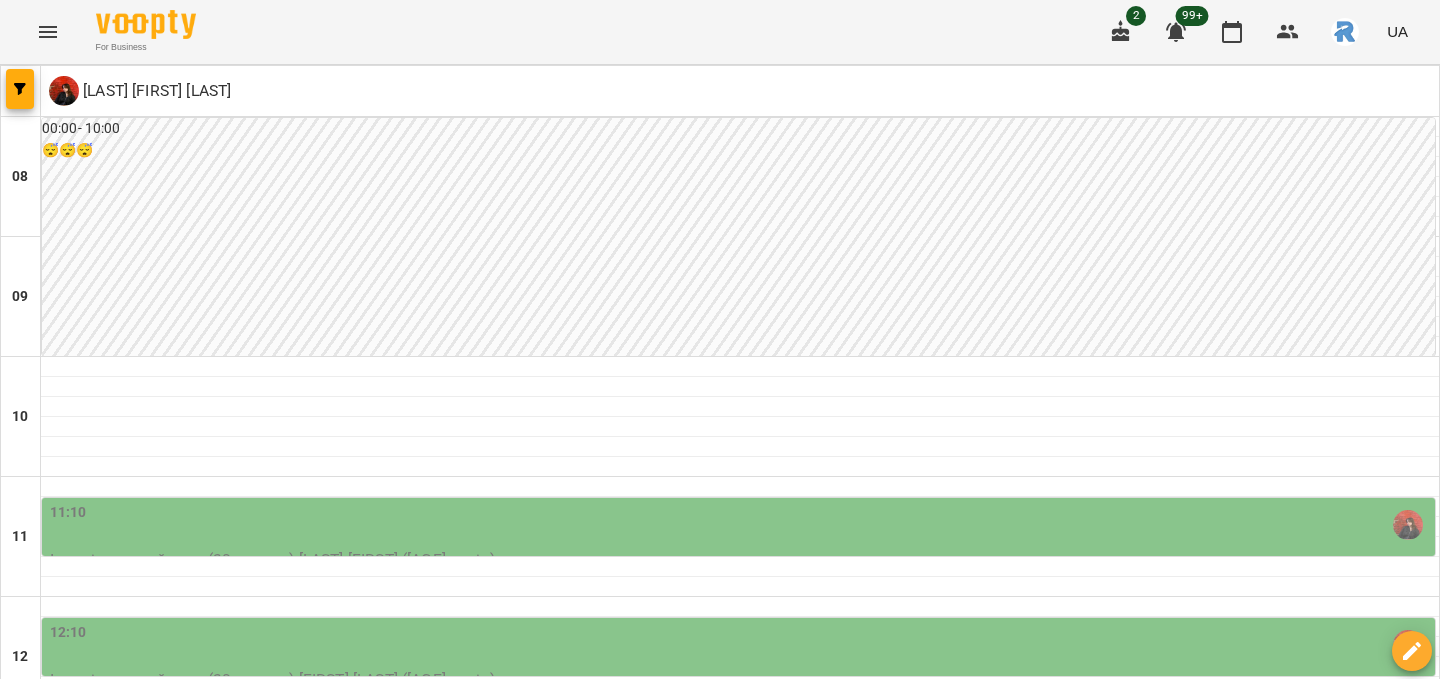 scroll, scrollTop: 325, scrollLeft: 0, axis: vertical 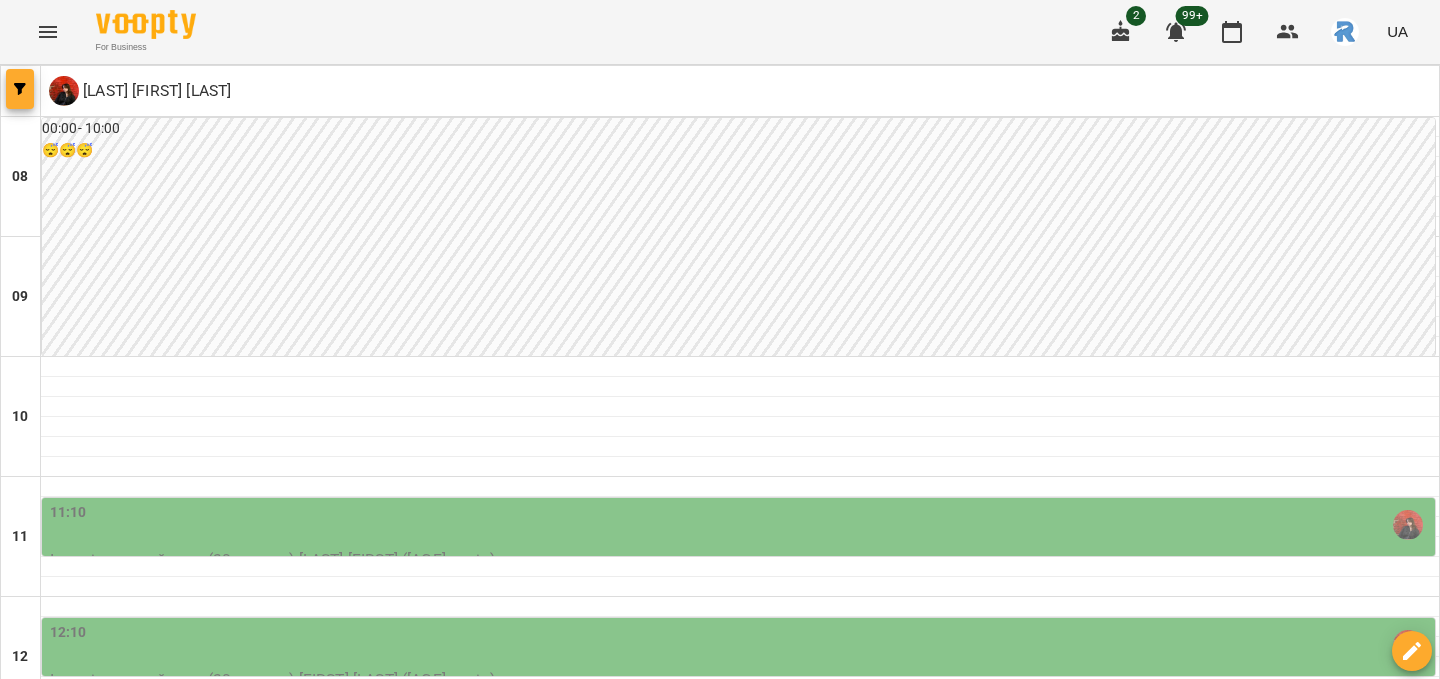 click 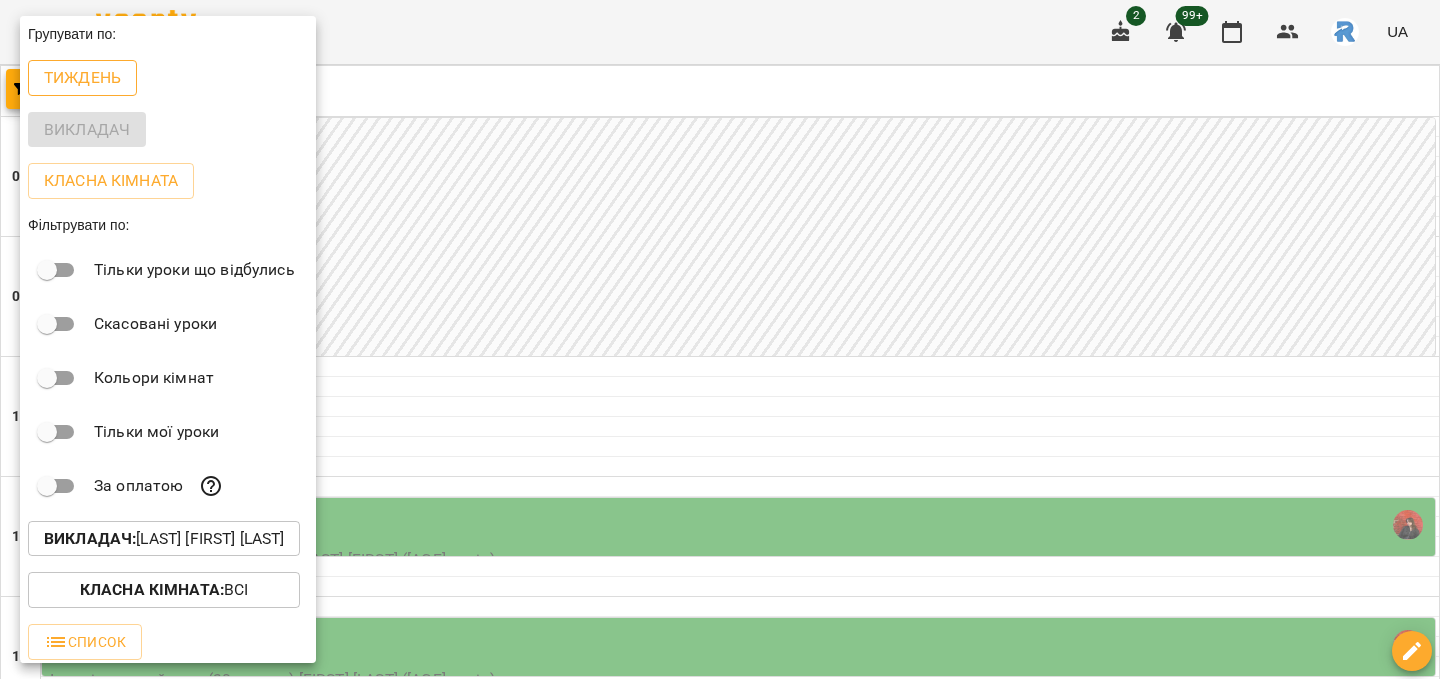click on "Тиждень" at bounding box center (82, 78) 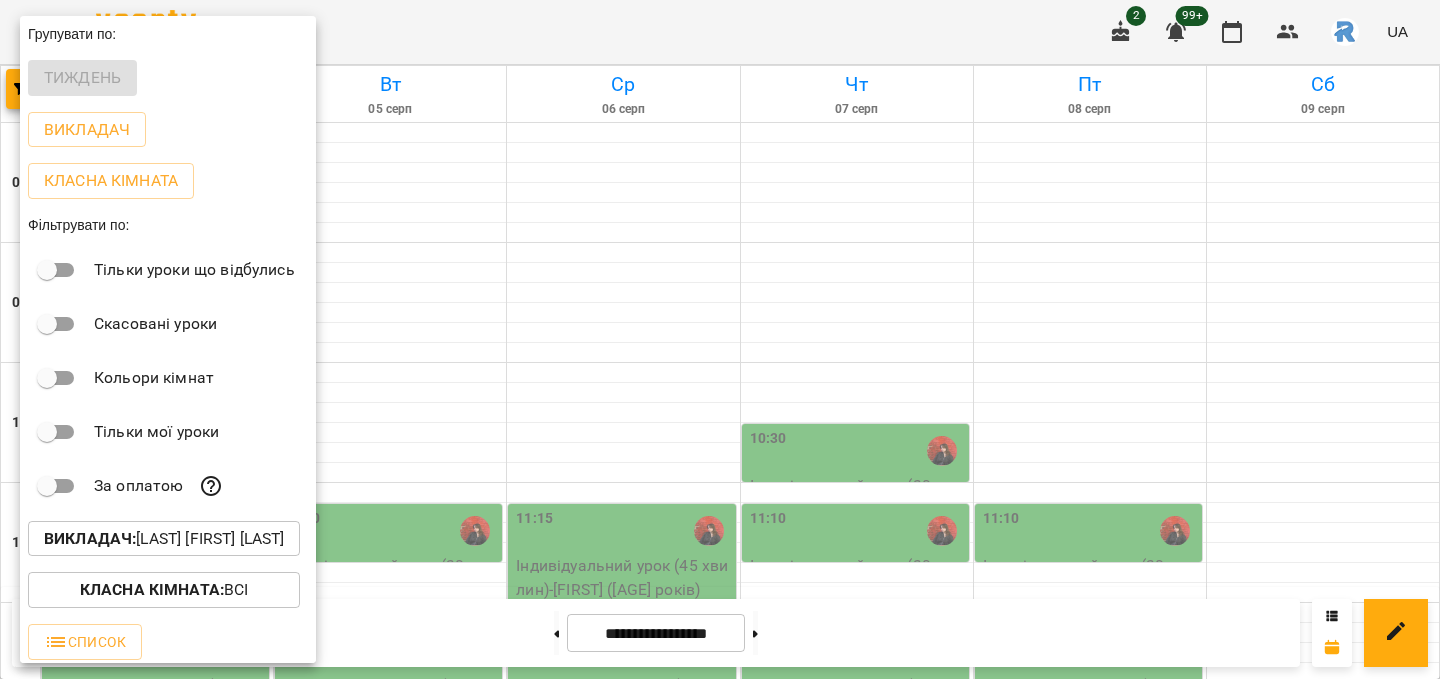 click at bounding box center (720, 339) 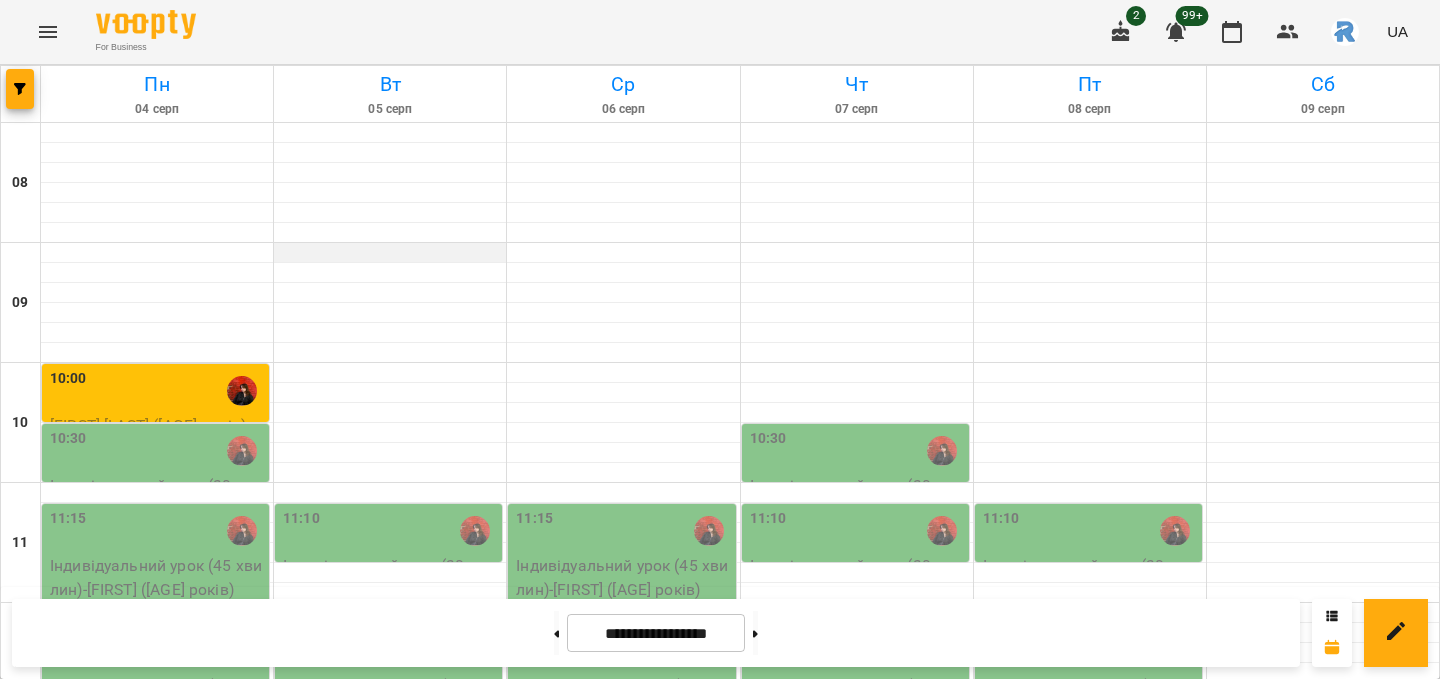scroll, scrollTop: 497, scrollLeft: 0, axis: vertical 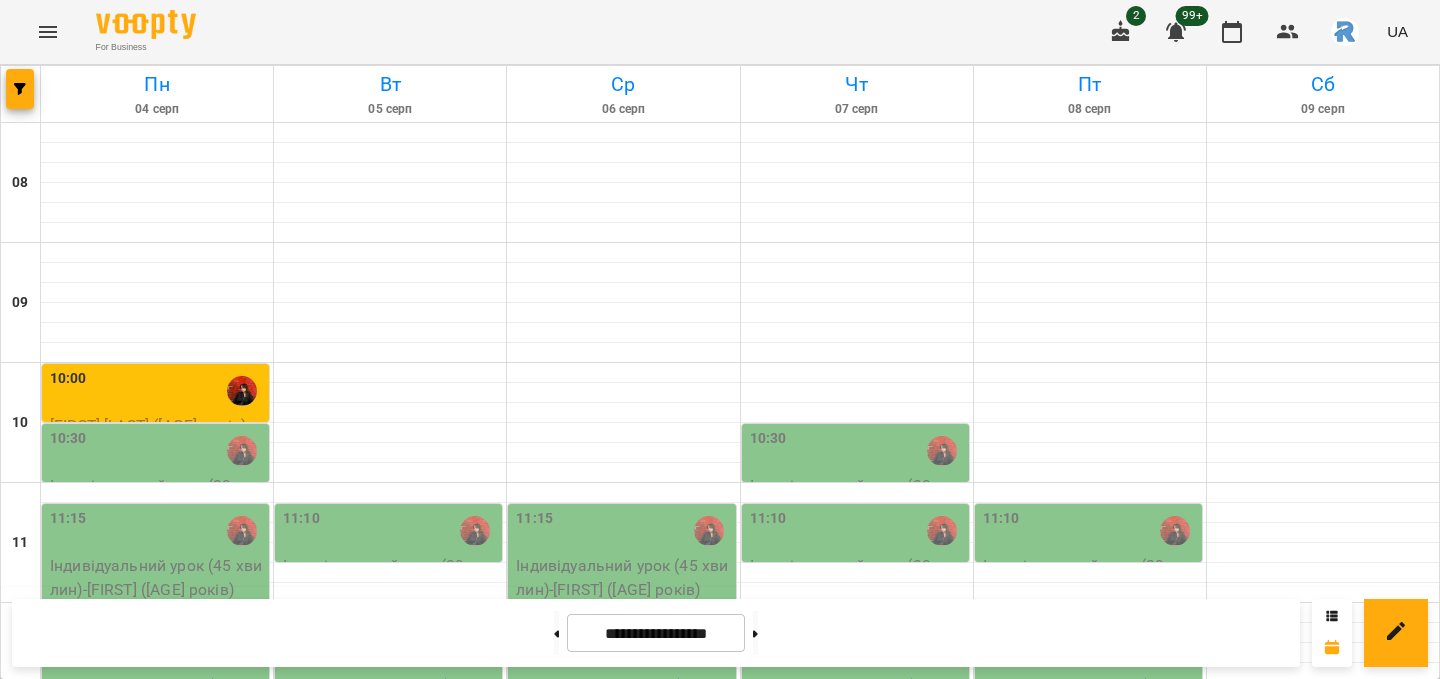 click on "14:00" at bounding box center [390, 871] 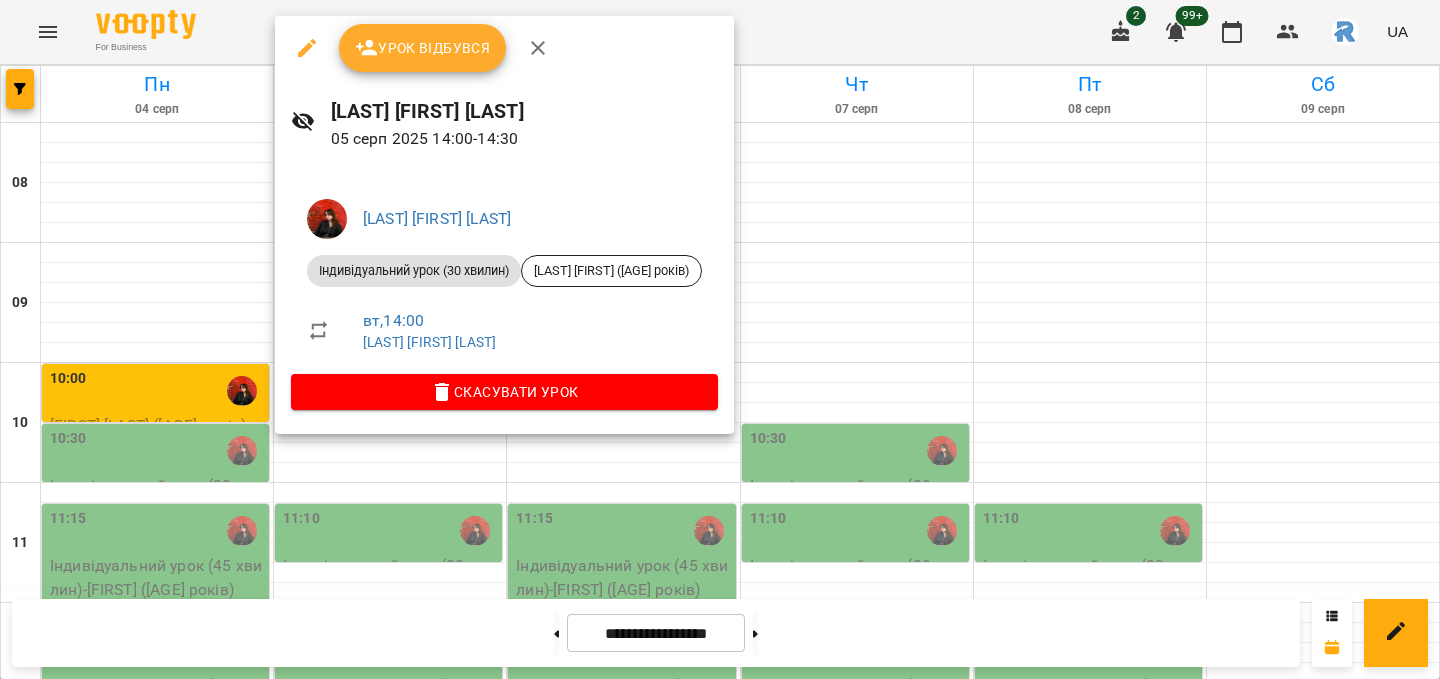 click at bounding box center [720, 339] 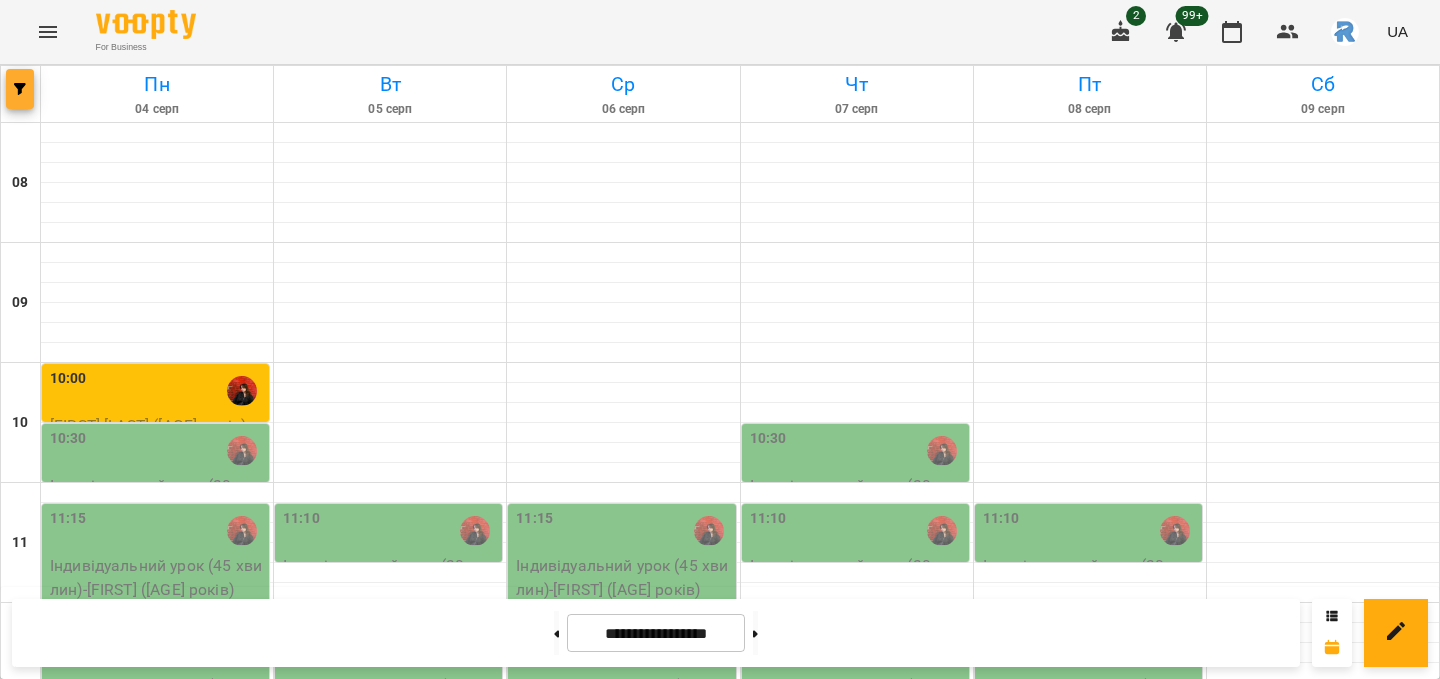 click at bounding box center (20, 89) 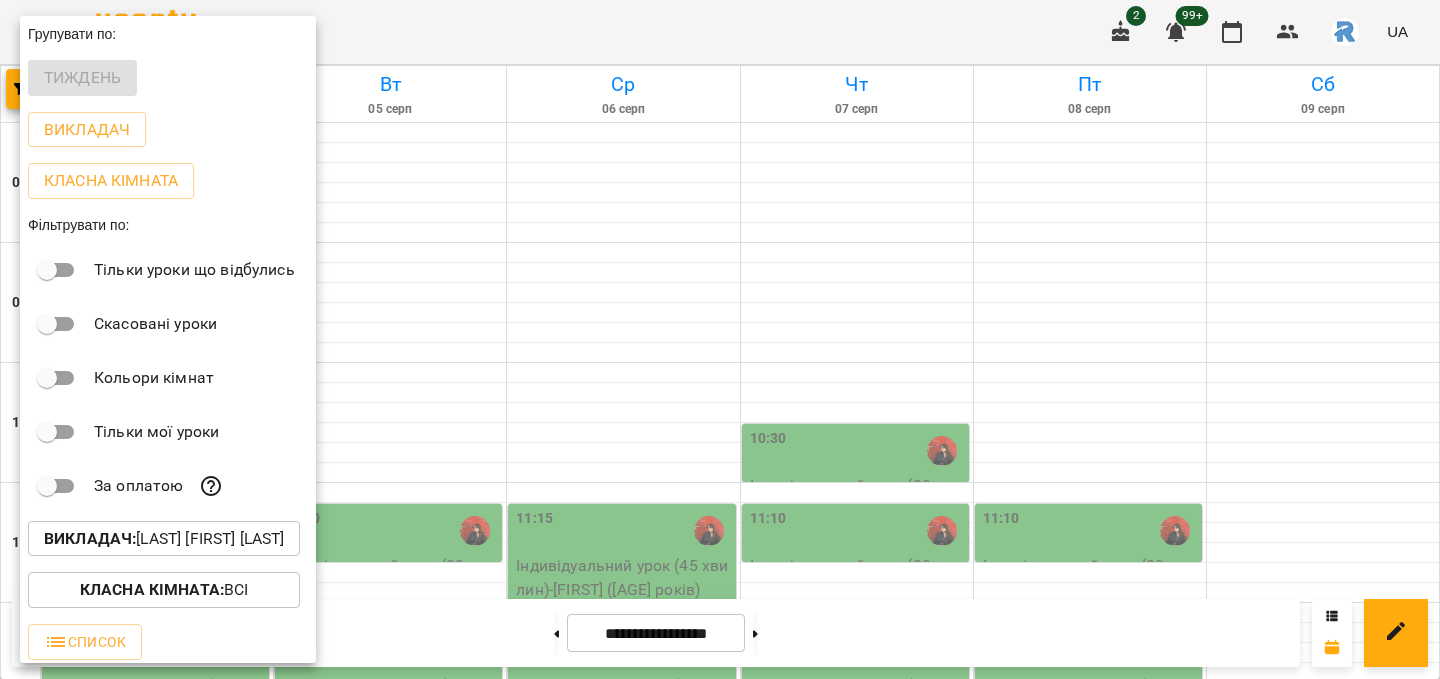 click on "Викладач" at bounding box center (168, 130) 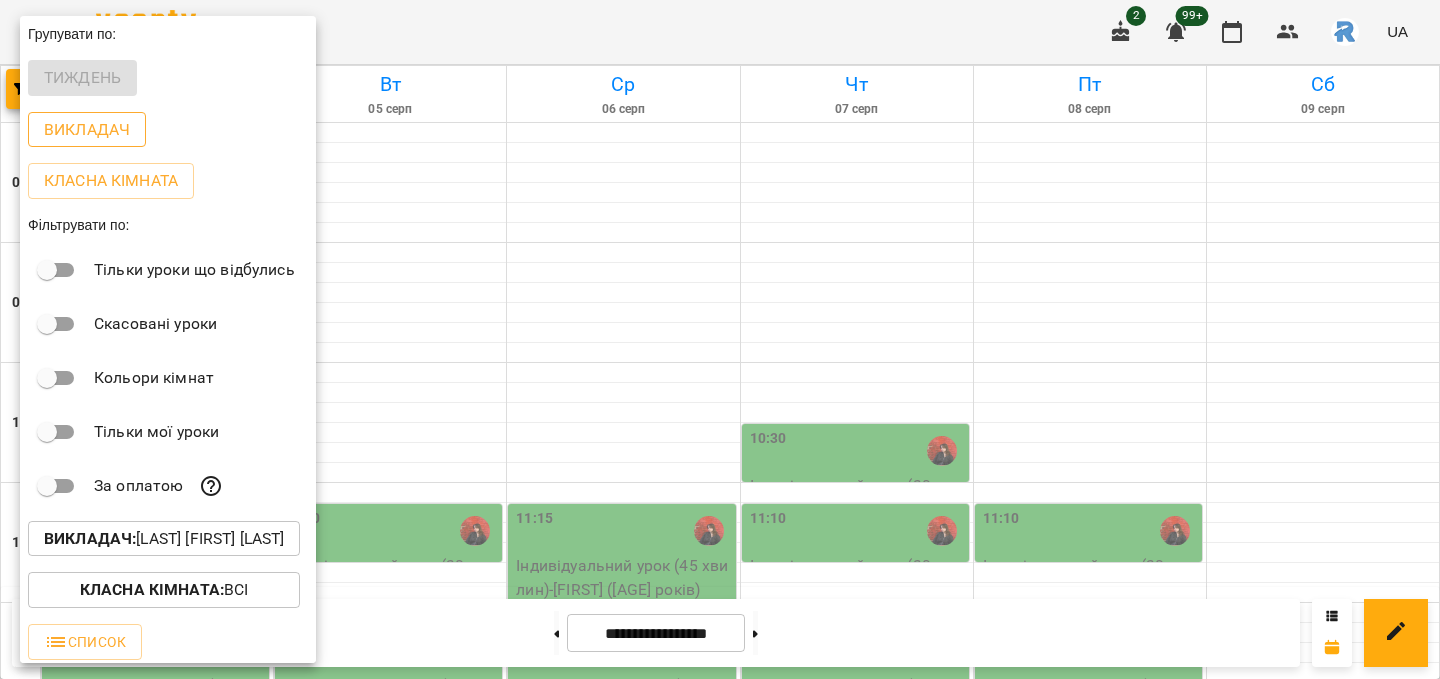 click on "Викладач" at bounding box center [87, 130] 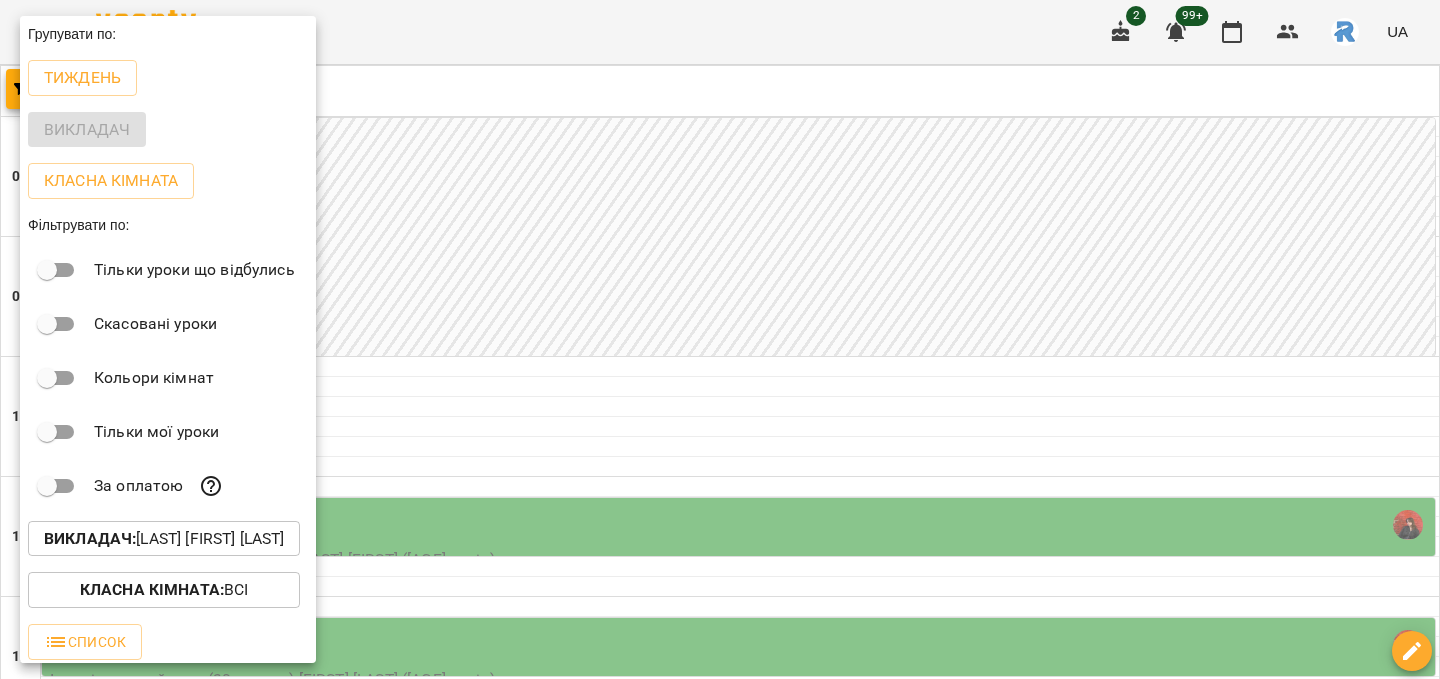 click at bounding box center [720, 339] 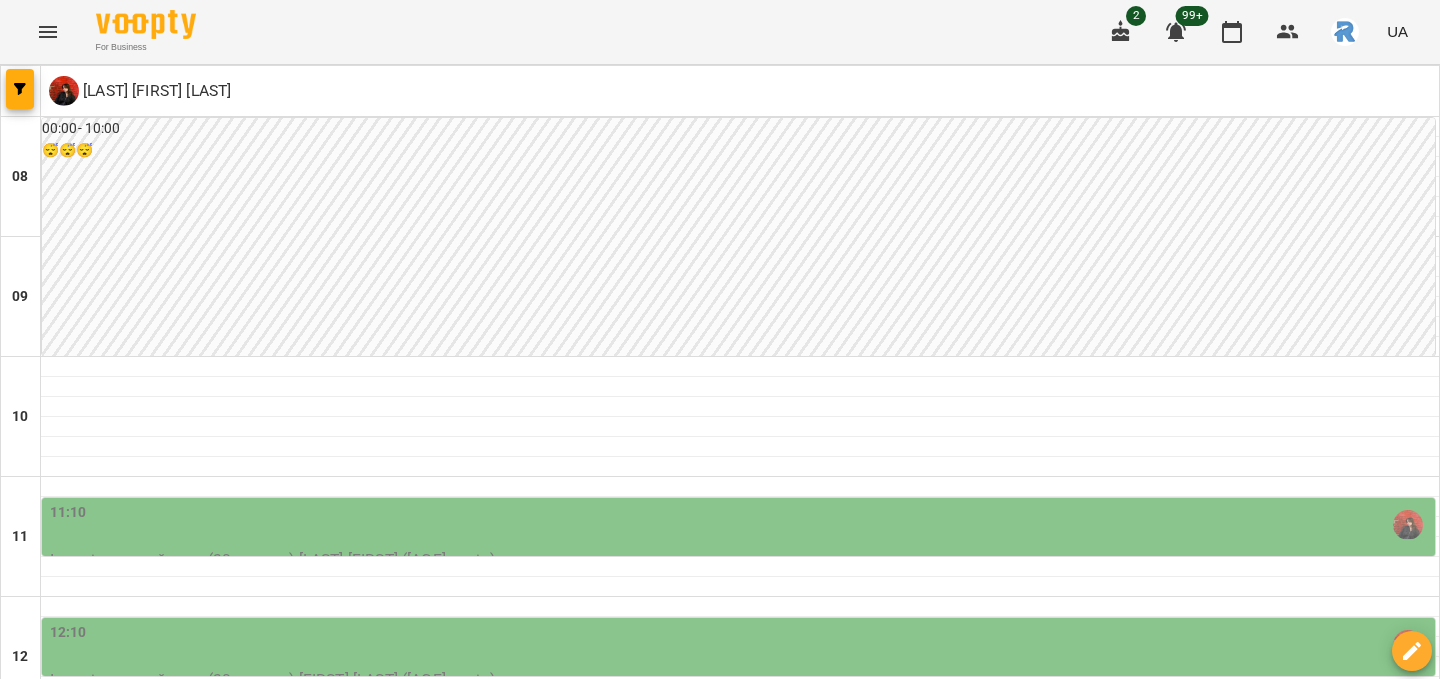 click on "00:00 -   10:00 😴😴😴" at bounding box center (738, 237) 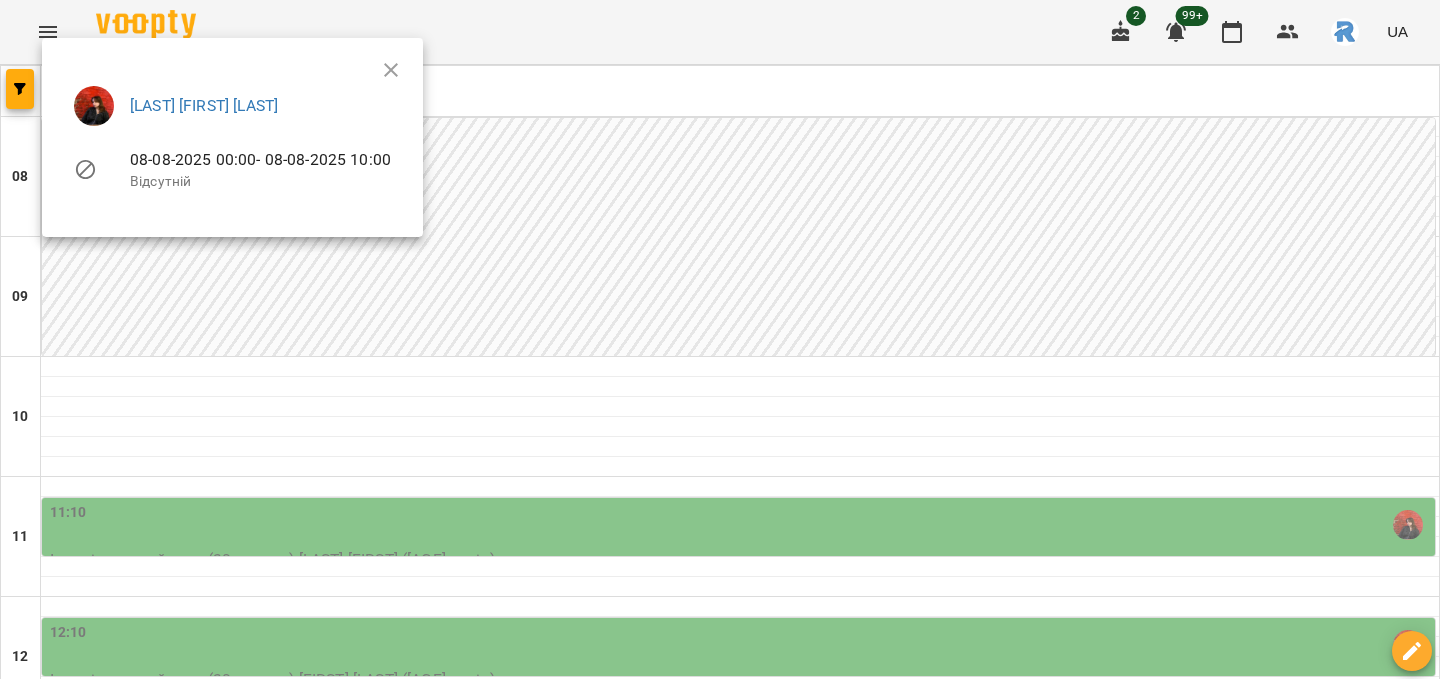 click at bounding box center [720, 339] 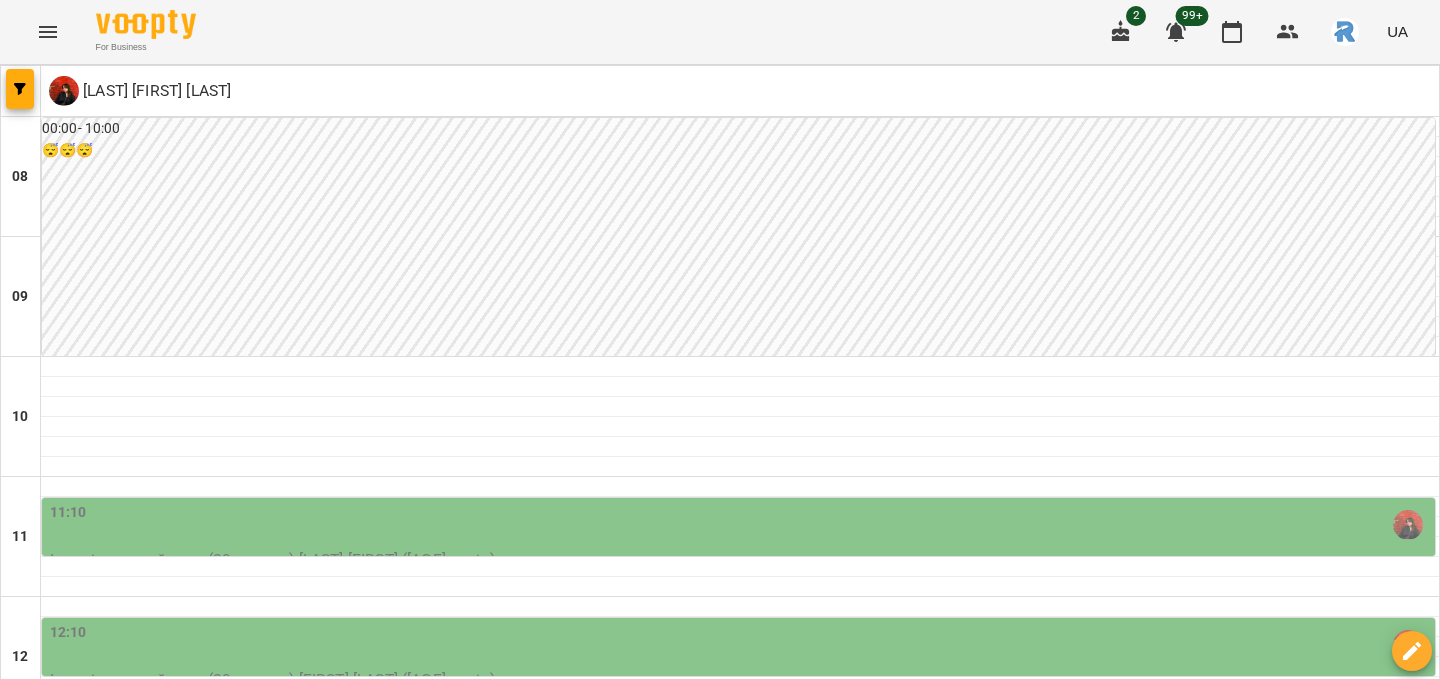 click on "вт" at bounding box center (277, 1703) 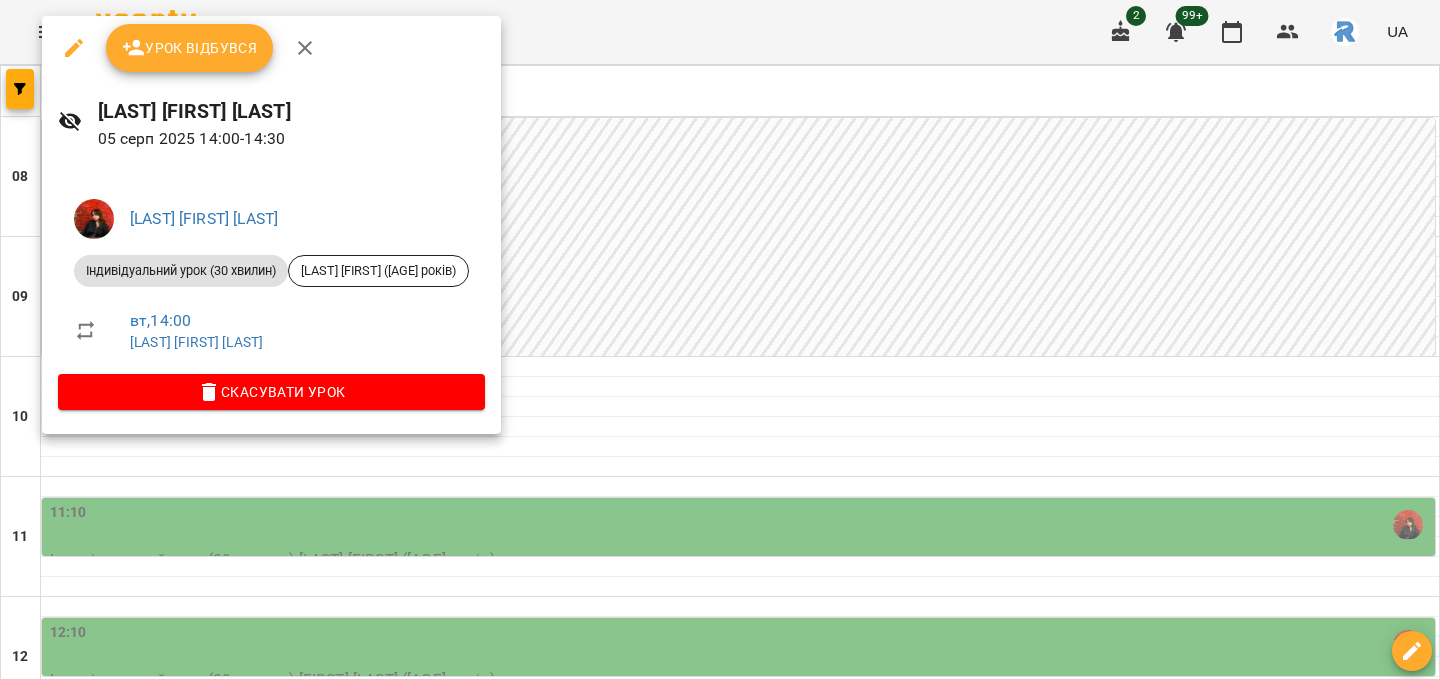 click at bounding box center [720, 339] 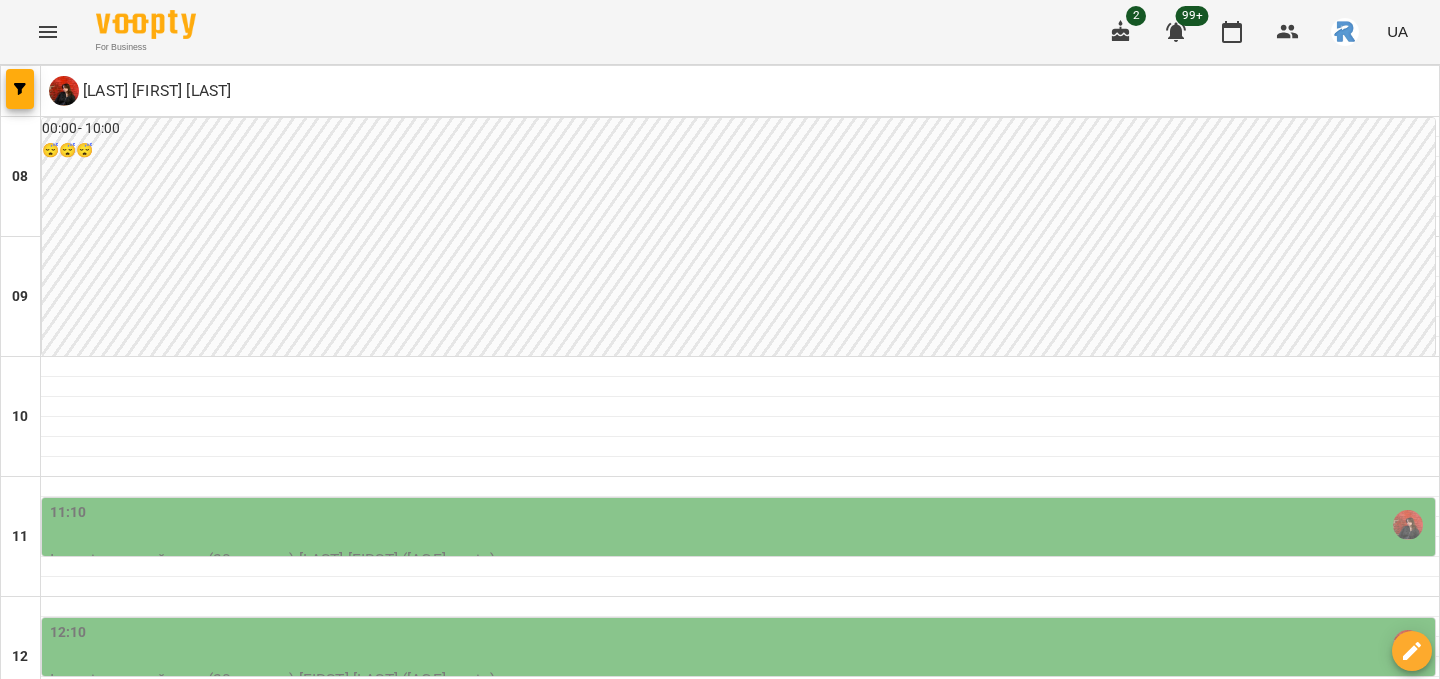 scroll, scrollTop: 87, scrollLeft: 0, axis: vertical 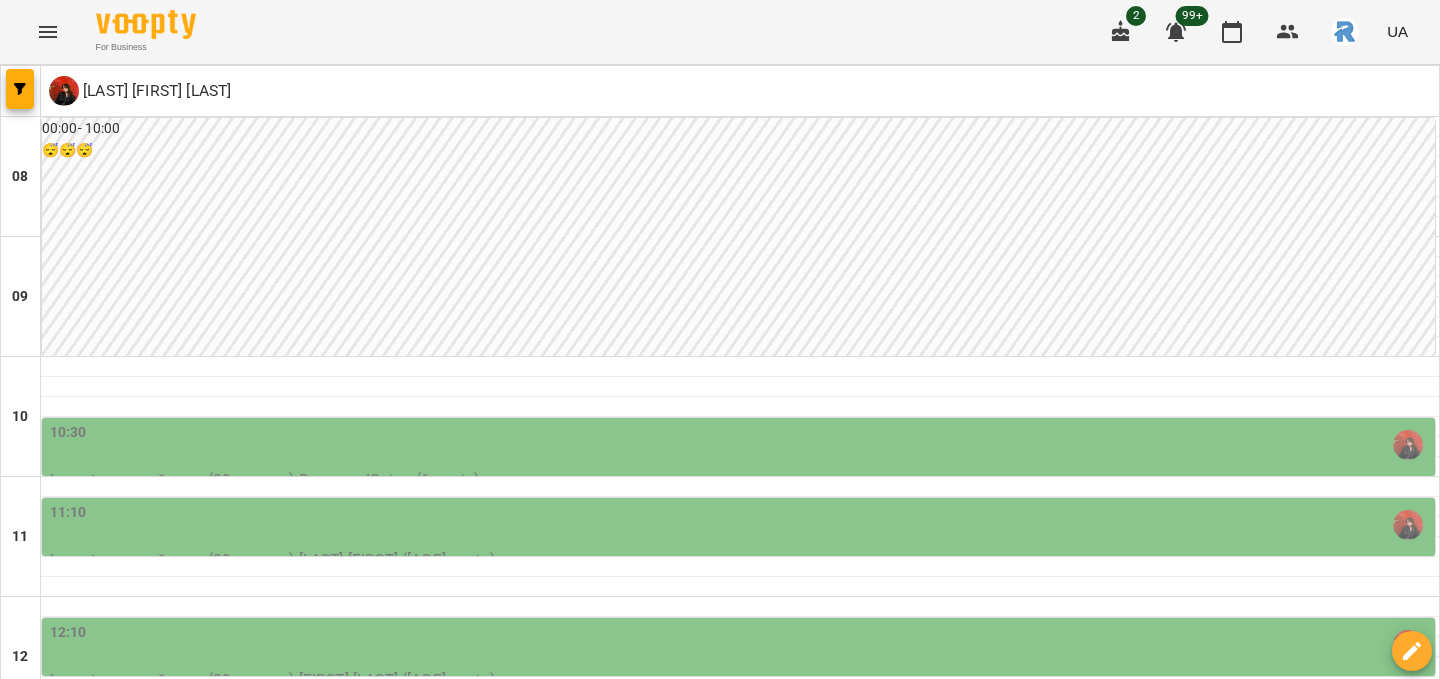 click on "пт" at bounding box center (1164, 1703) 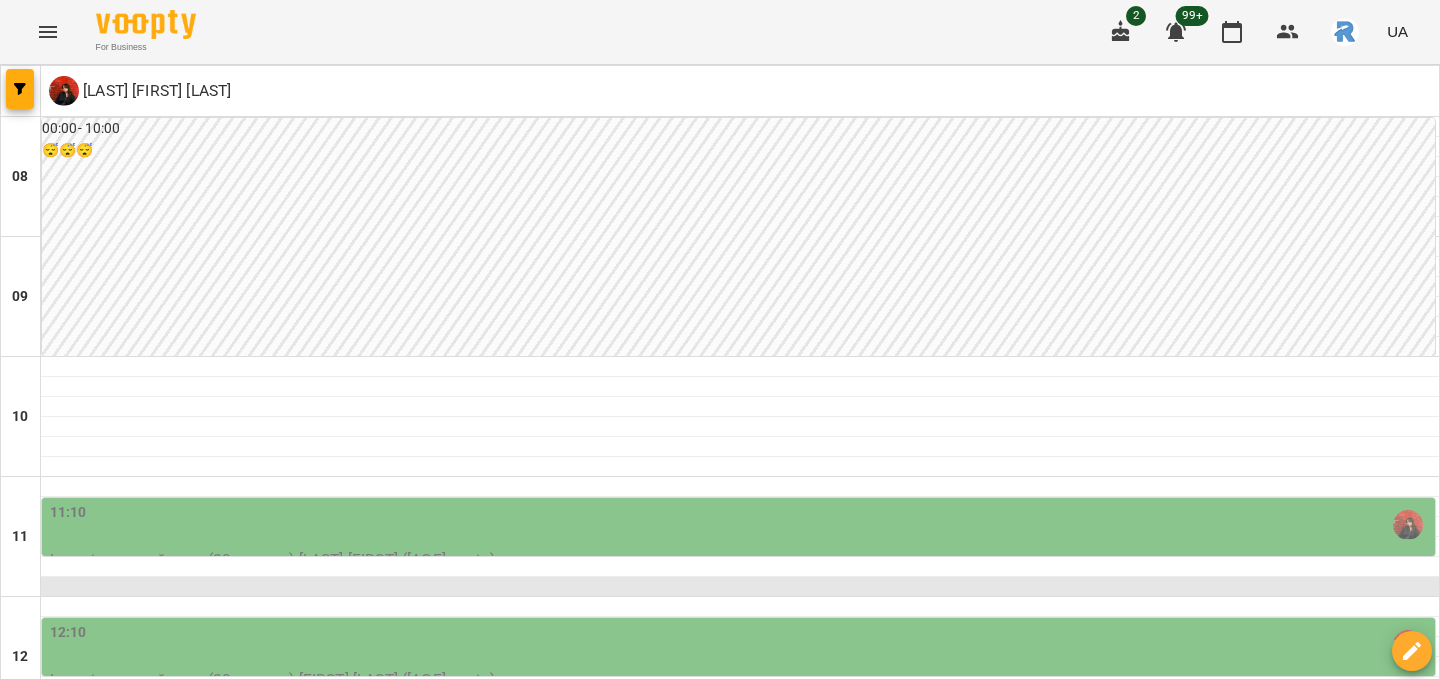 scroll, scrollTop: 663, scrollLeft: 0, axis: vertical 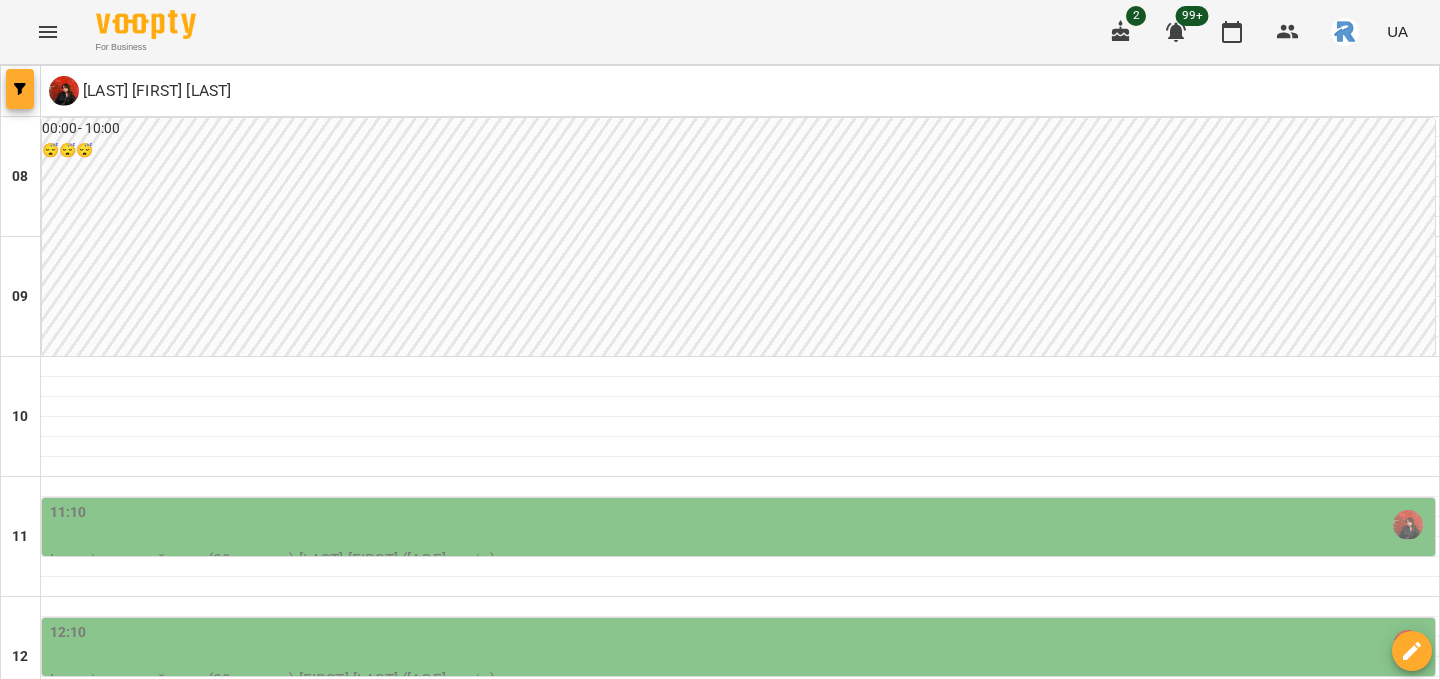 click 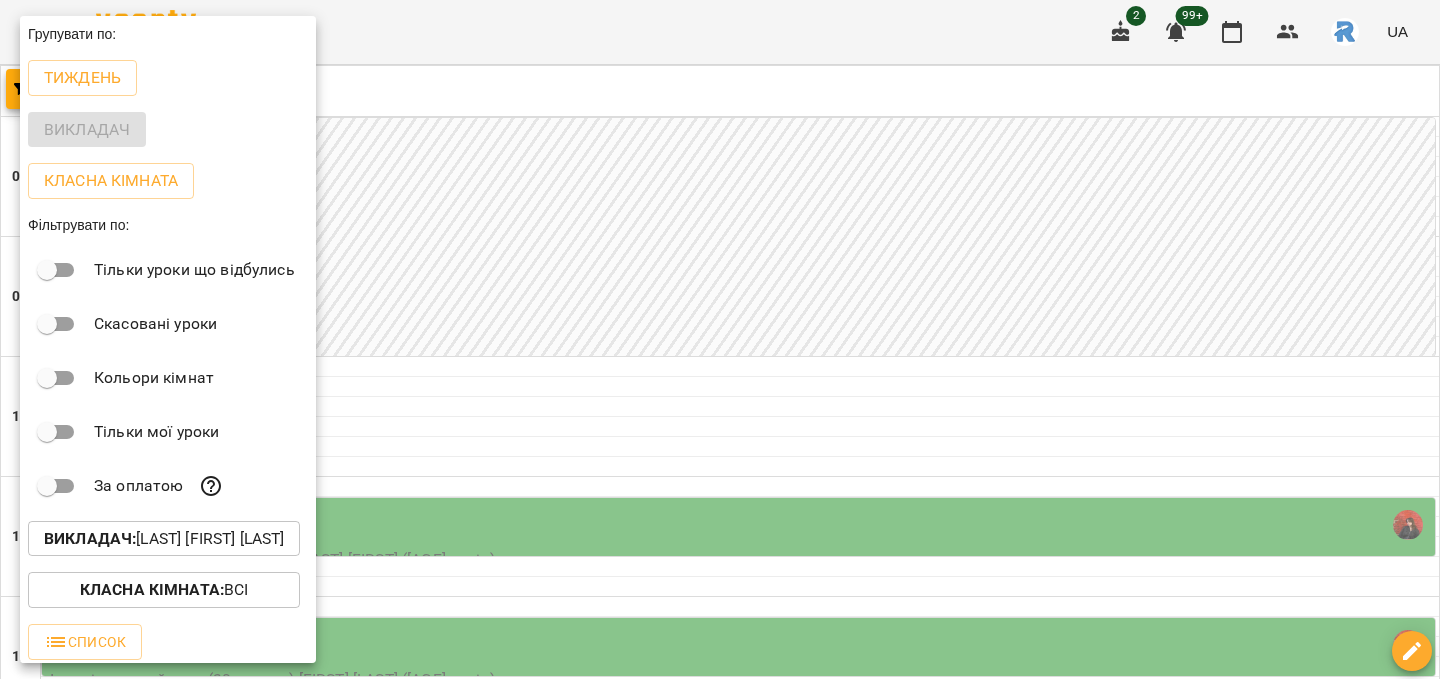 click on "Тиждень" at bounding box center (168, 78) 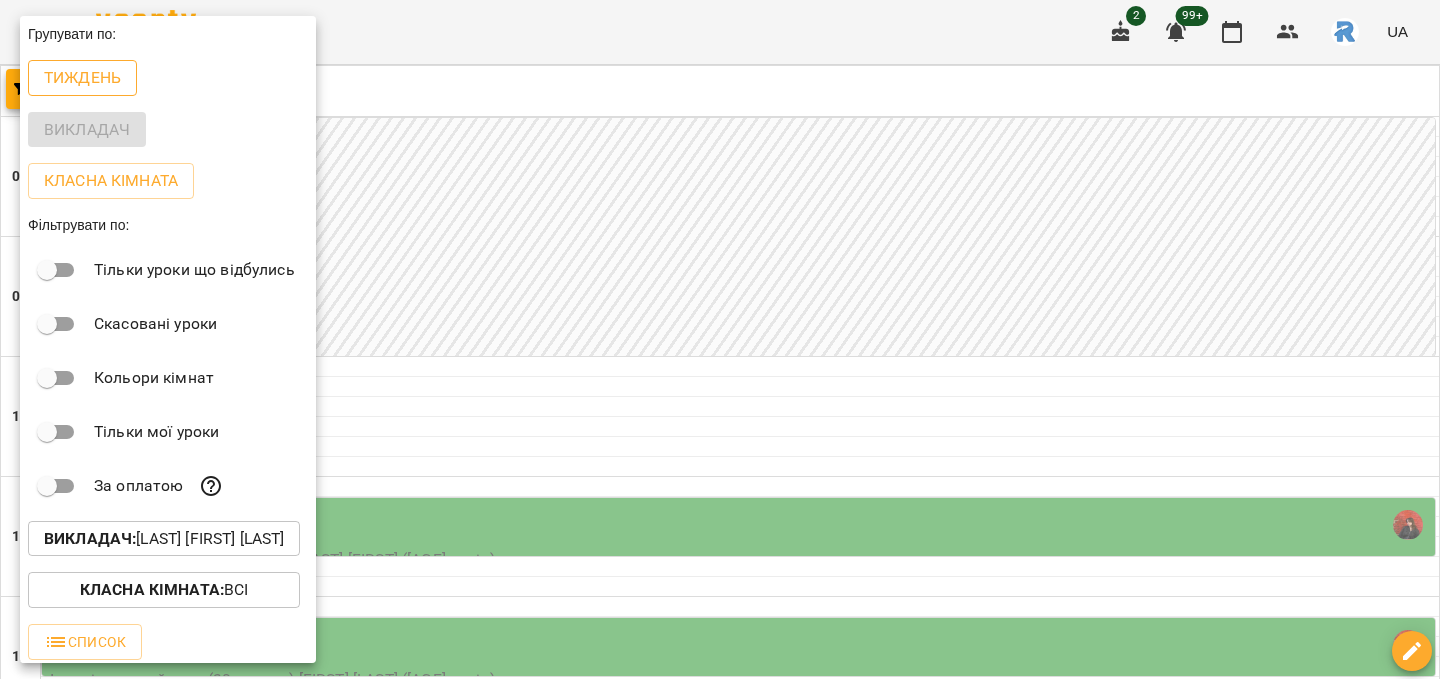 click on "Тиждень" at bounding box center [82, 78] 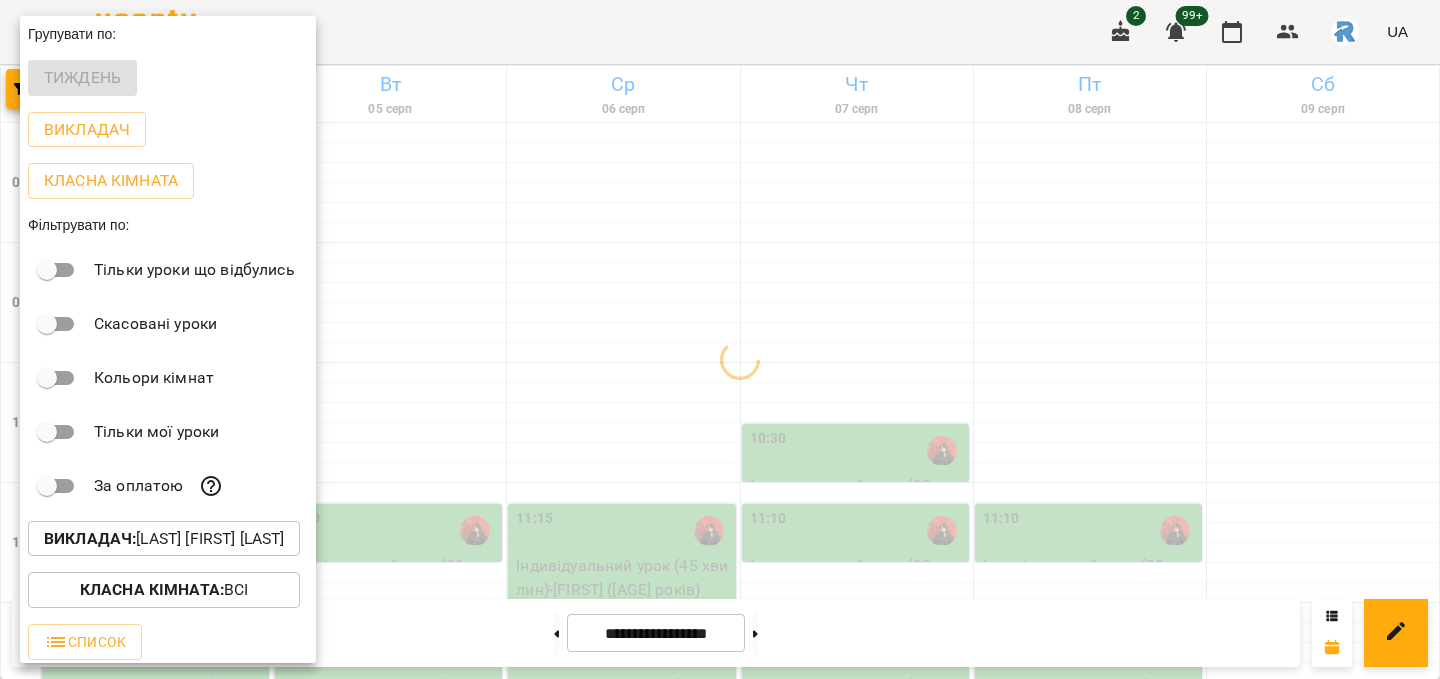 click at bounding box center [720, 339] 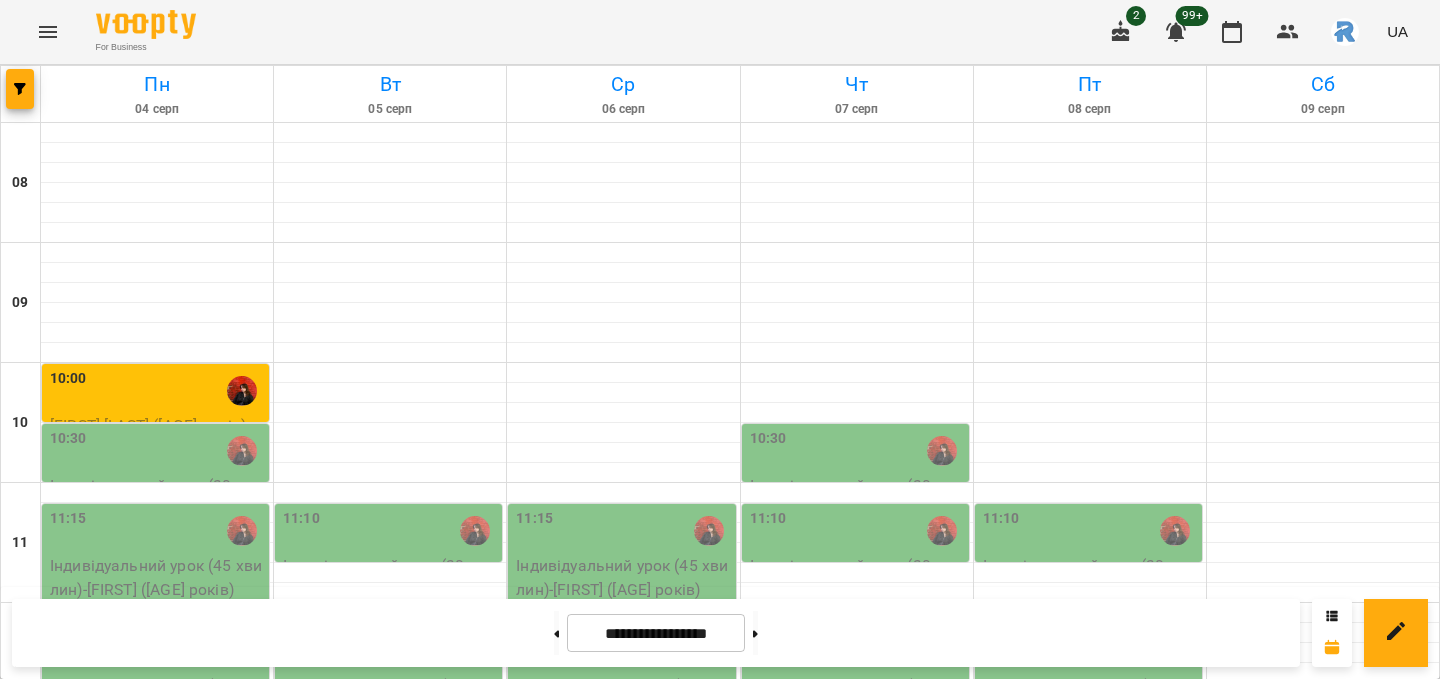 scroll, scrollTop: 326, scrollLeft: 0, axis: vertical 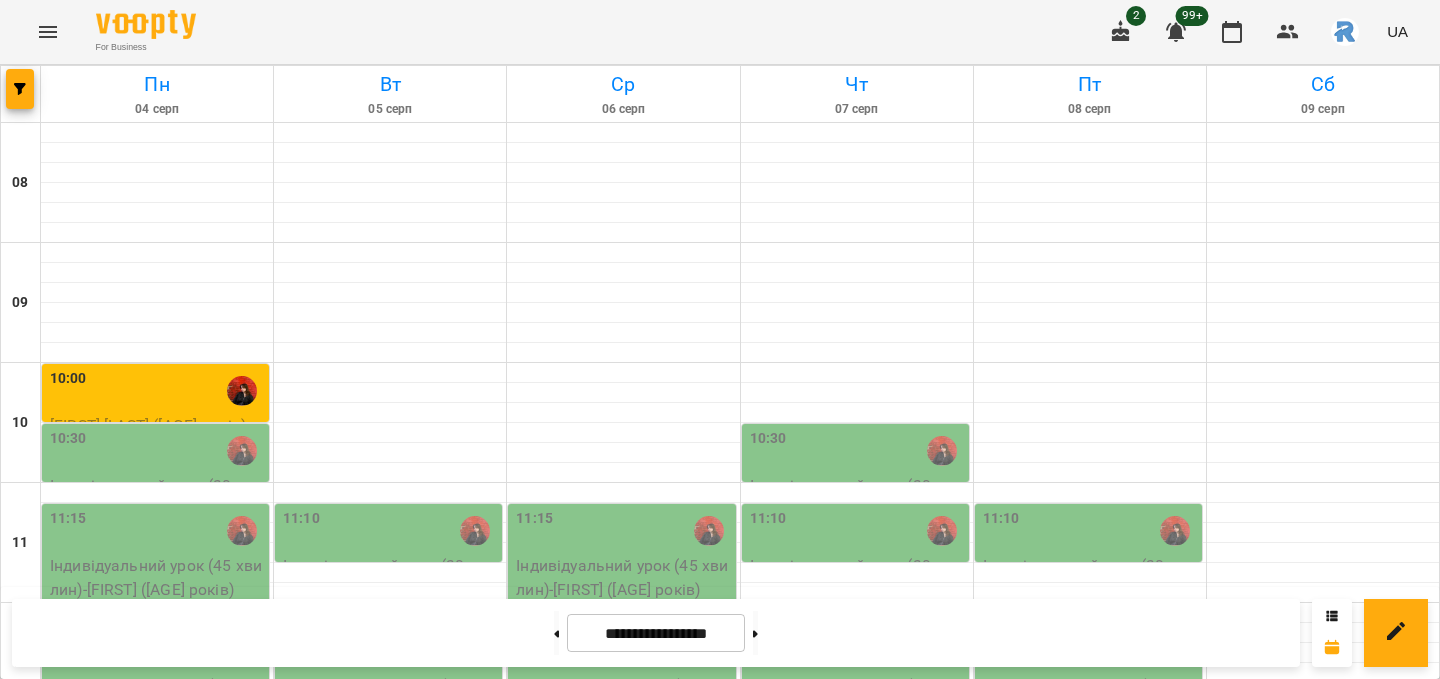 click on "11:10" at bounding box center (390, 531) 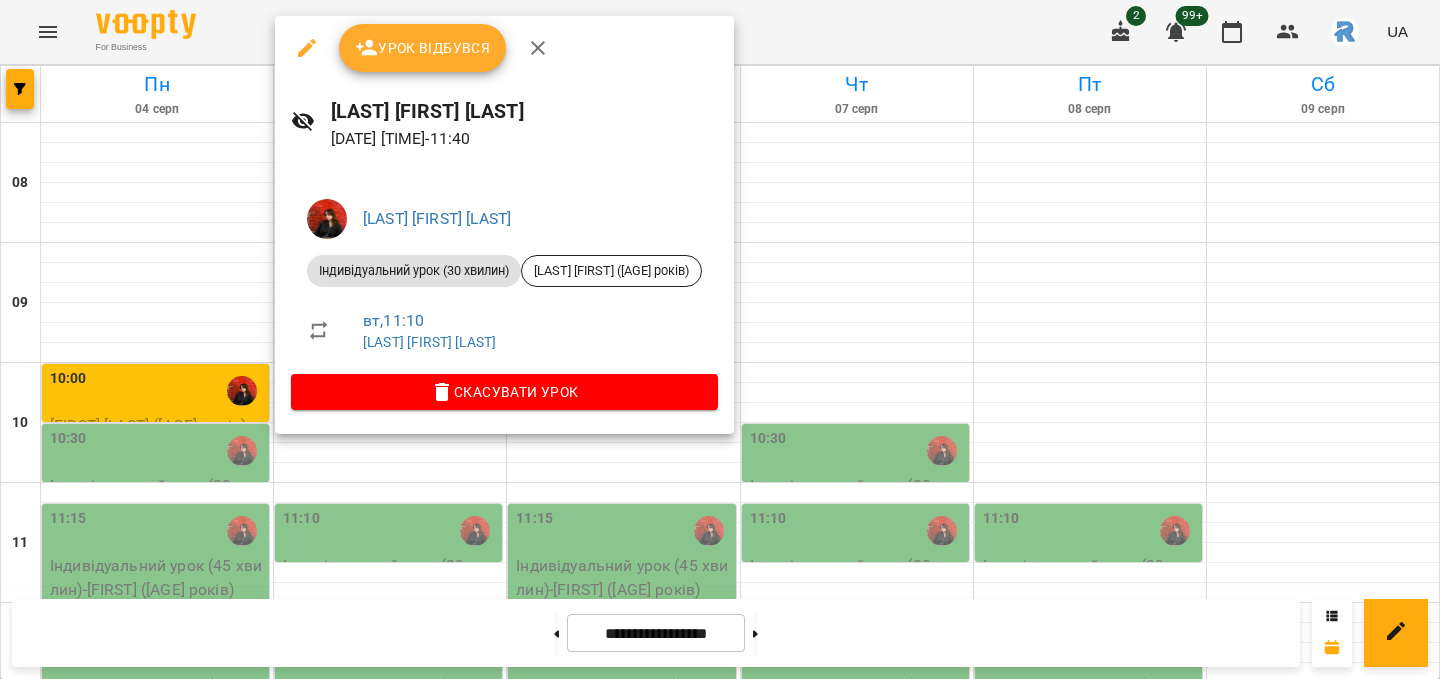 click at bounding box center (720, 339) 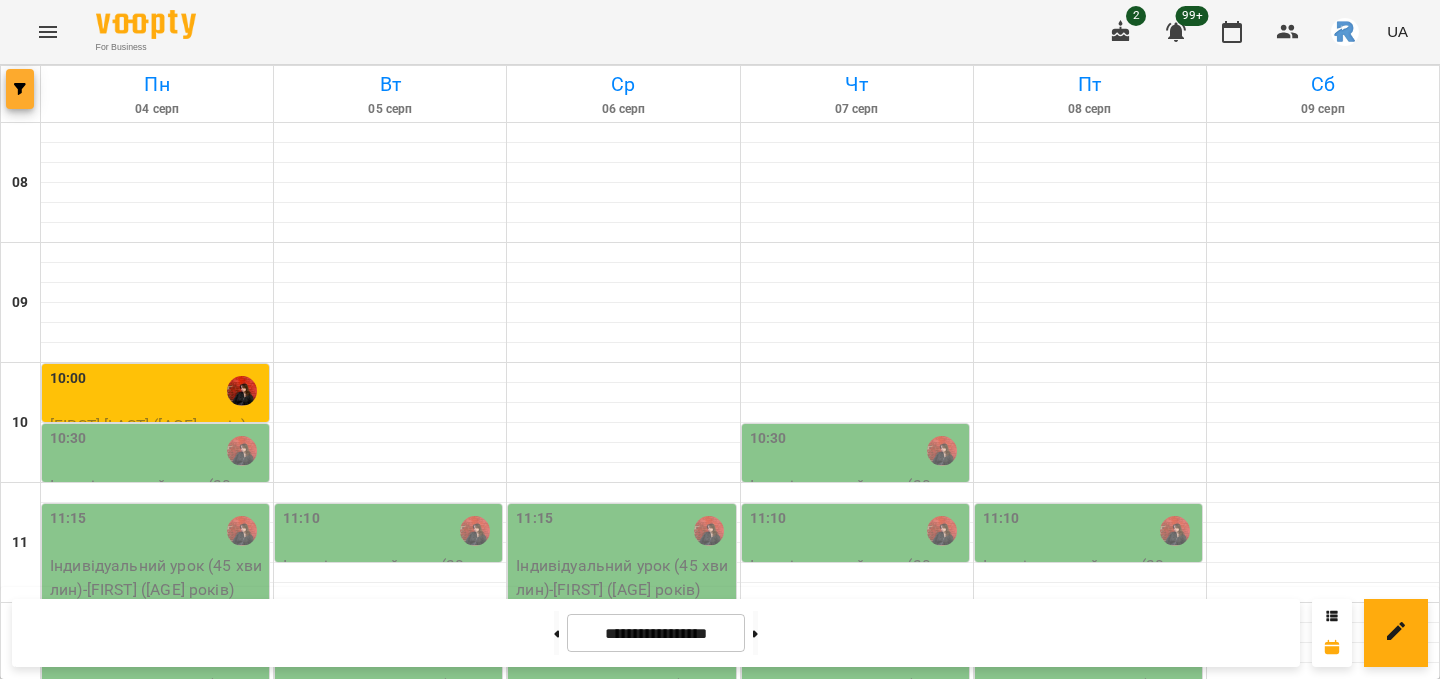 click 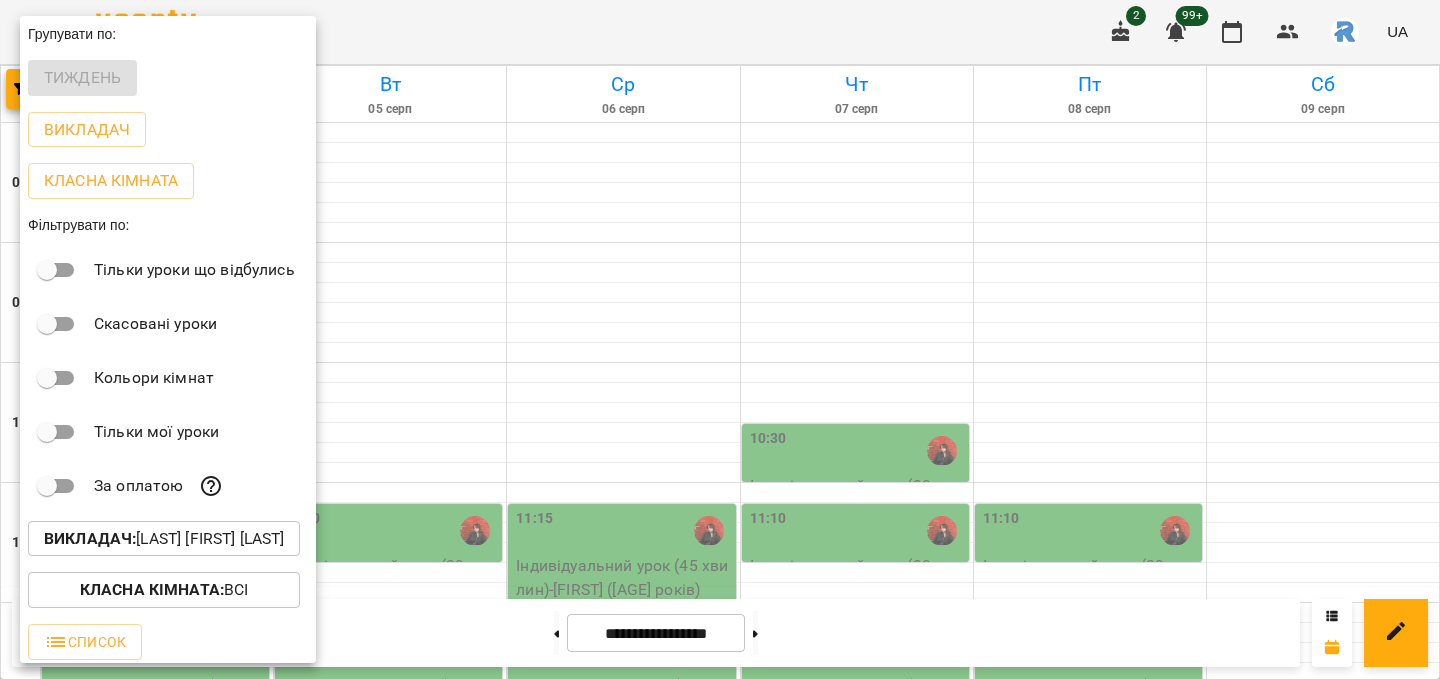 click on "Викладач : [LAST] [FIRST] [LAST]" at bounding box center [164, 539] 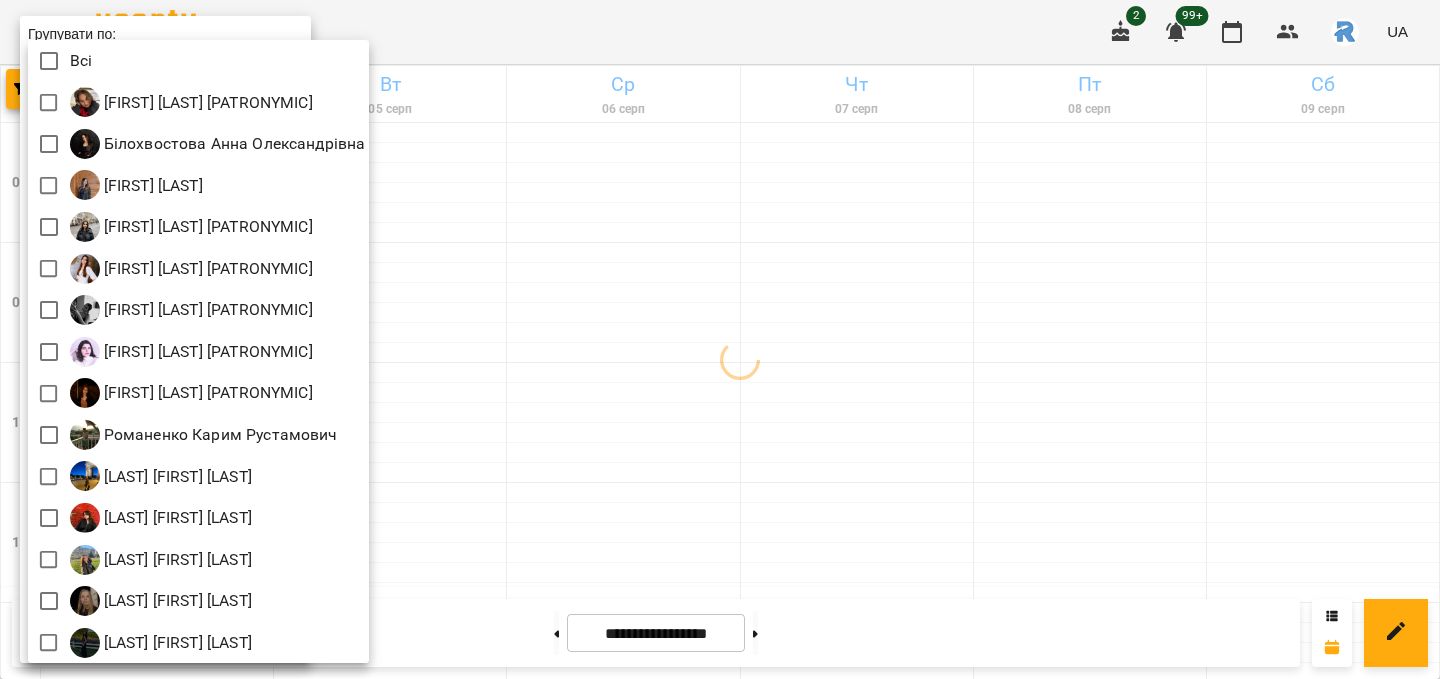 scroll, scrollTop: 4, scrollLeft: 0, axis: vertical 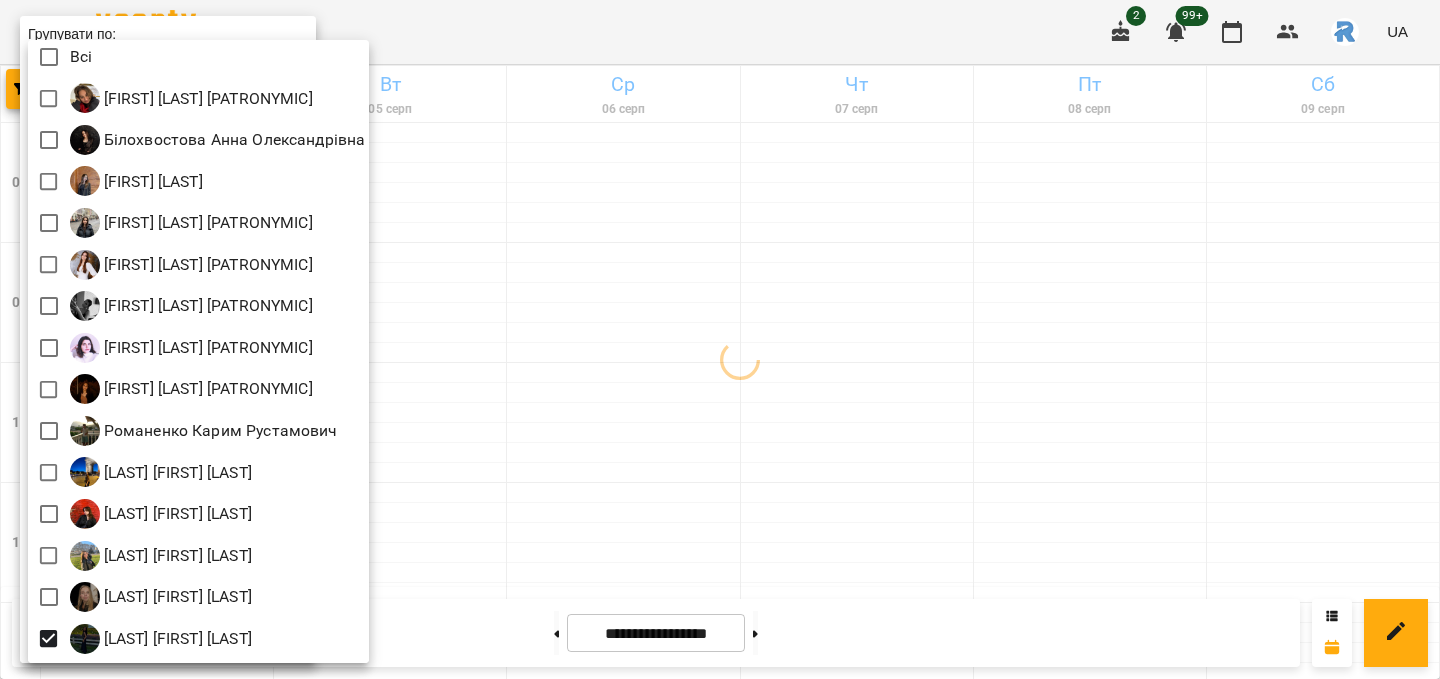 click at bounding box center (720, 339) 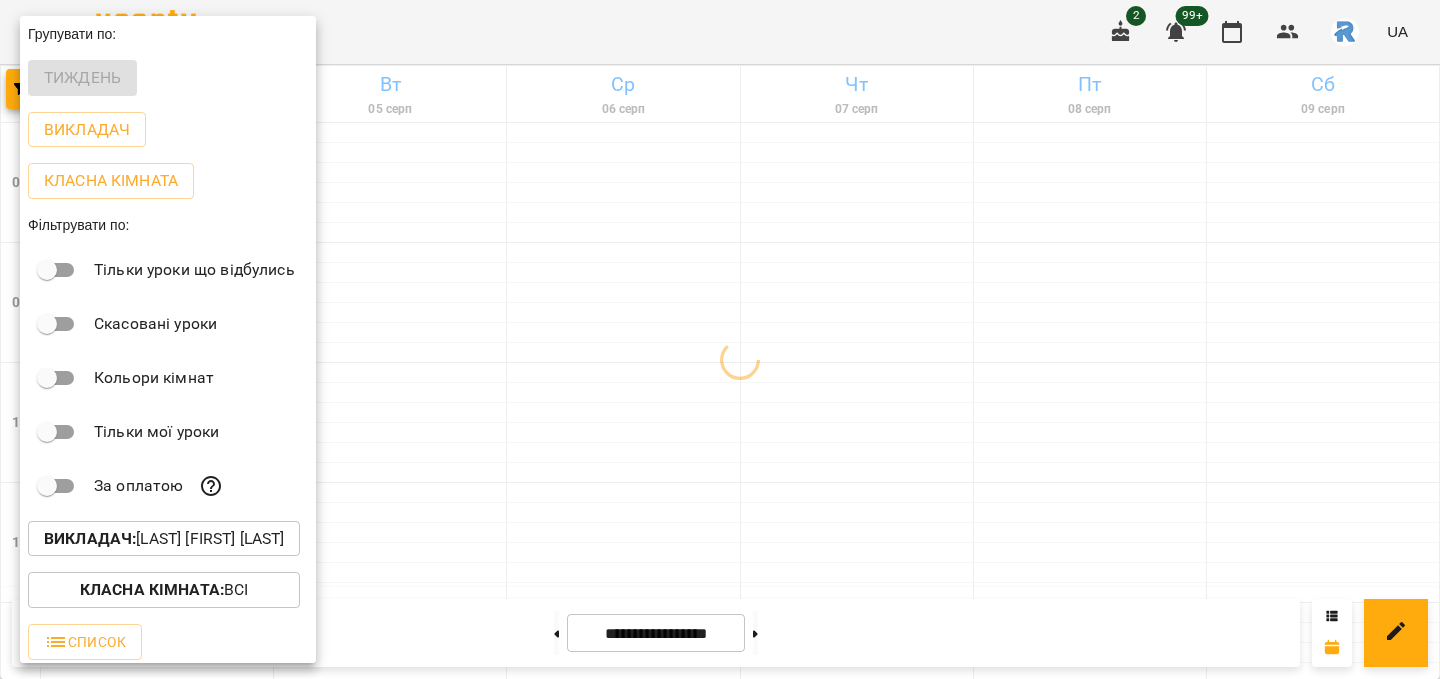 click at bounding box center (720, 339) 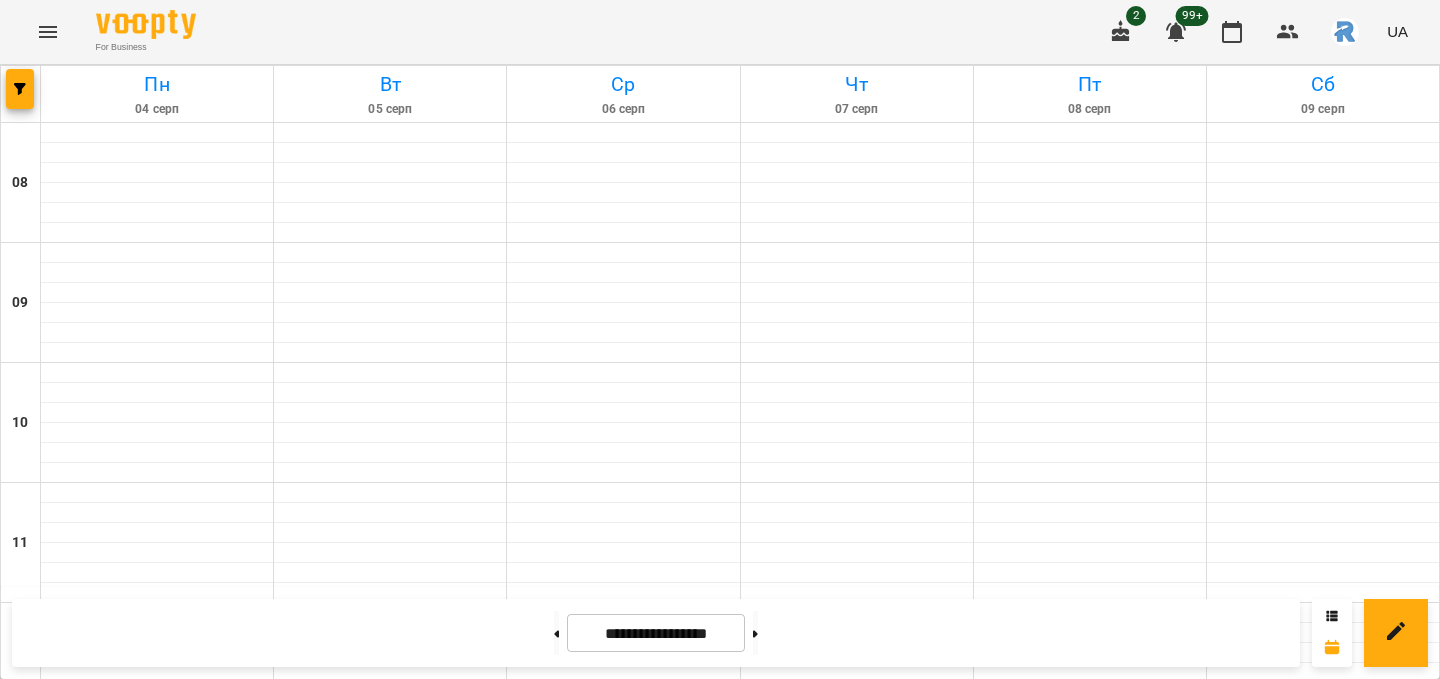 click on "Індивідуальний урок (45 хвилин) - [FIRST] ([AGE] років)" at bounding box center (157, 757) 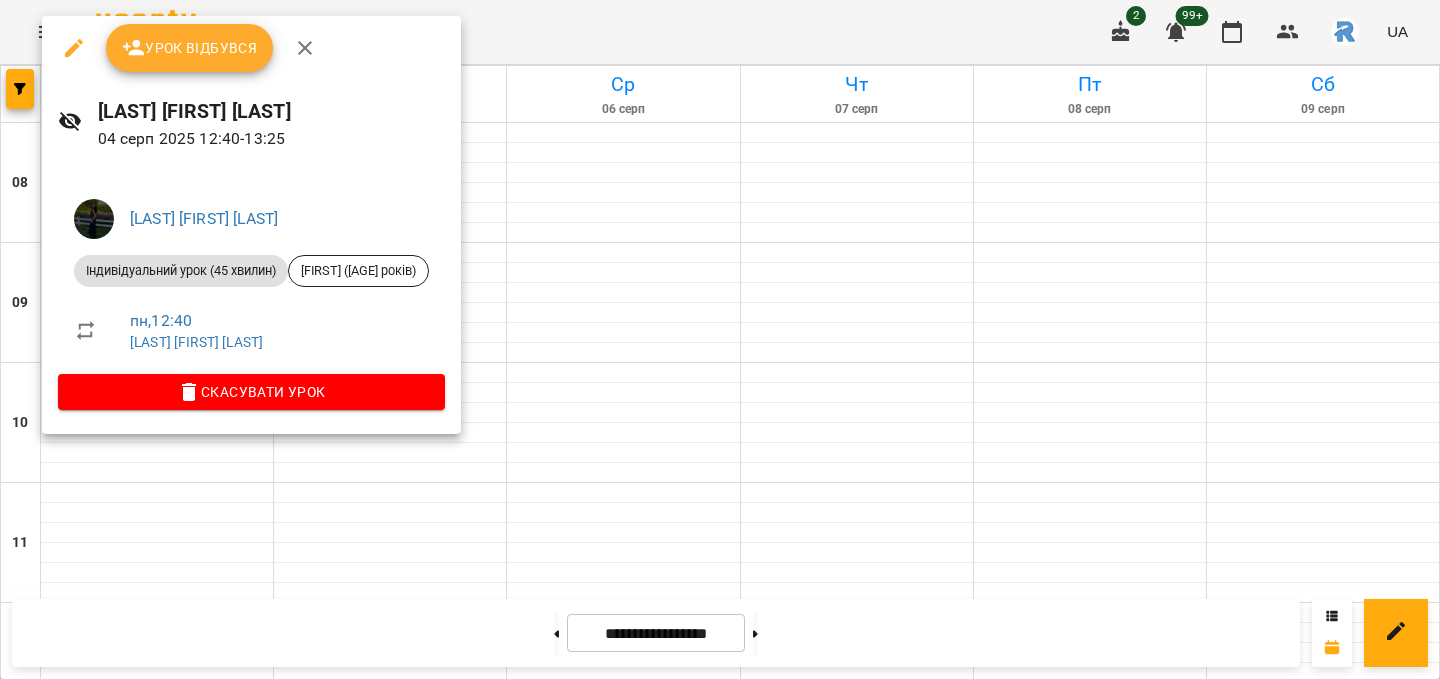click at bounding box center (720, 339) 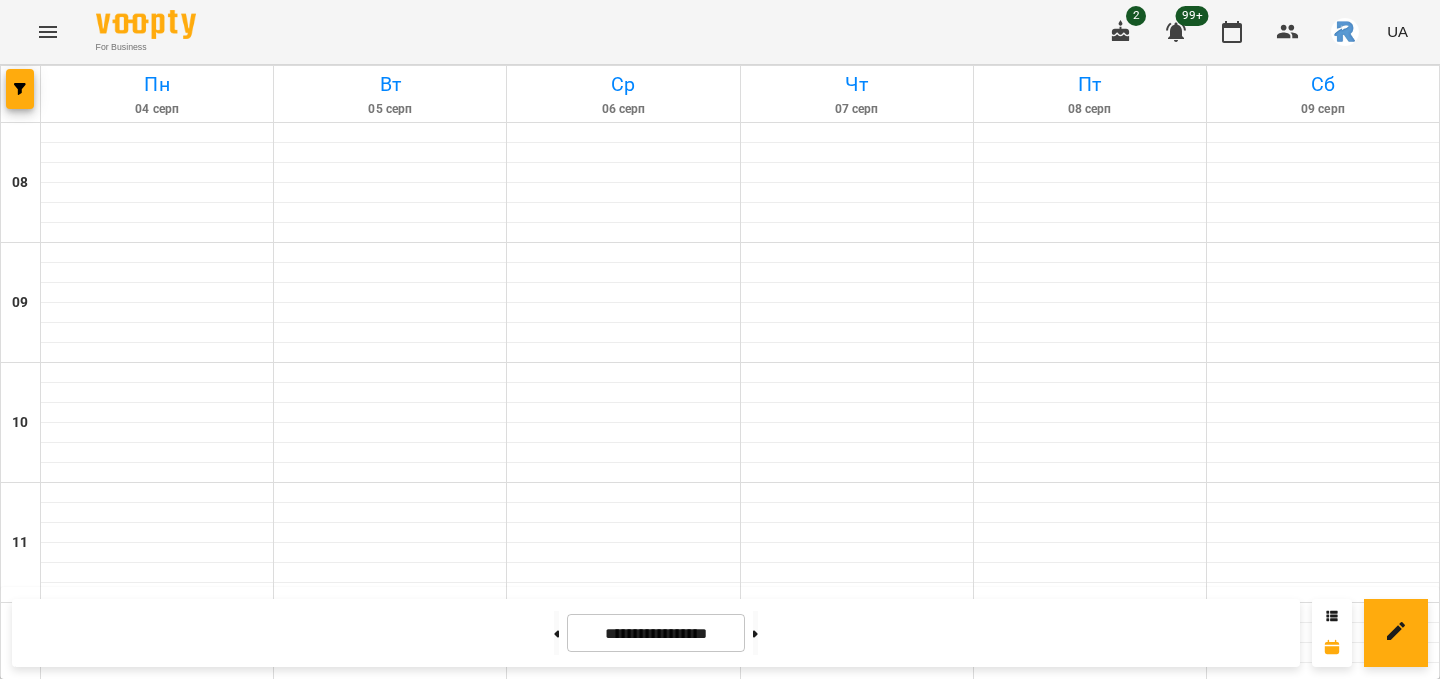 click on "12:00" at bounding box center [157, 631] 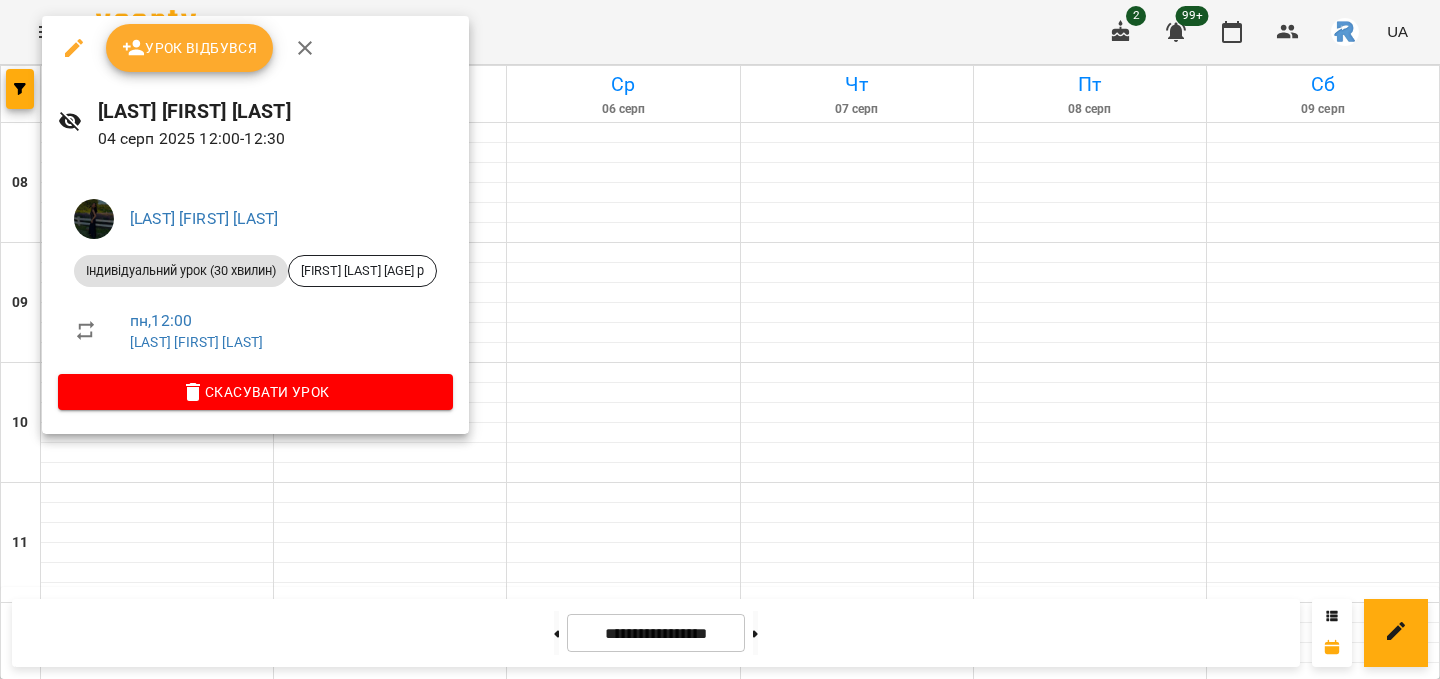 click at bounding box center [720, 339] 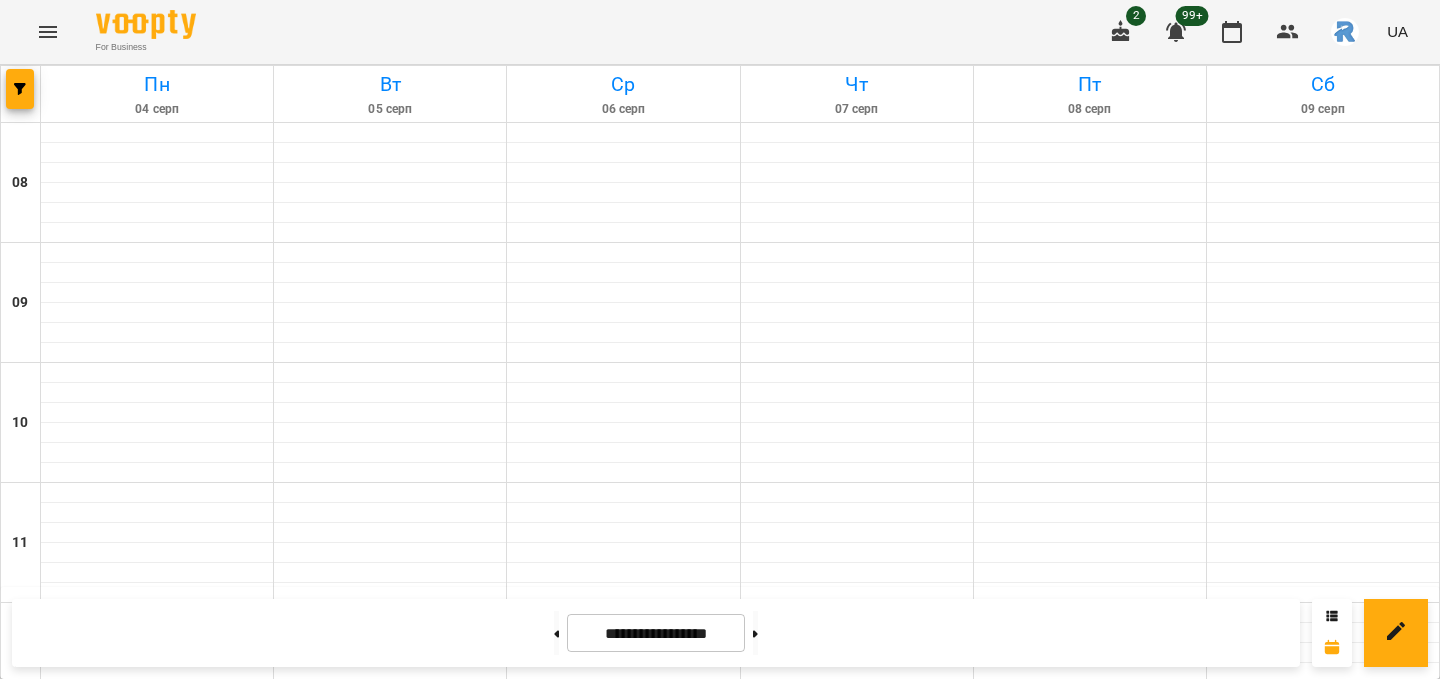 scroll, scrollTop: 382, scrollLeft: 0, axis: vertical 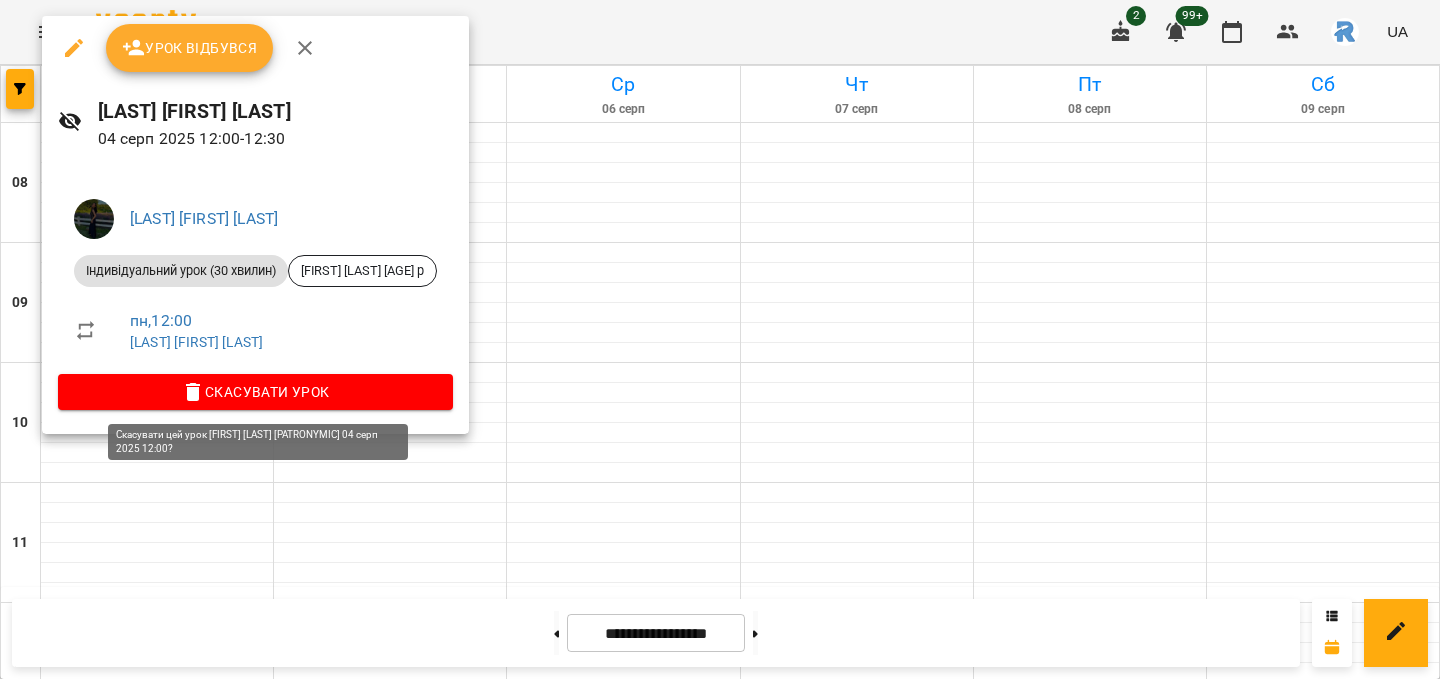 click on "Скасувати Урок" at bounding box center (255, 392) 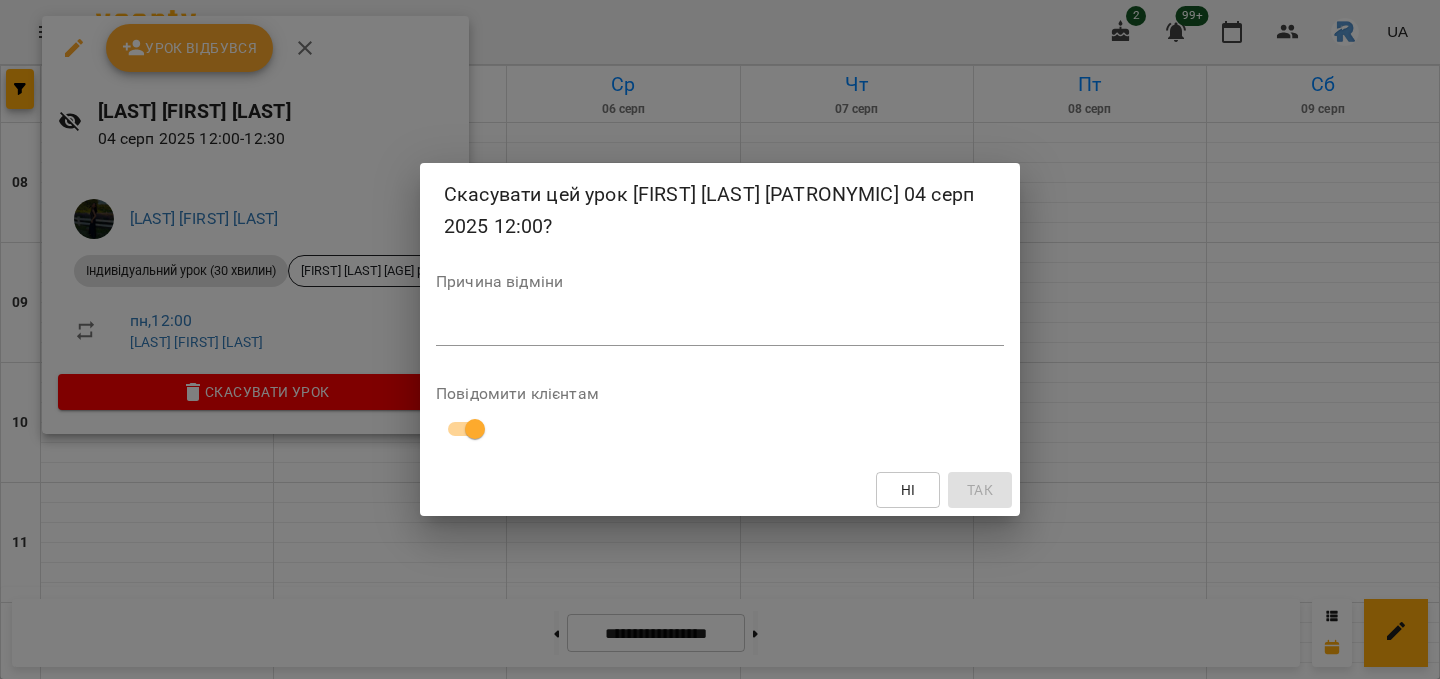 click on "Причина відміни *" at bounding box center [720, 314] 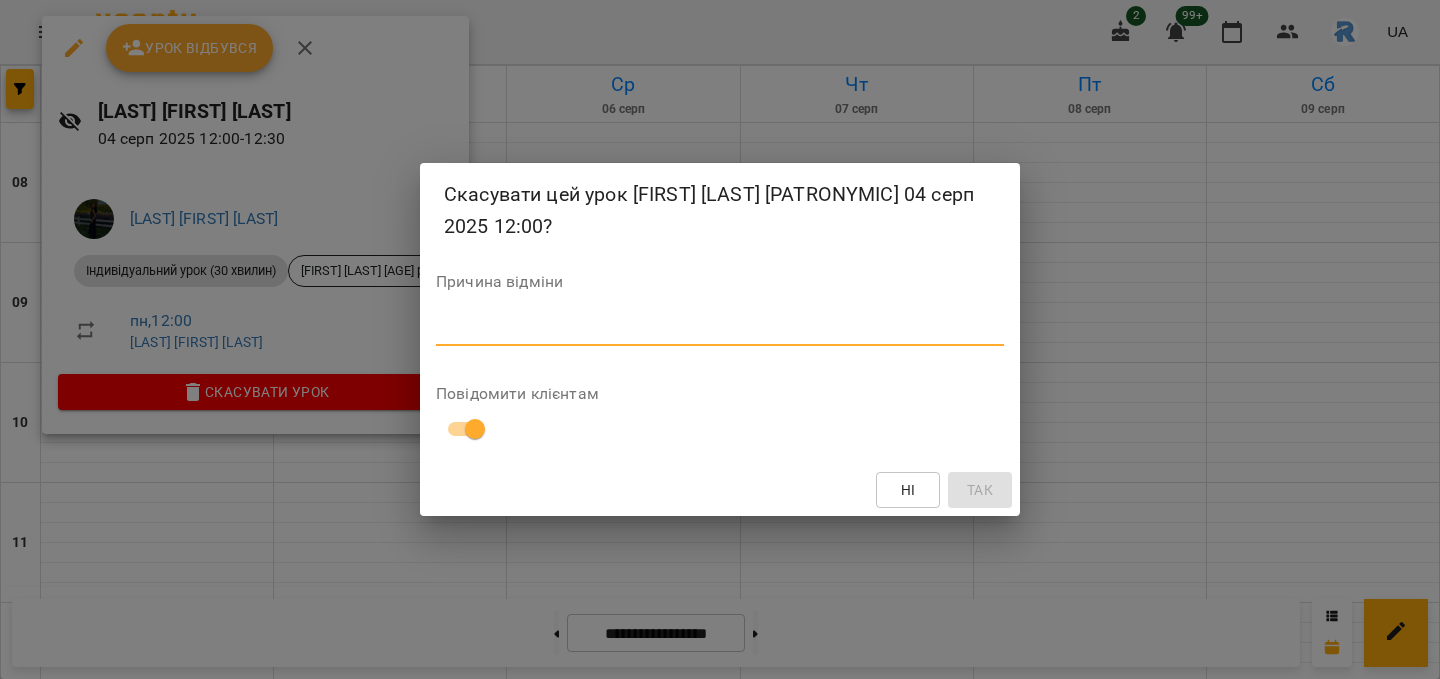 click at bounding box center (720, 329) 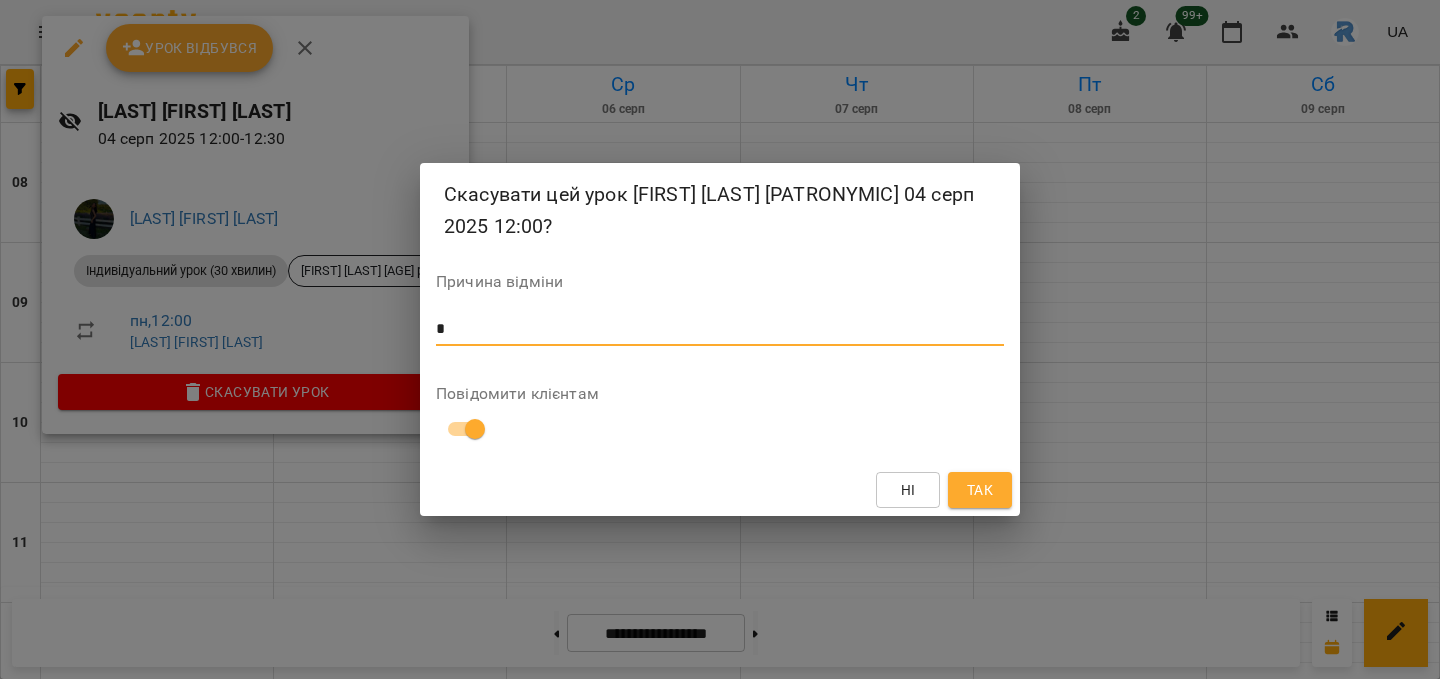 type on "*" 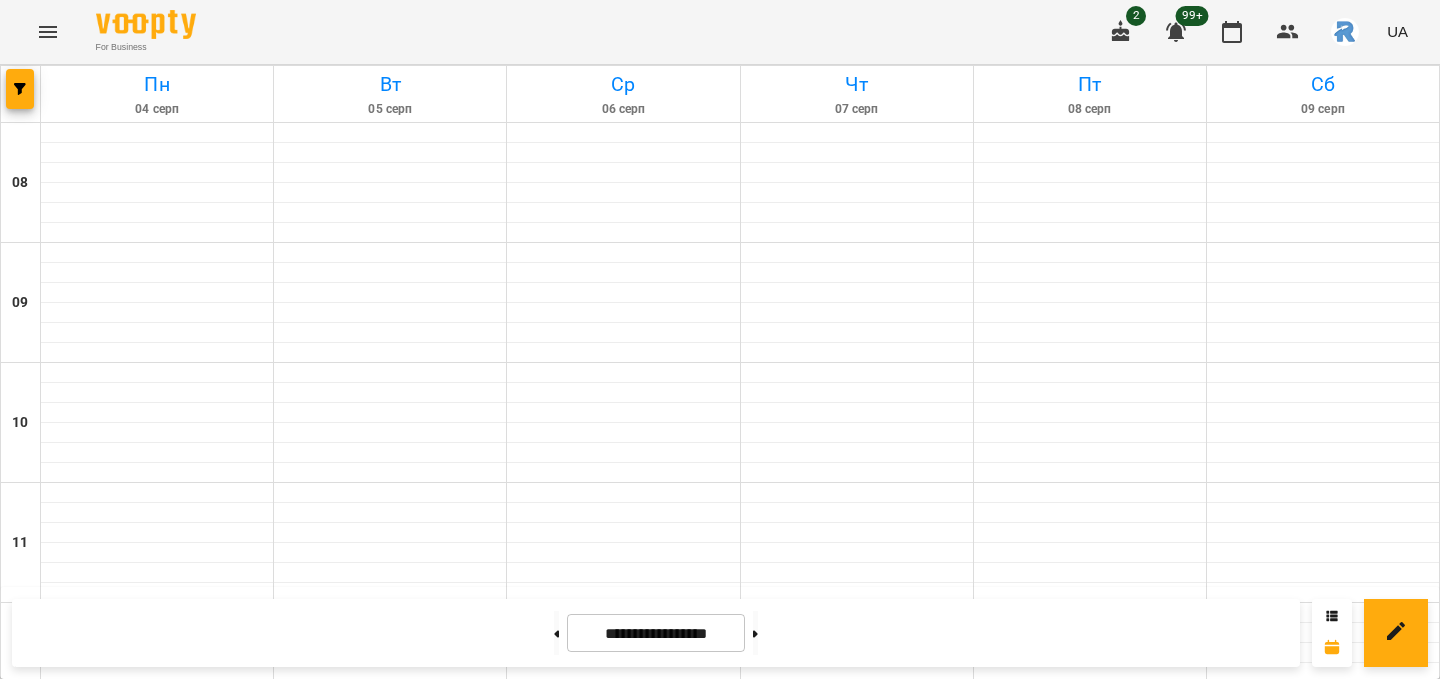 click 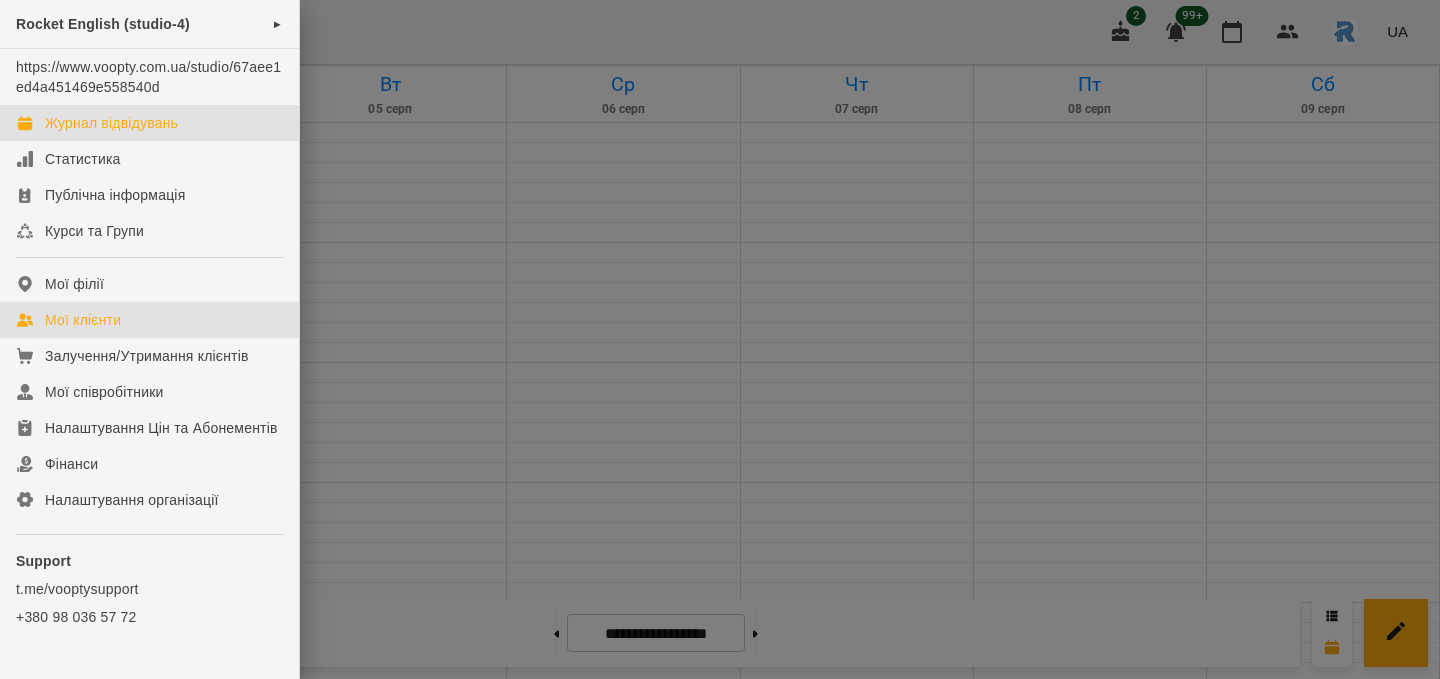 click on "Мої клієнти" at bounding box center (149, 320) 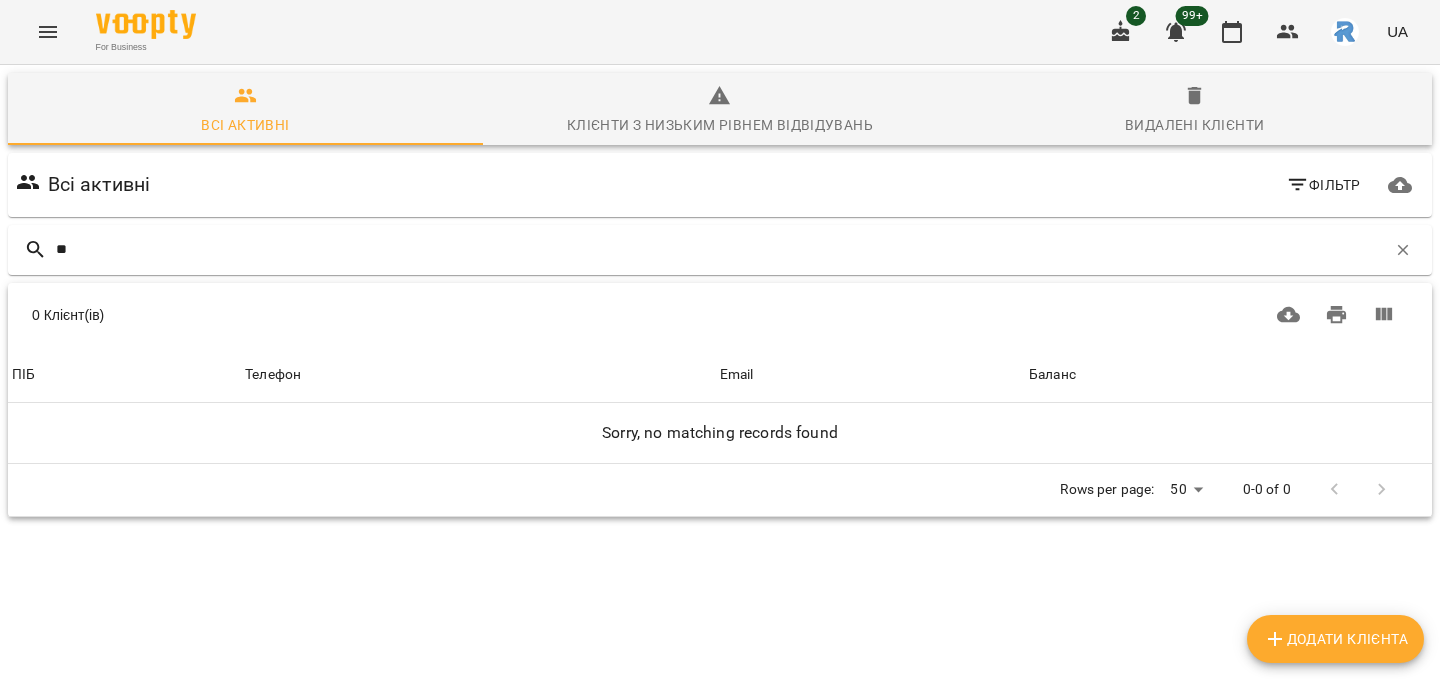 type on "*" 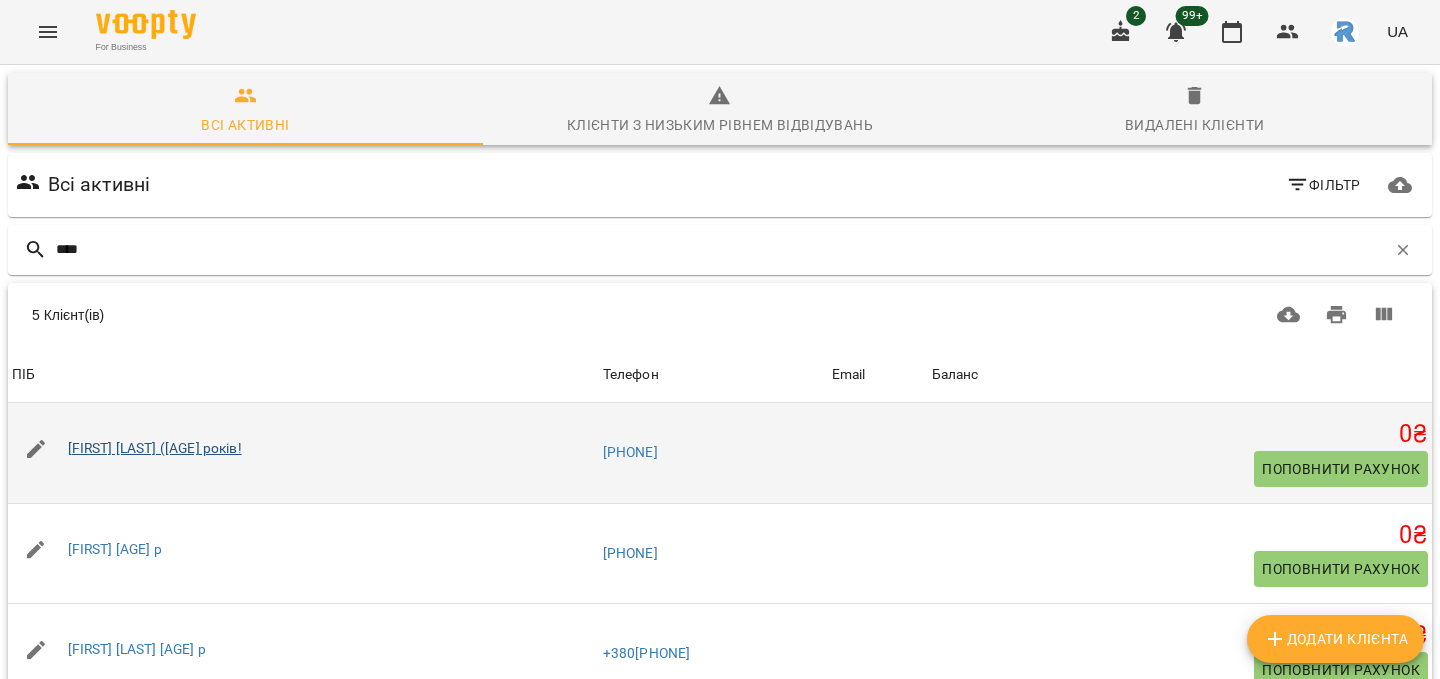 type on "****" 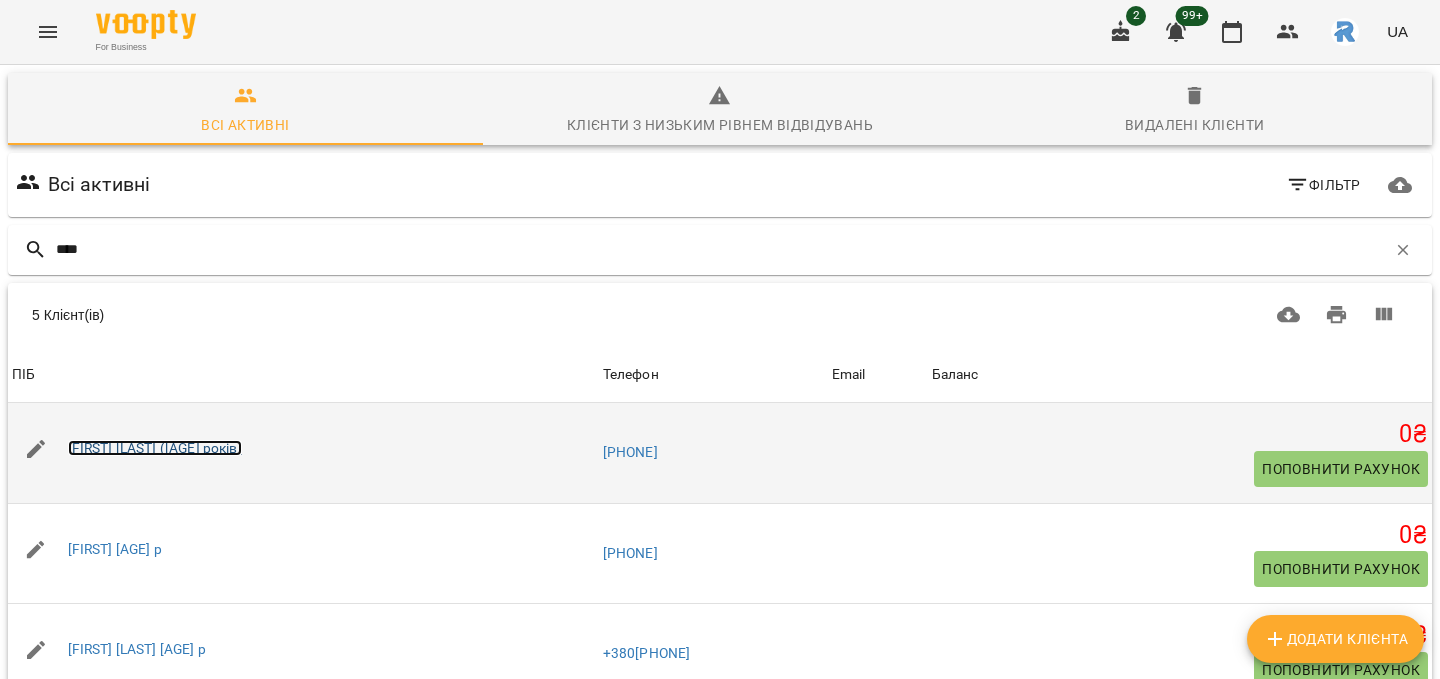 click on "[FIRST] [LAST] ([AGE] років!" at bounding box center (155, 448) 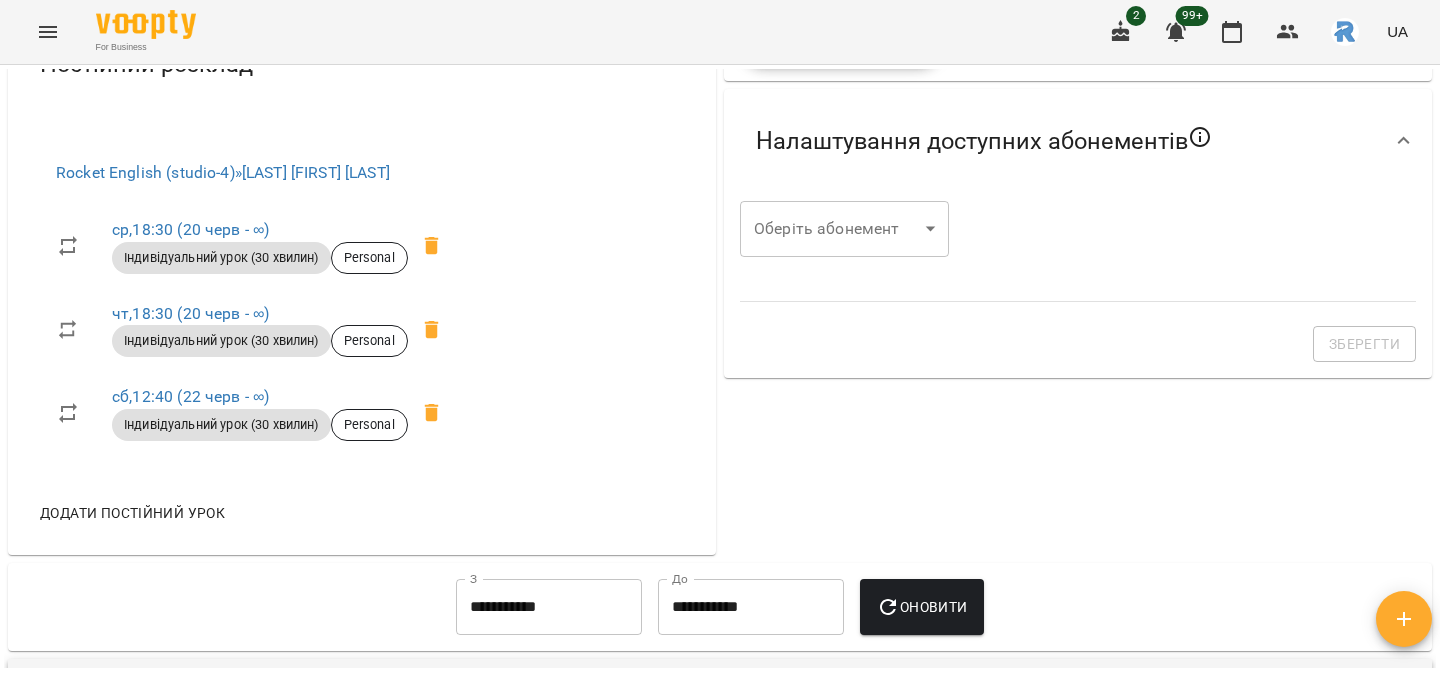scroll, scrollTop: 644, scrollLeft: 0, axis: vertical 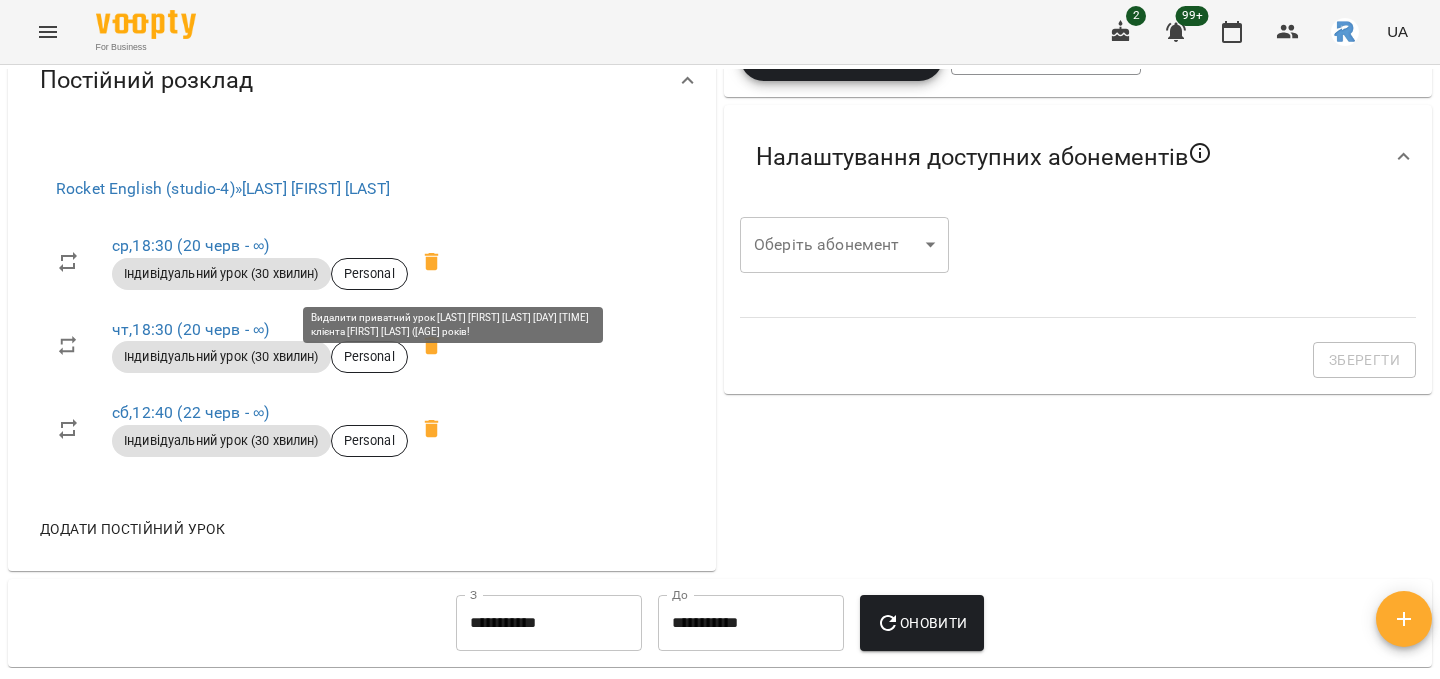 click 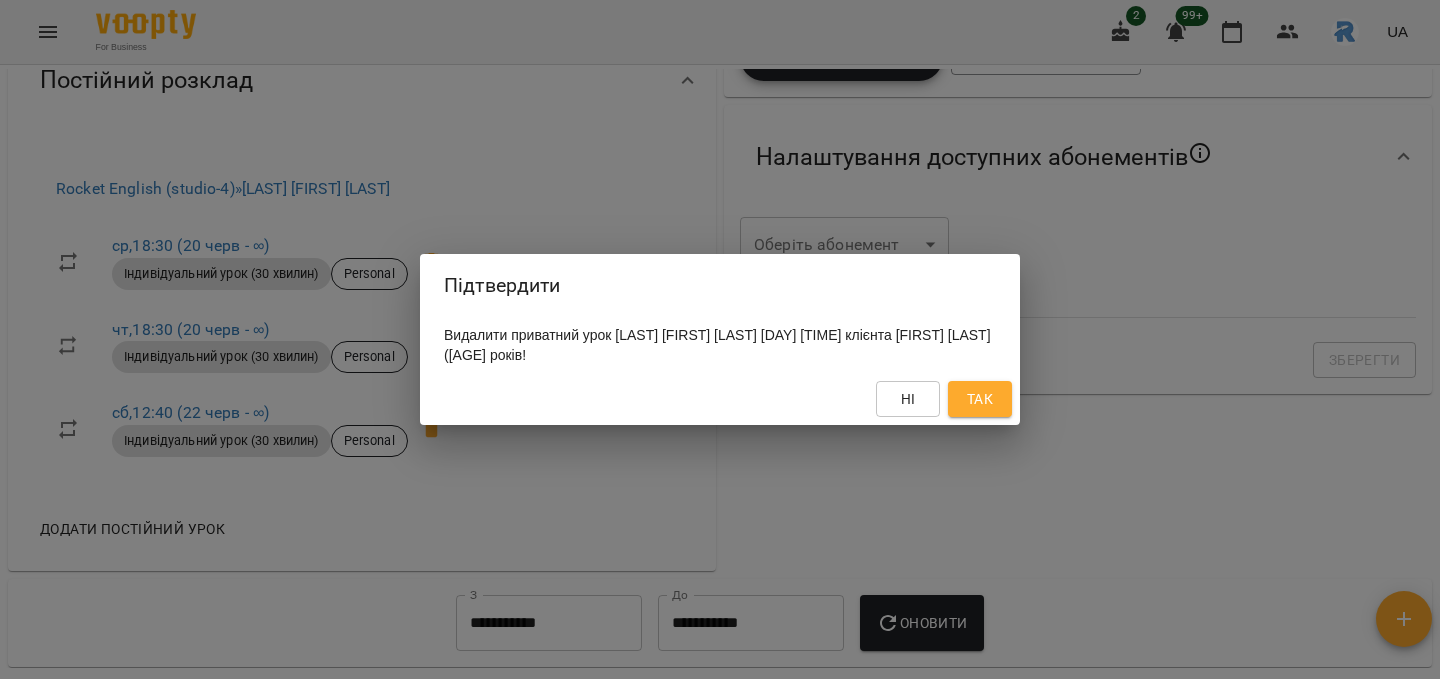 click on "Так" at bounding box center (980, 399) 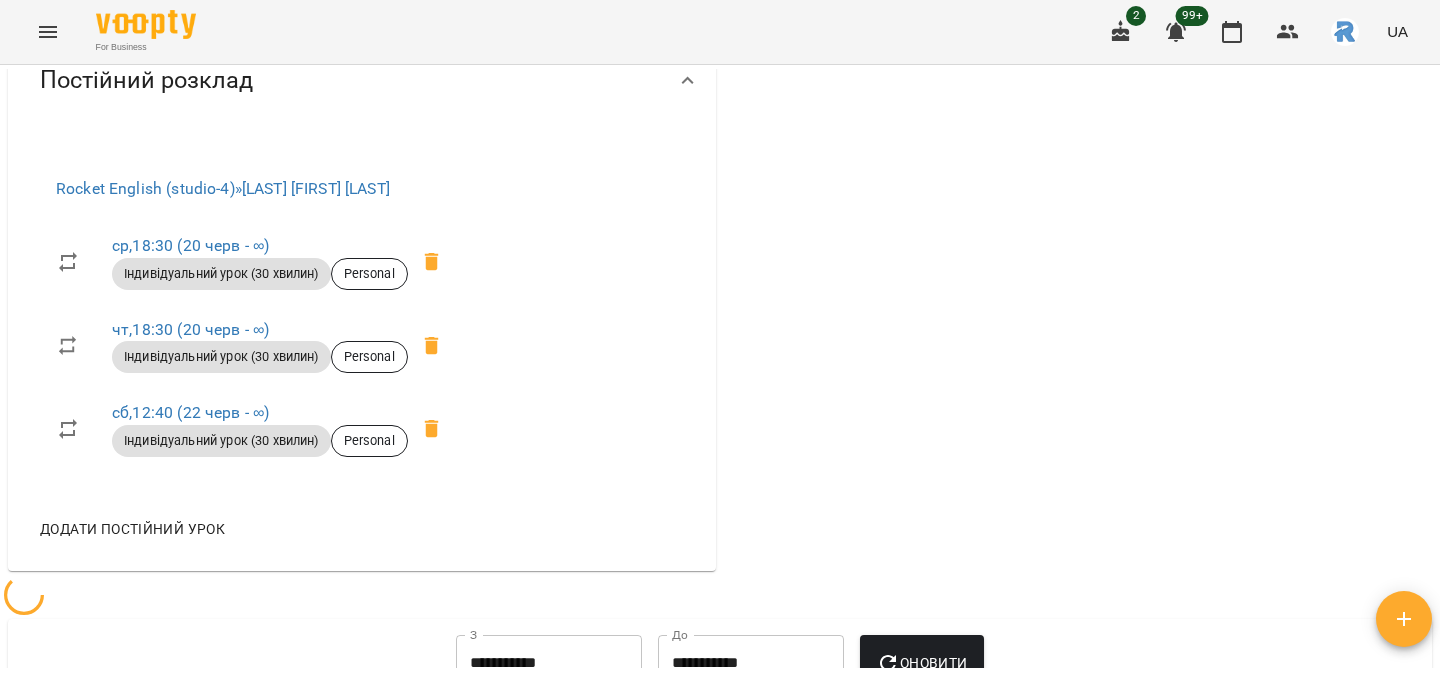 scroll, scrollTop: 644, scrollLeft: 0, axis: vertical 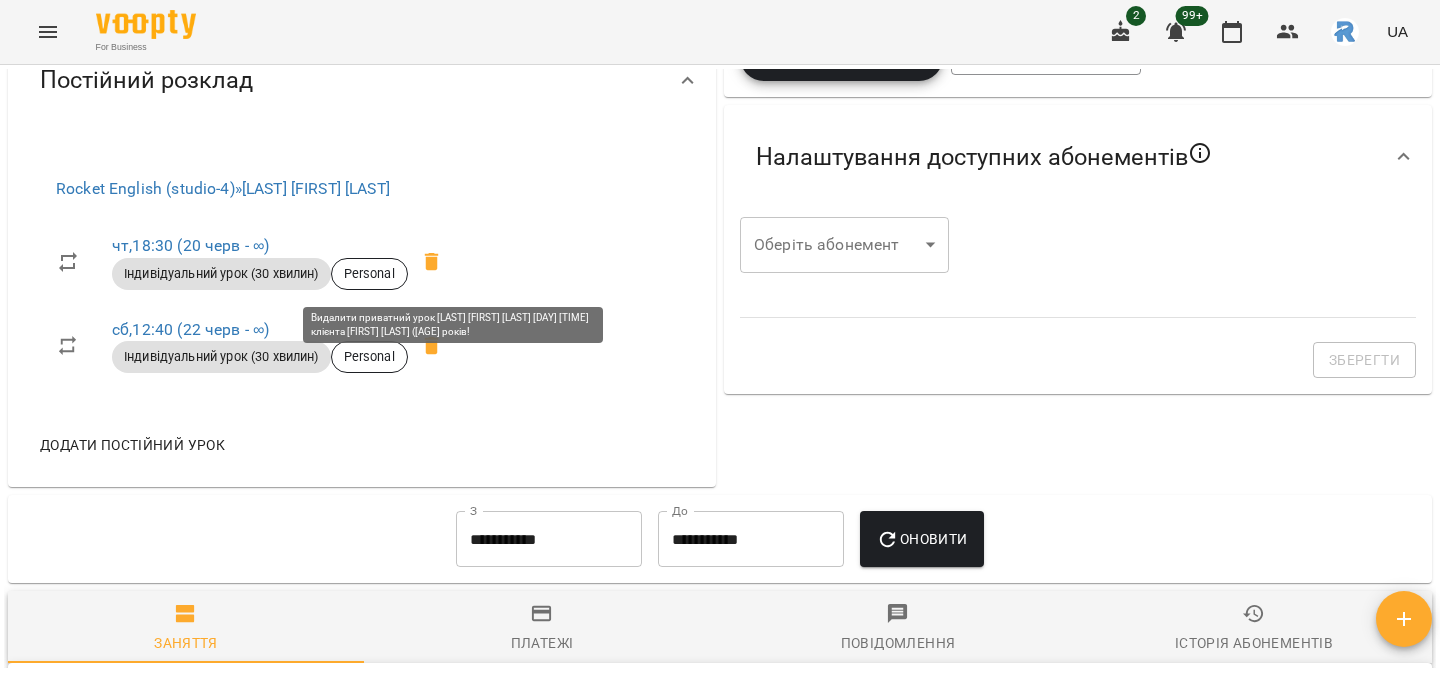 click 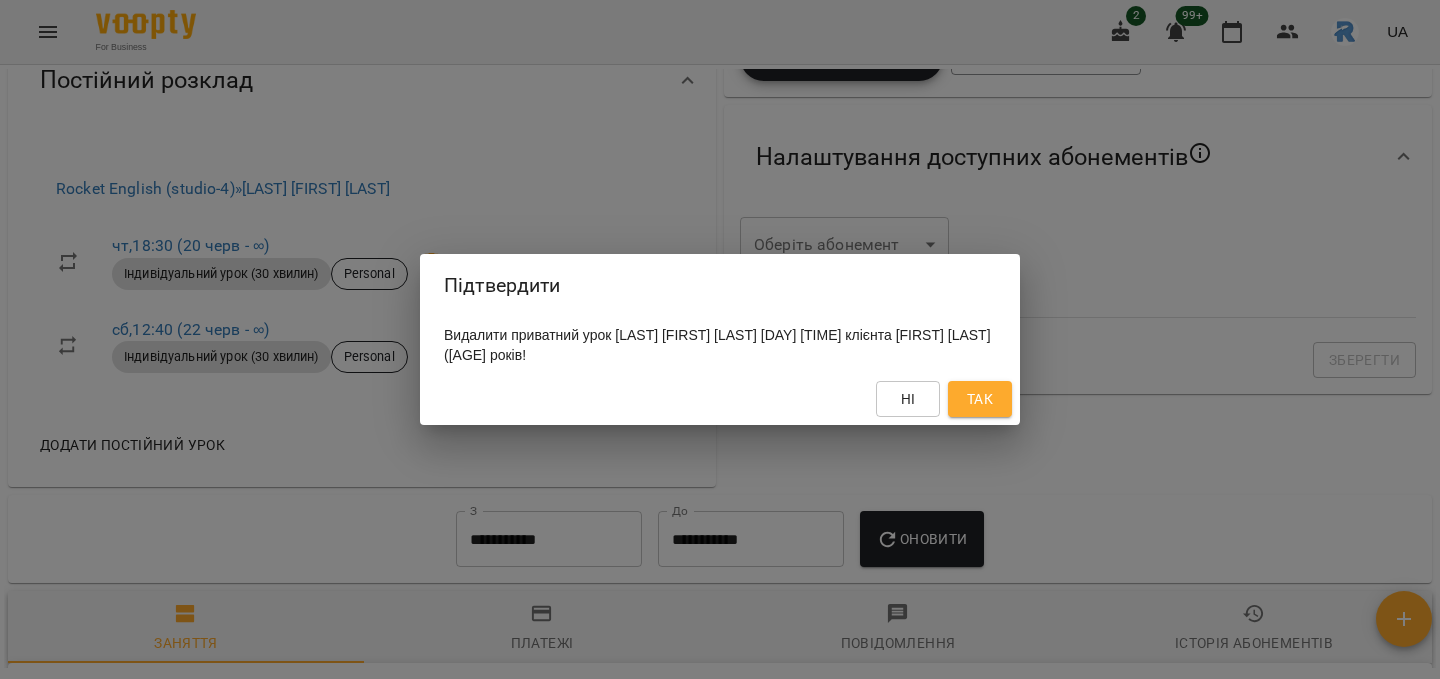 click on "Так" at bounding box center (980, 399) 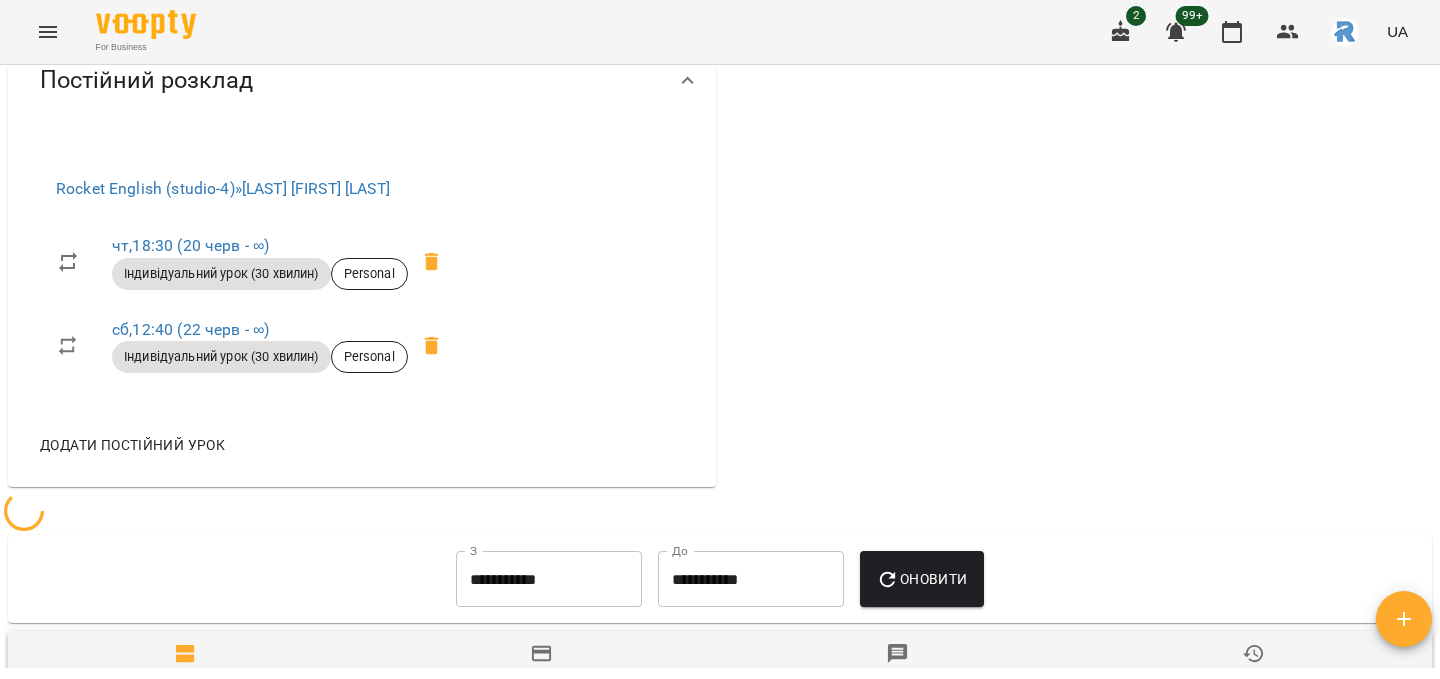 scroll, scrollTop: 644, scrollLeft: 0, axis: vertical 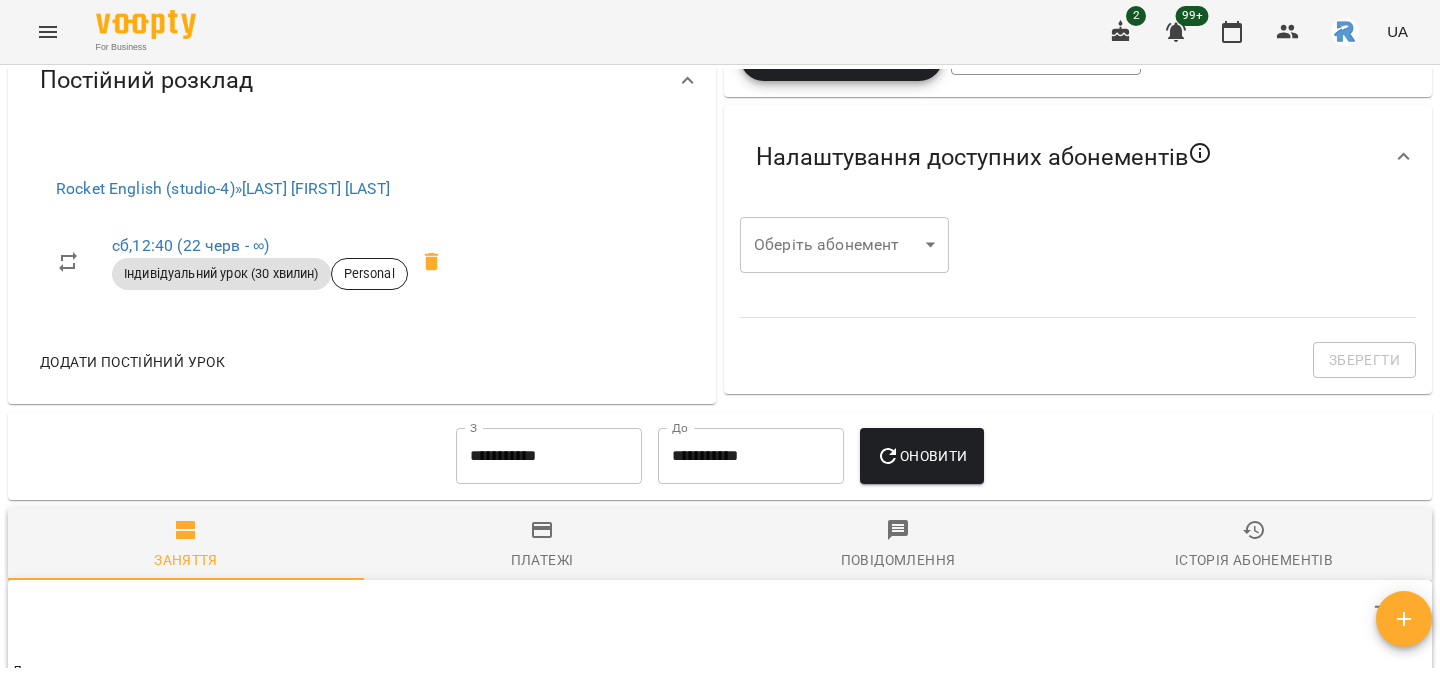 click 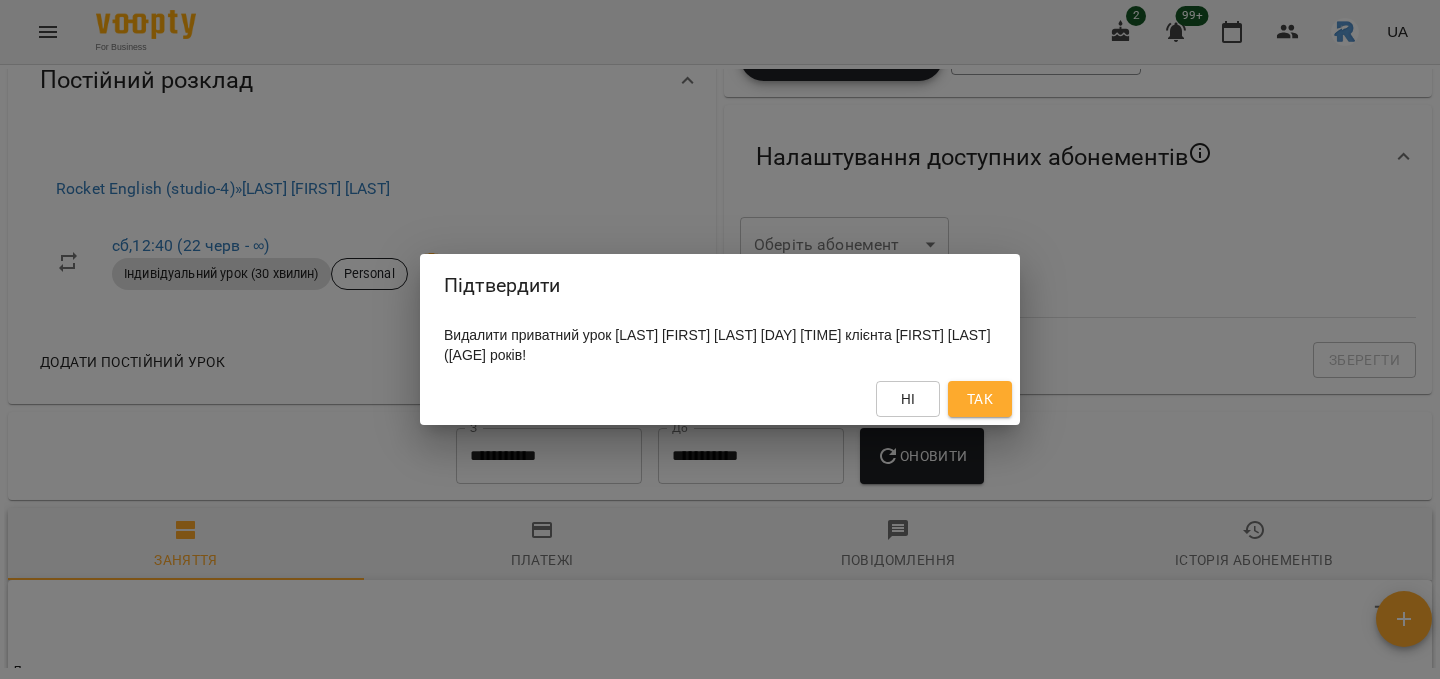 click on "Так" at bounding box center (980, 399) 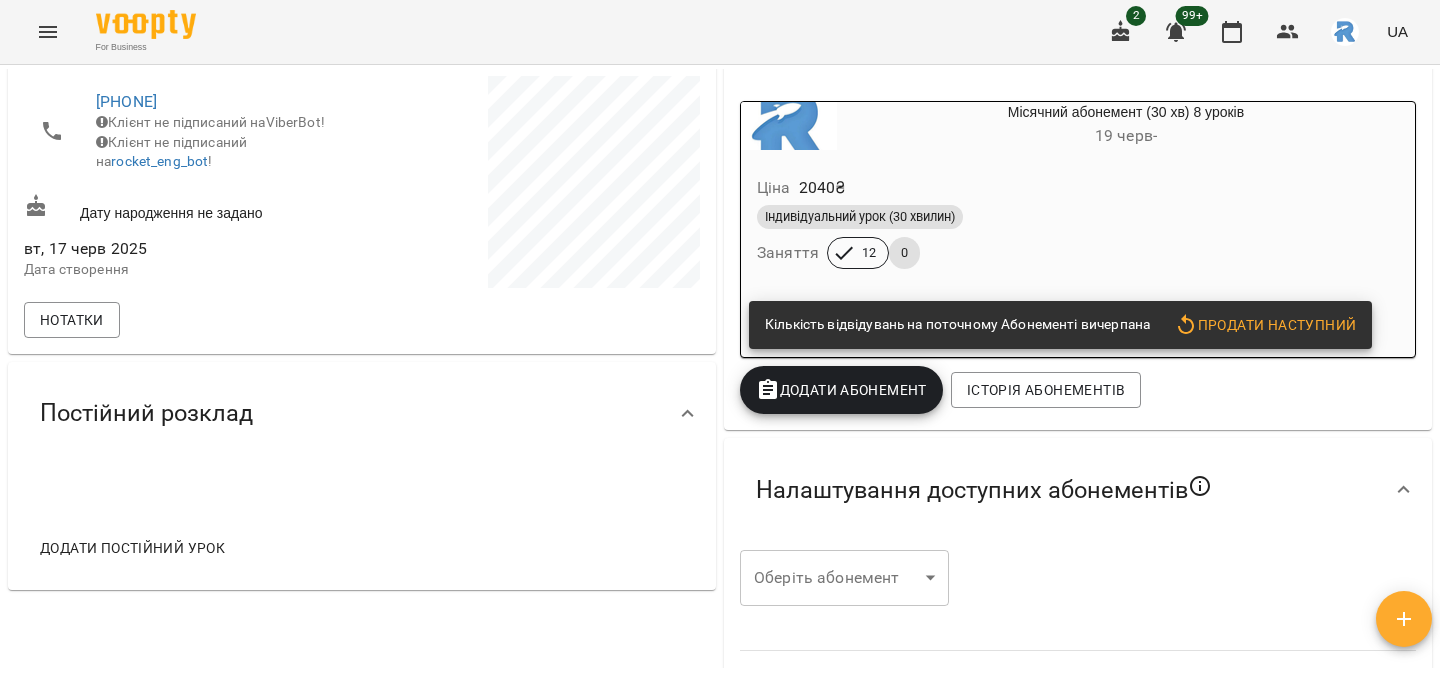 scroll, scrollTop: 0, scrollLeft: 0, axis: both 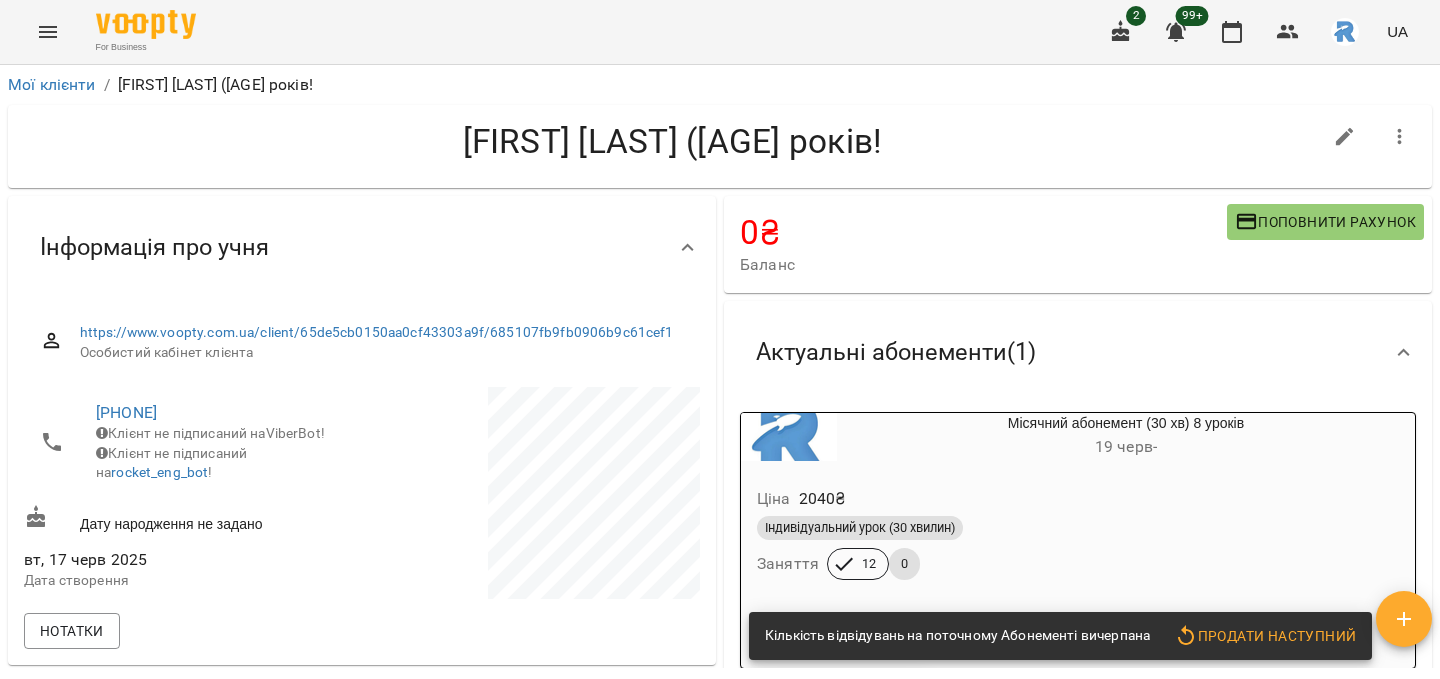 click 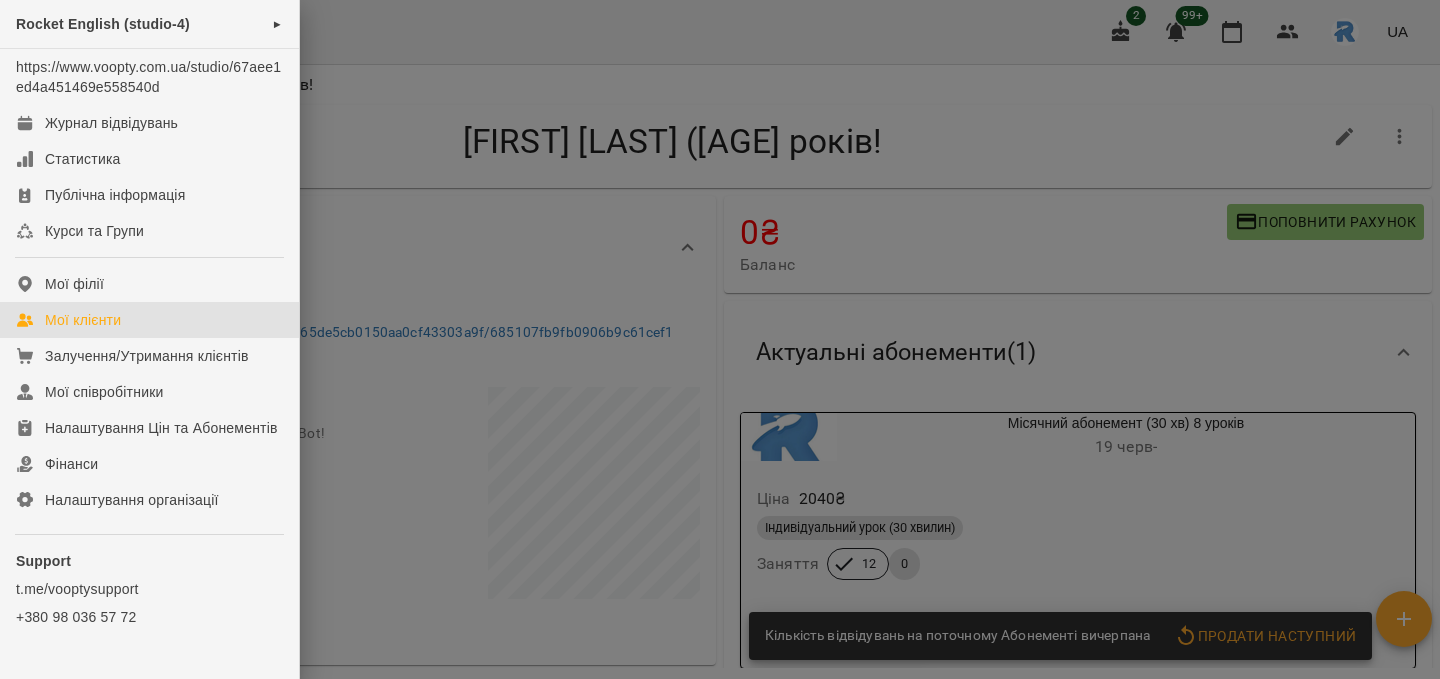 click on "Мої клієнти" at bounding box center [149, 320] 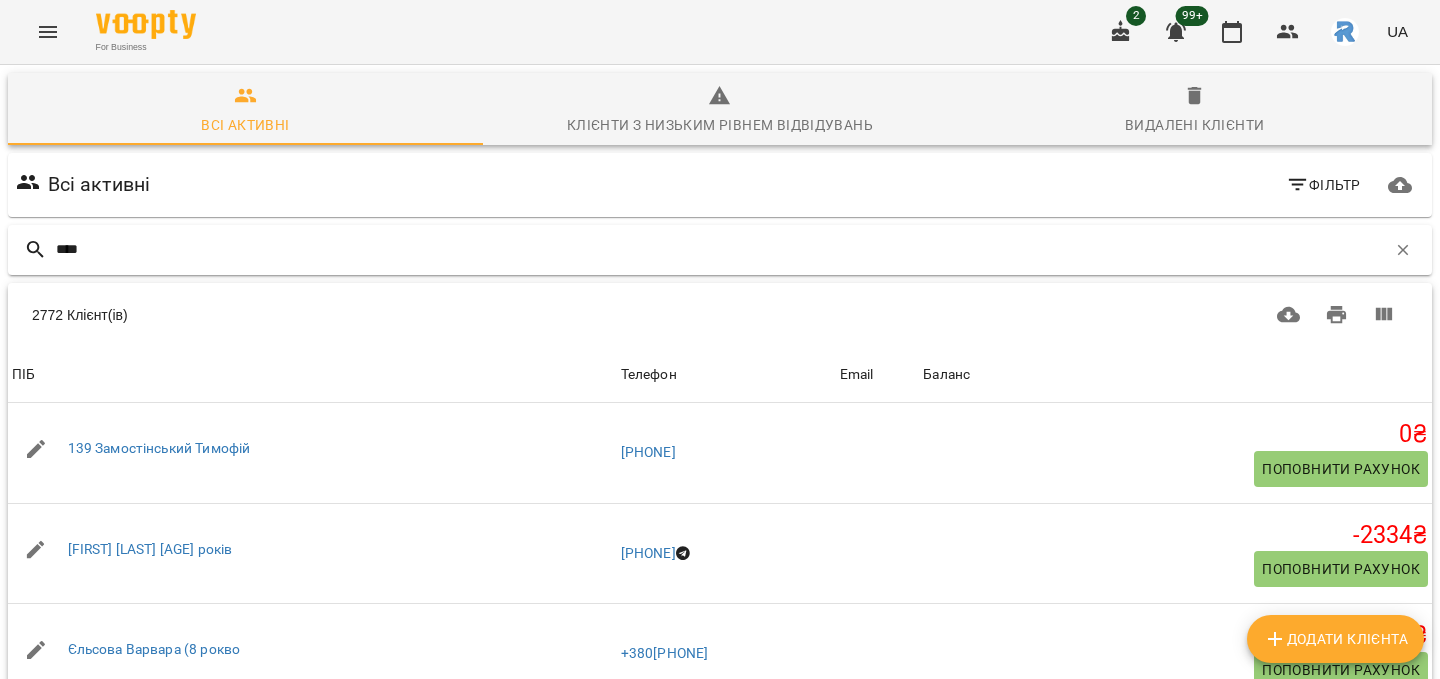 type on "*****" 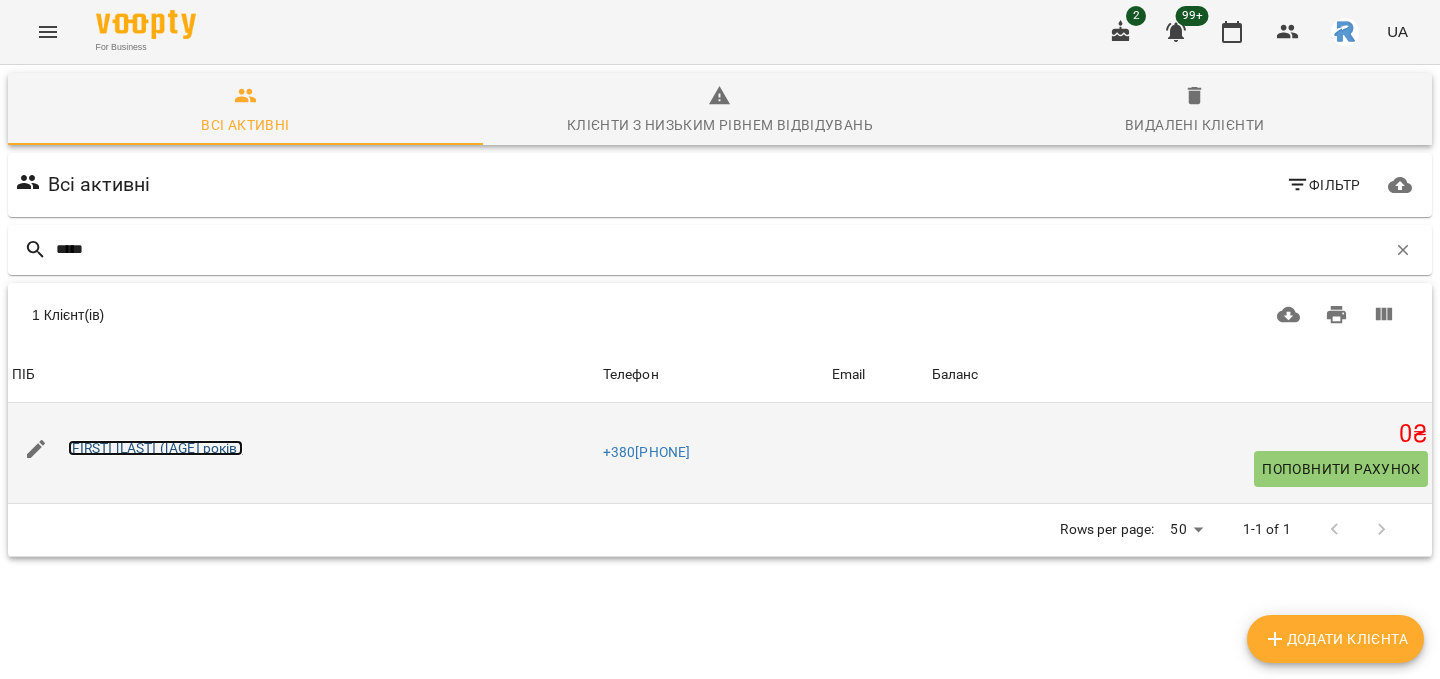 click on "[FIRST] [LAST] ([AGE] років)" at bounding box center [155, 448] 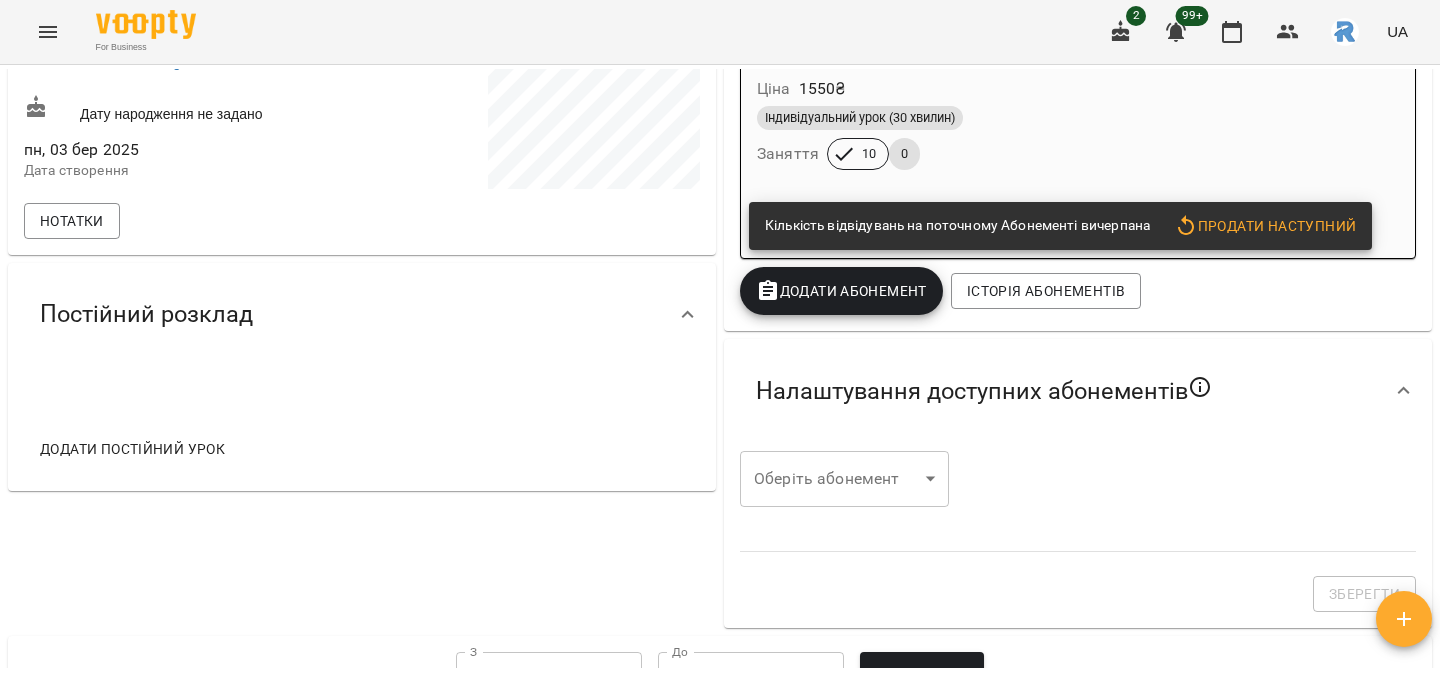 scroll, scrollTop: 416, scrollLeft: 0, axis: vertical 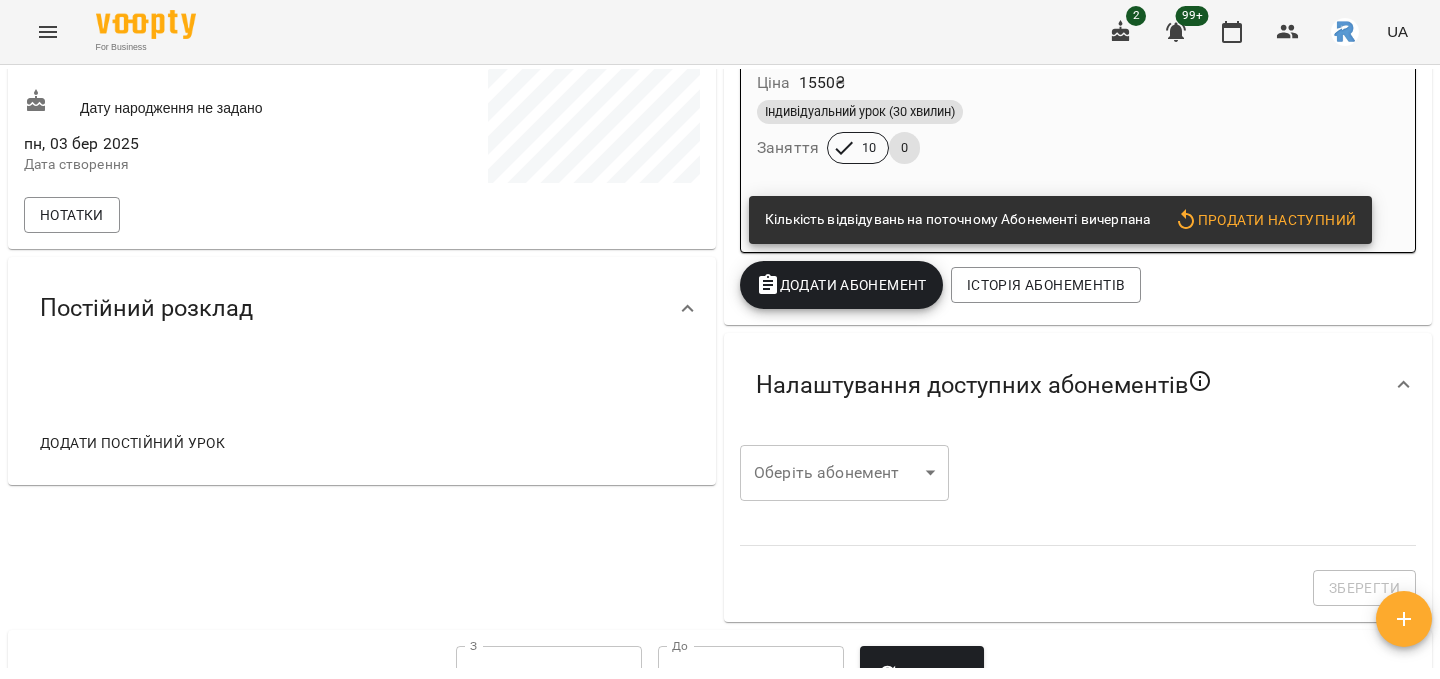 click on "Додати постійний урок" at bounding box center [132, 443] 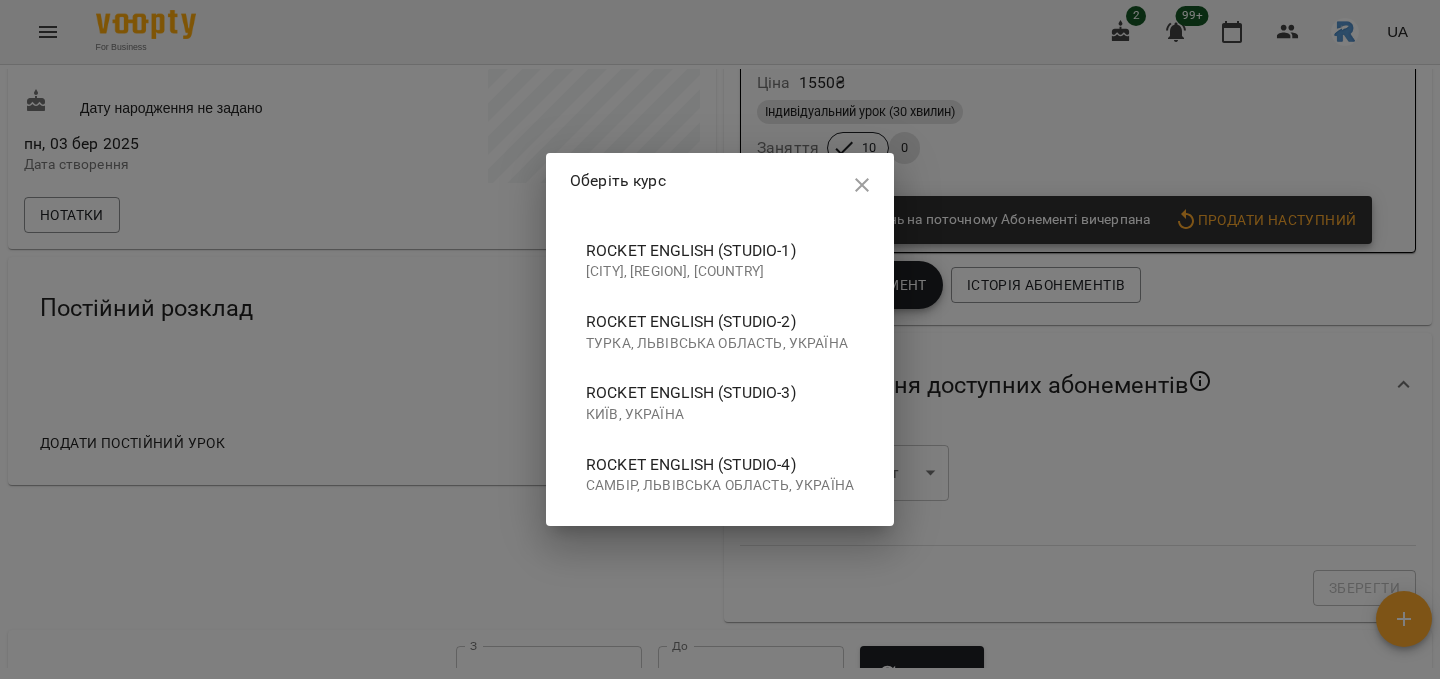 click on "Rocket English (studio-4)" at bounding box center [720, 465] 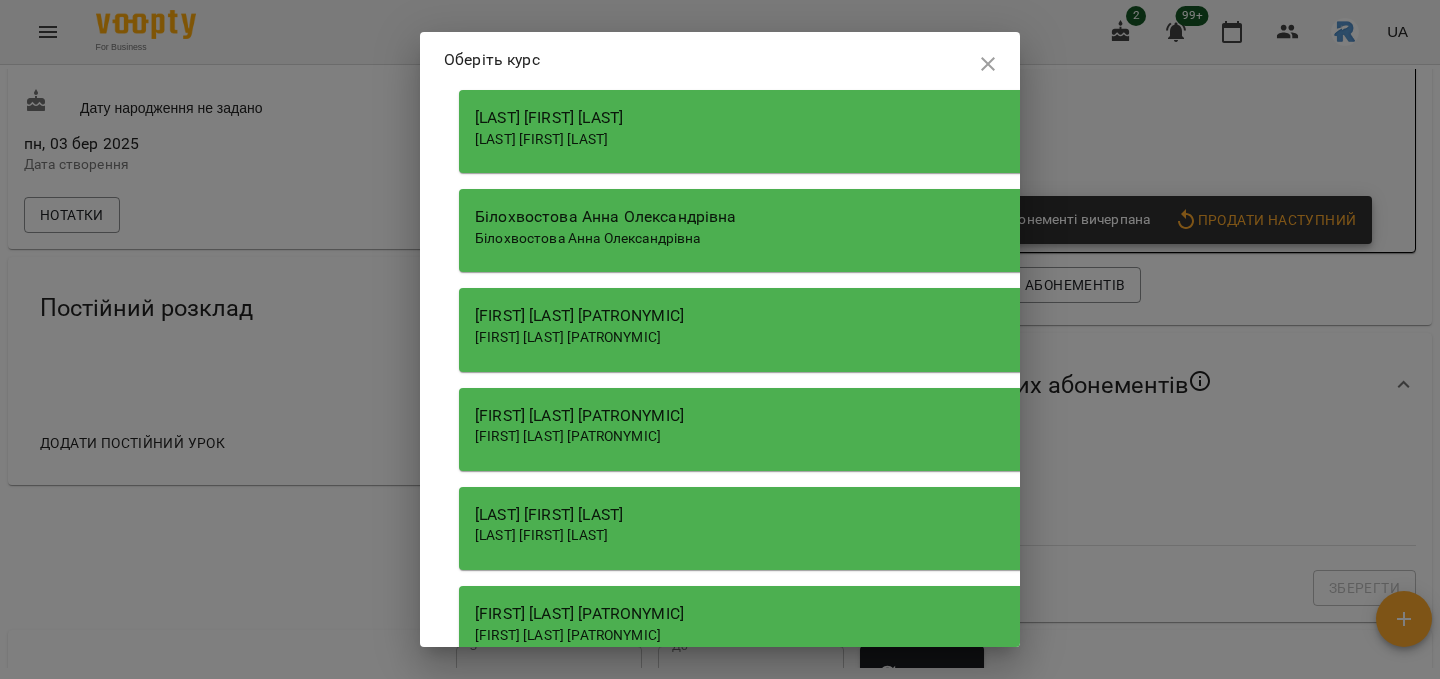 scroll, scrollTop: 63, scrollLeft: 0, axis: vertical 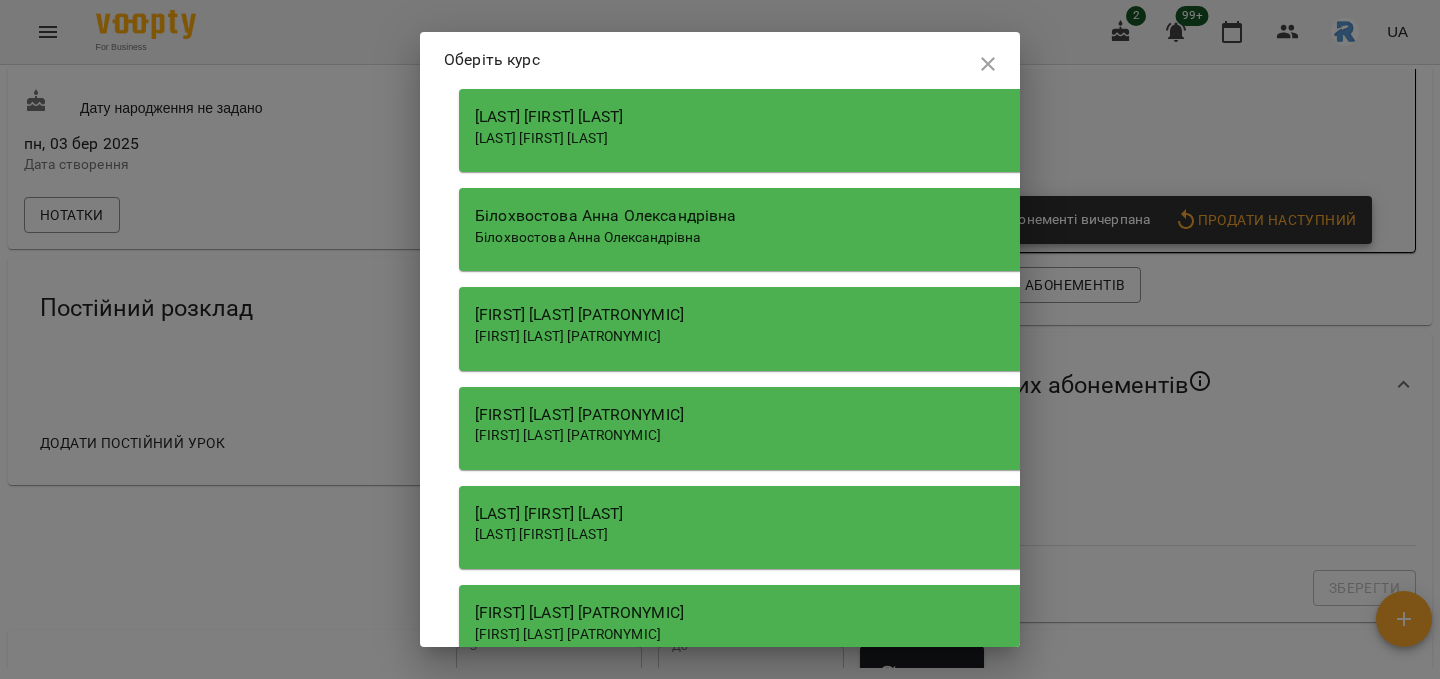 click on "Білохвостова Анна Олександрівна" at bounding box center [1029, 216] 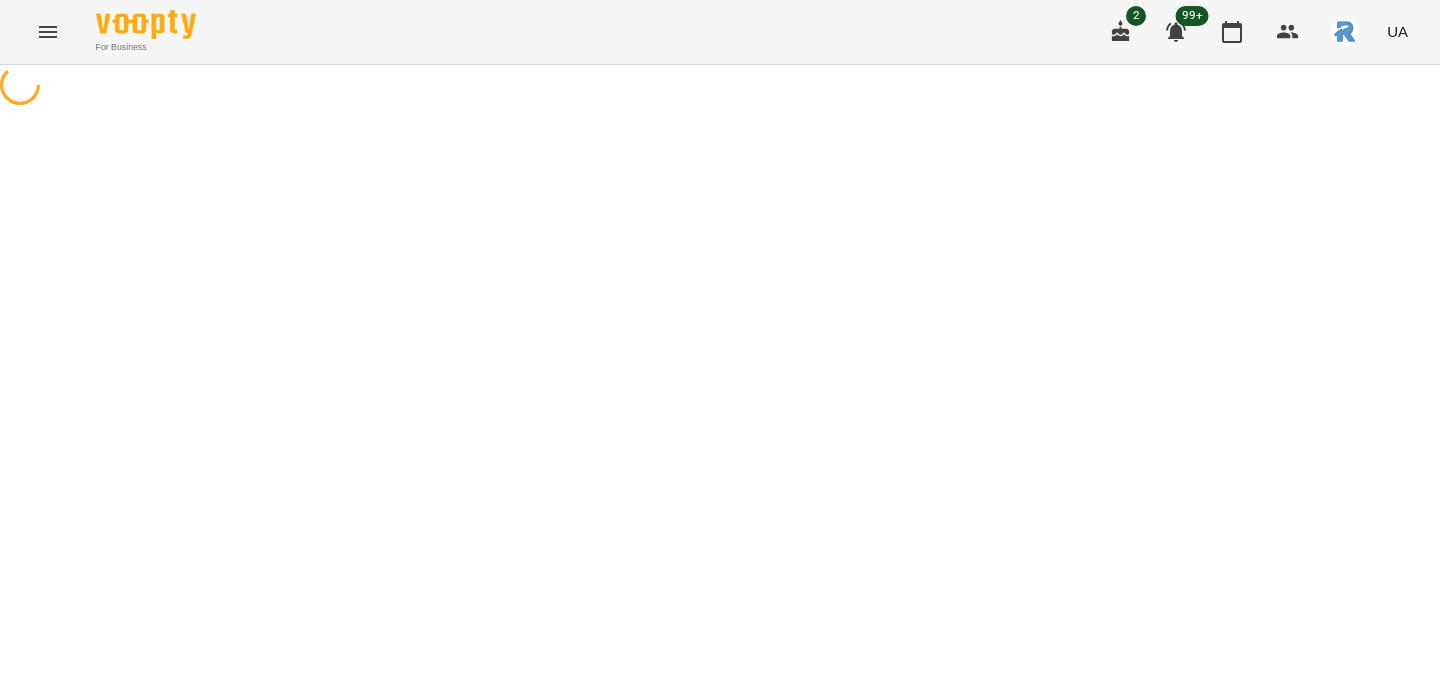 select on "**********" 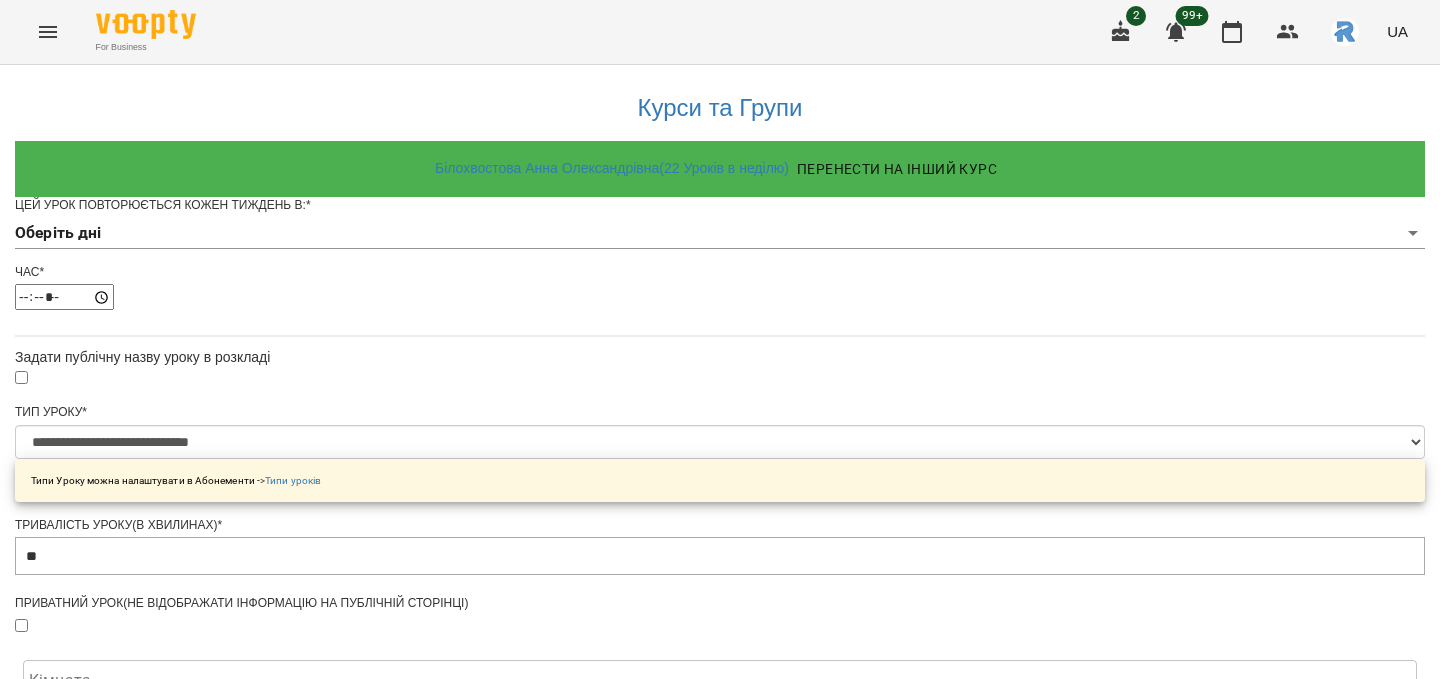 click on "Цей урок повторюється кожен тиждень в: * Оберіть дні" at bounding box center [720, 230] 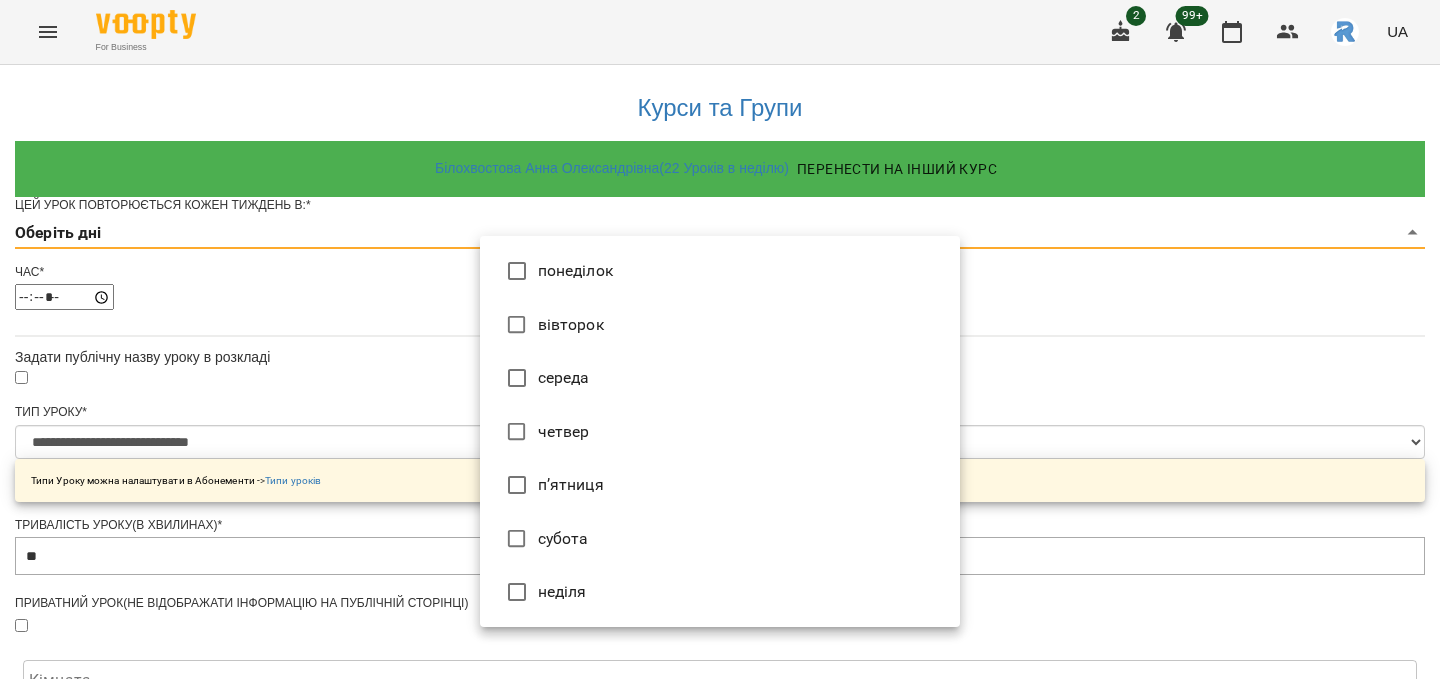 click on "понеділок" at bounding box center [720, 271] 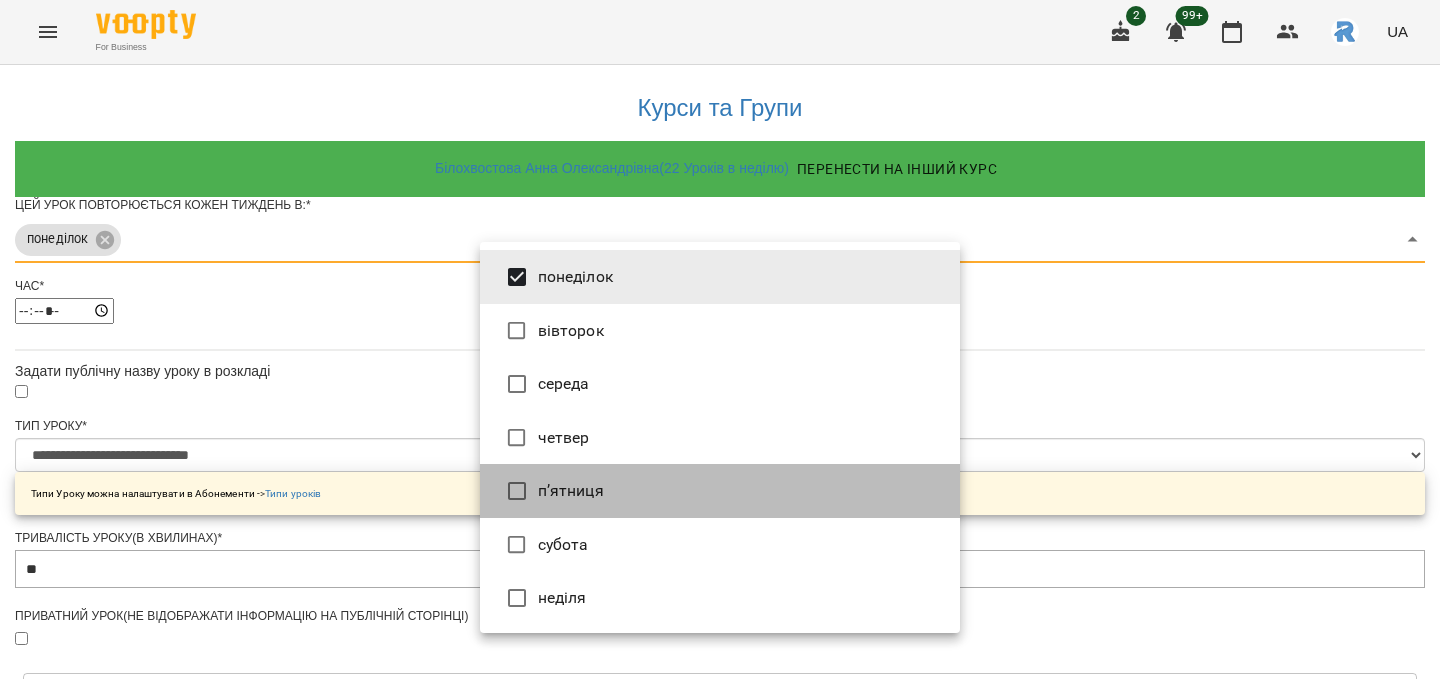 click on "п’ятниця" at bounding box center (720, 491) 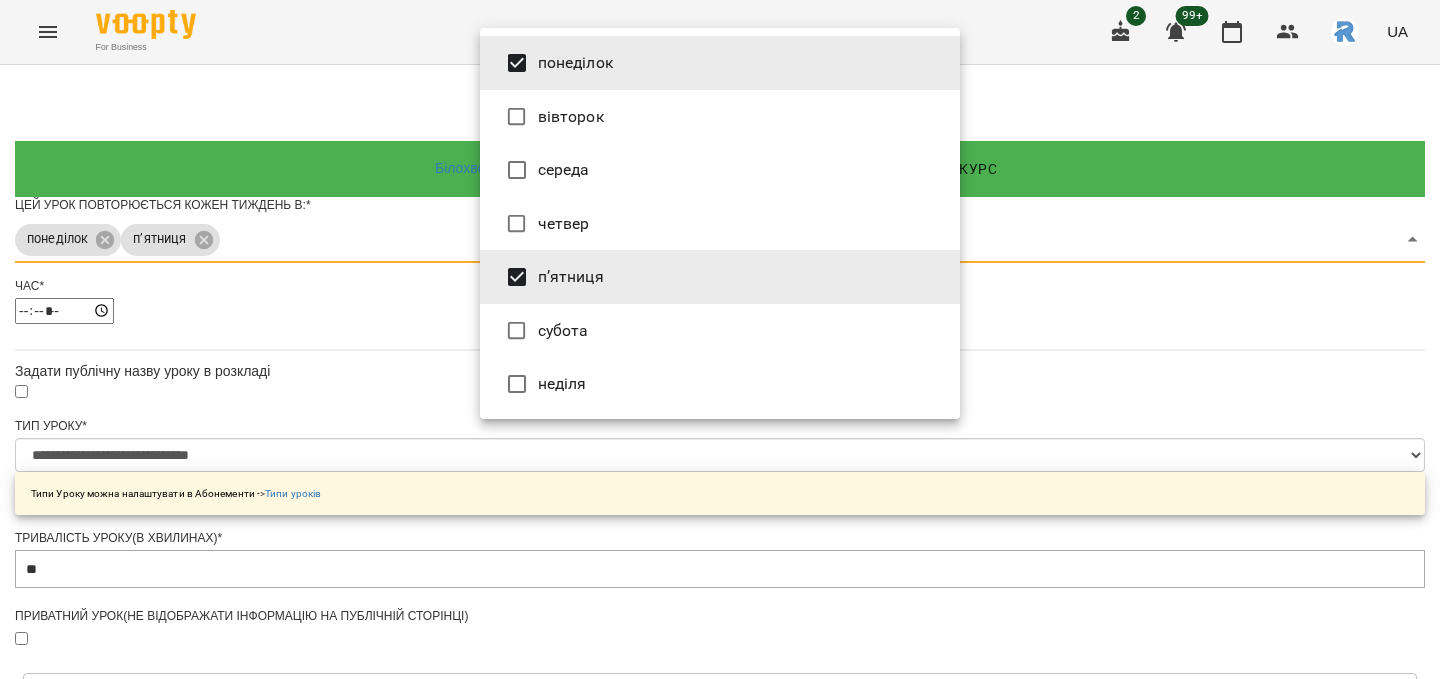 click at bounding box center [720, 339] 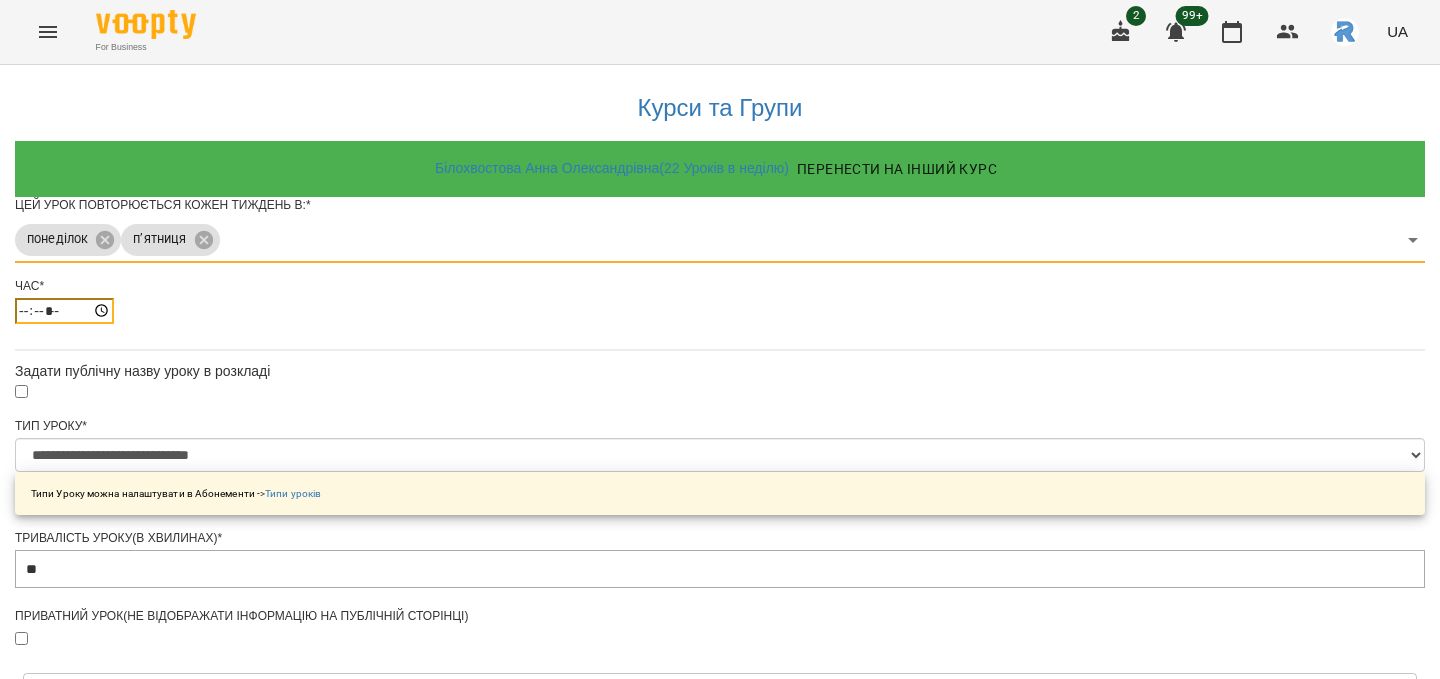click on "*****" at bounding box center [64, 311] 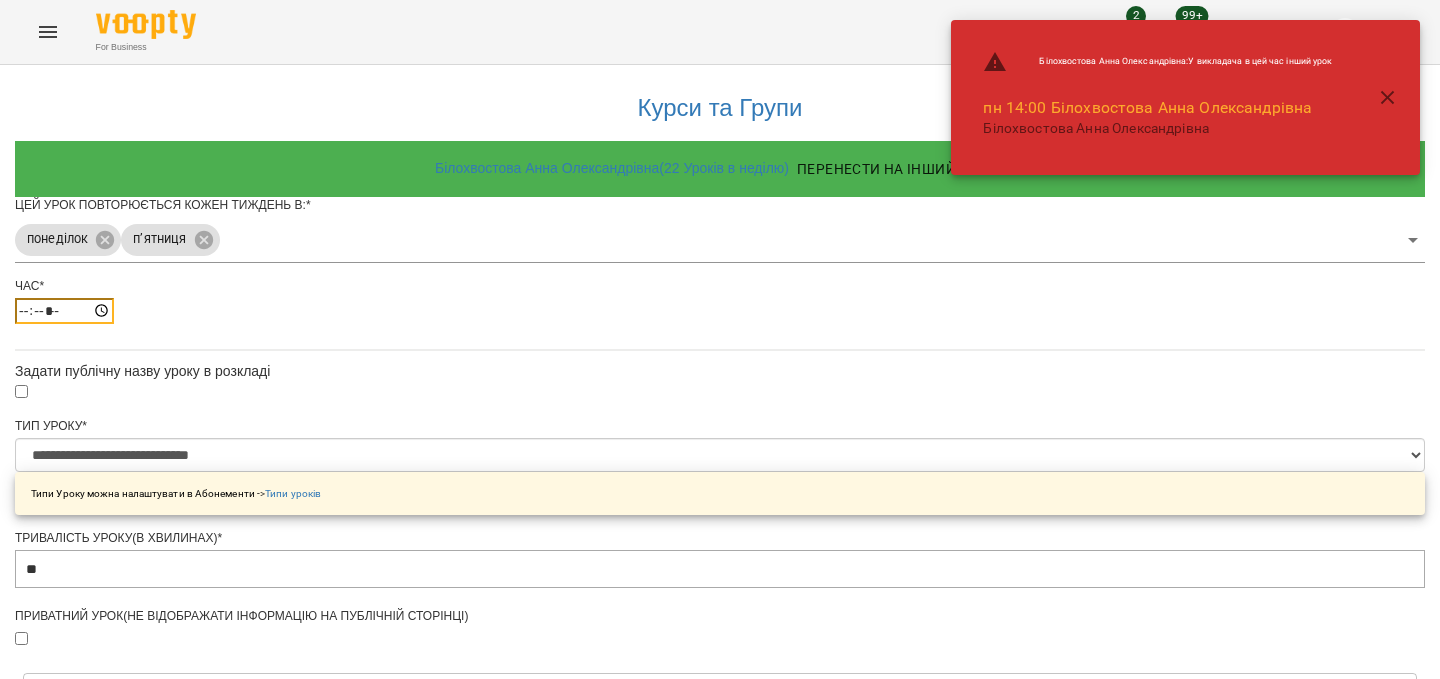 type on "*****" 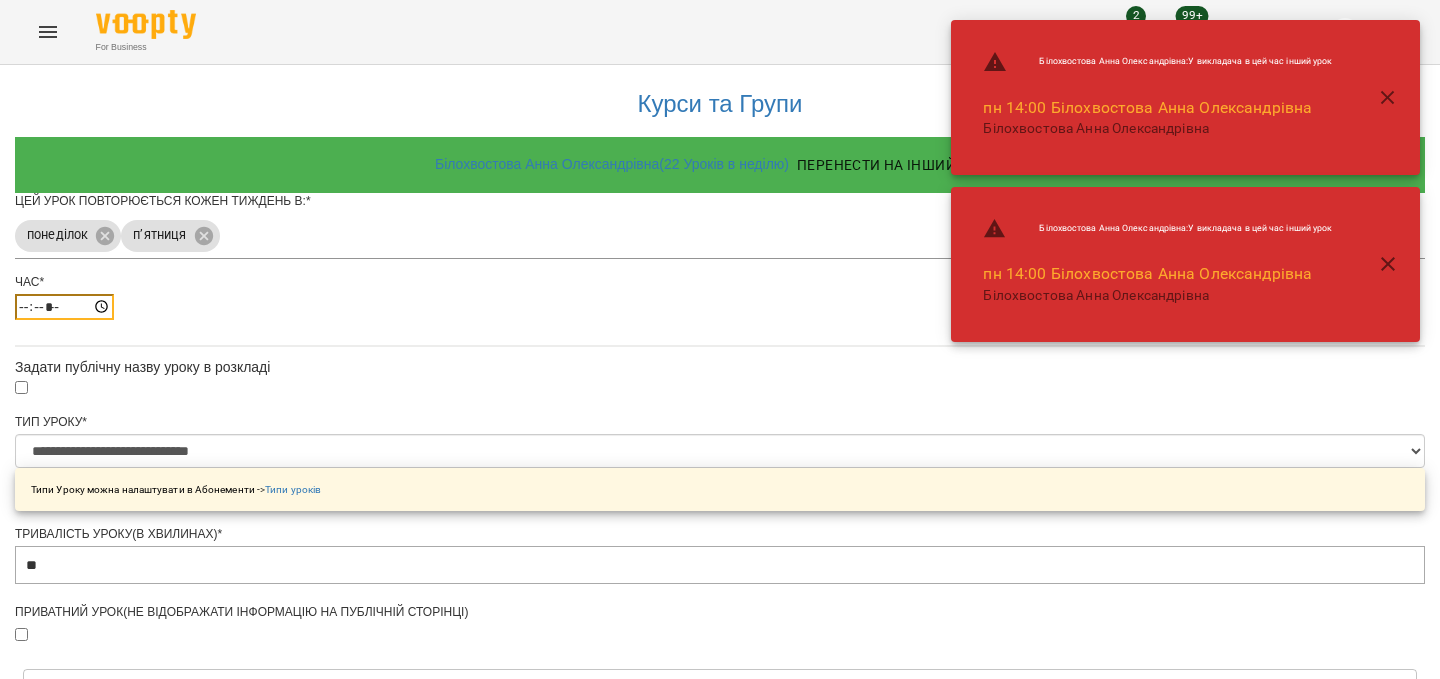 scroll, scrollTop: 756, scrollLeft: 0, axis: vertical 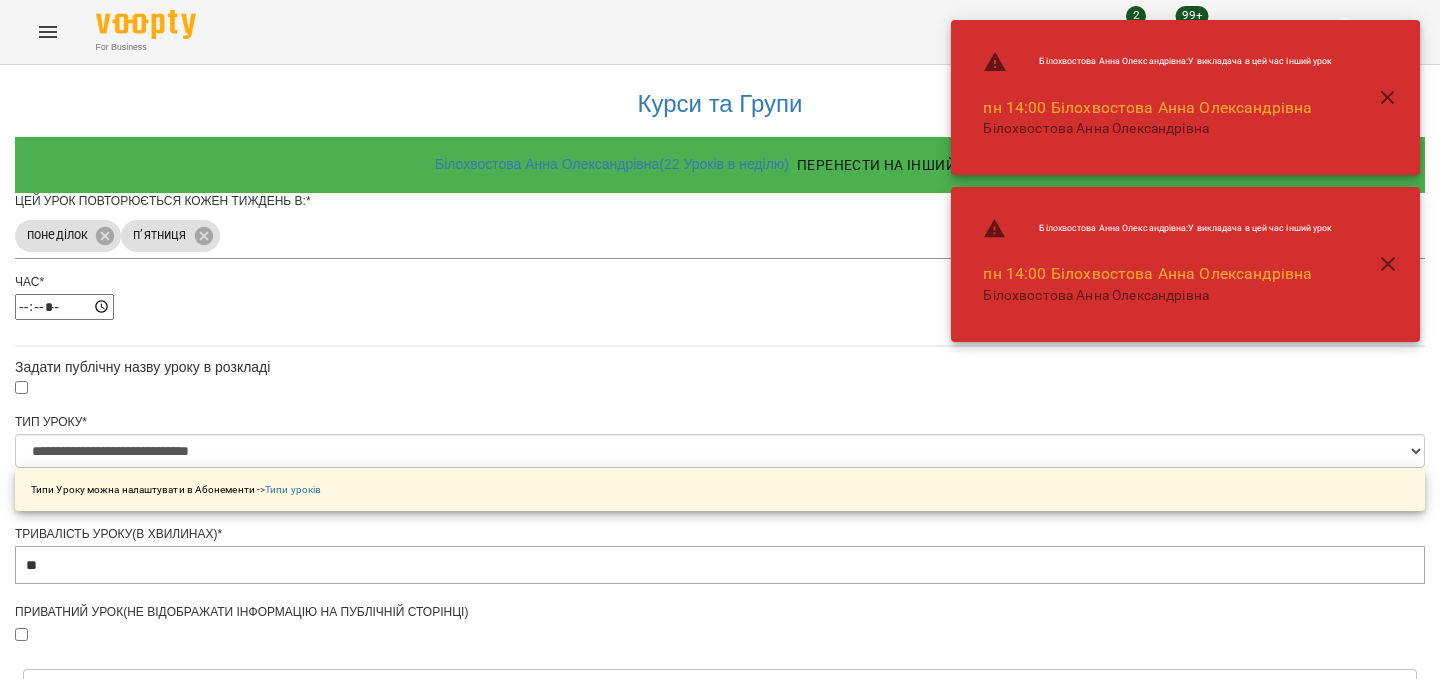 click on "Зберегти" at bounding box center [720, 1314] 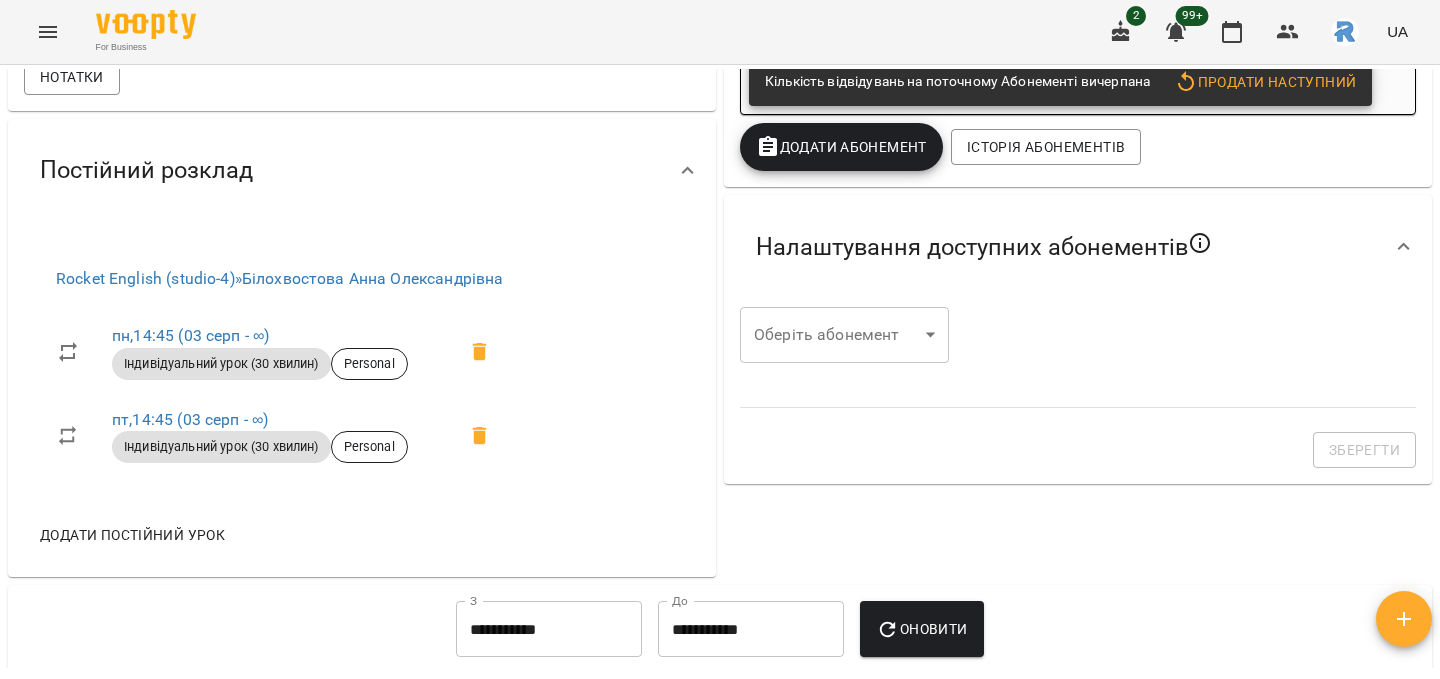 scroll, scrollTop: 564, scrollLeft: 0, axis: vertical 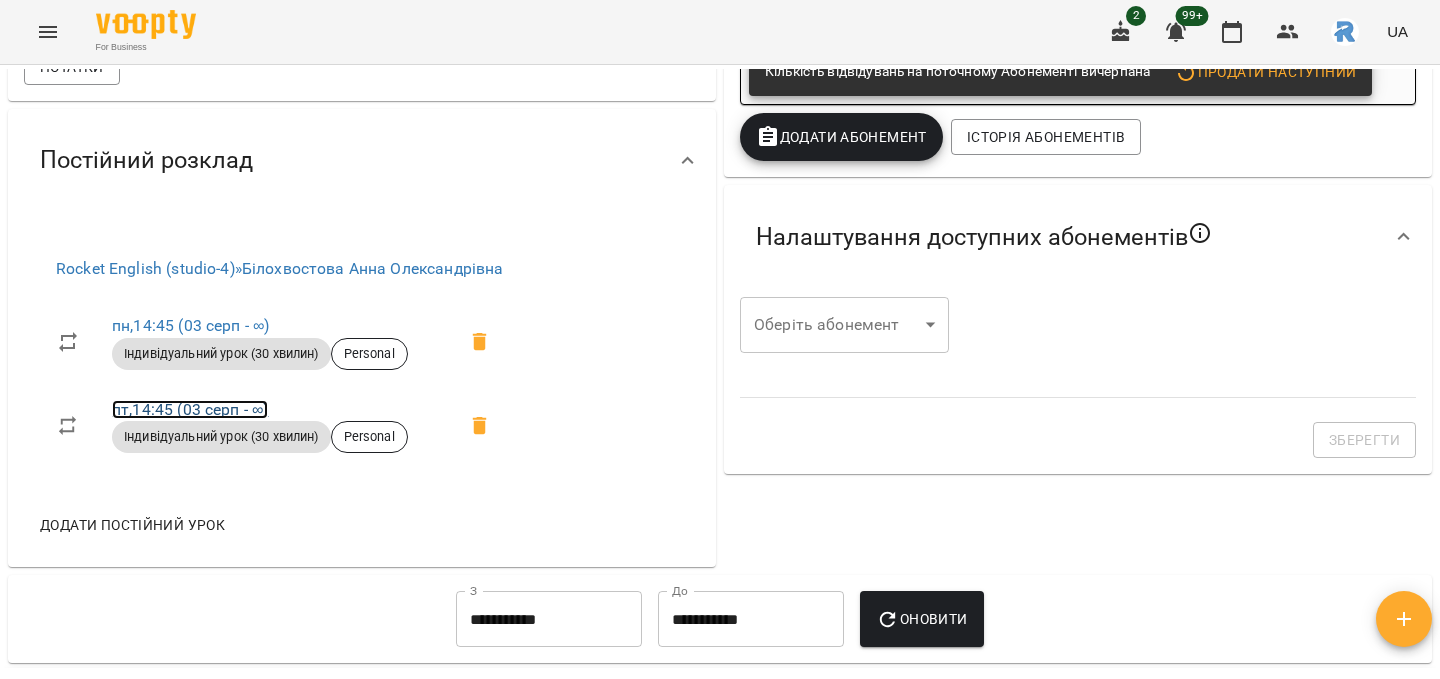 click on "[DAY], [TIME] ([DATE] - ∞)" at bounding box center (190, 409) 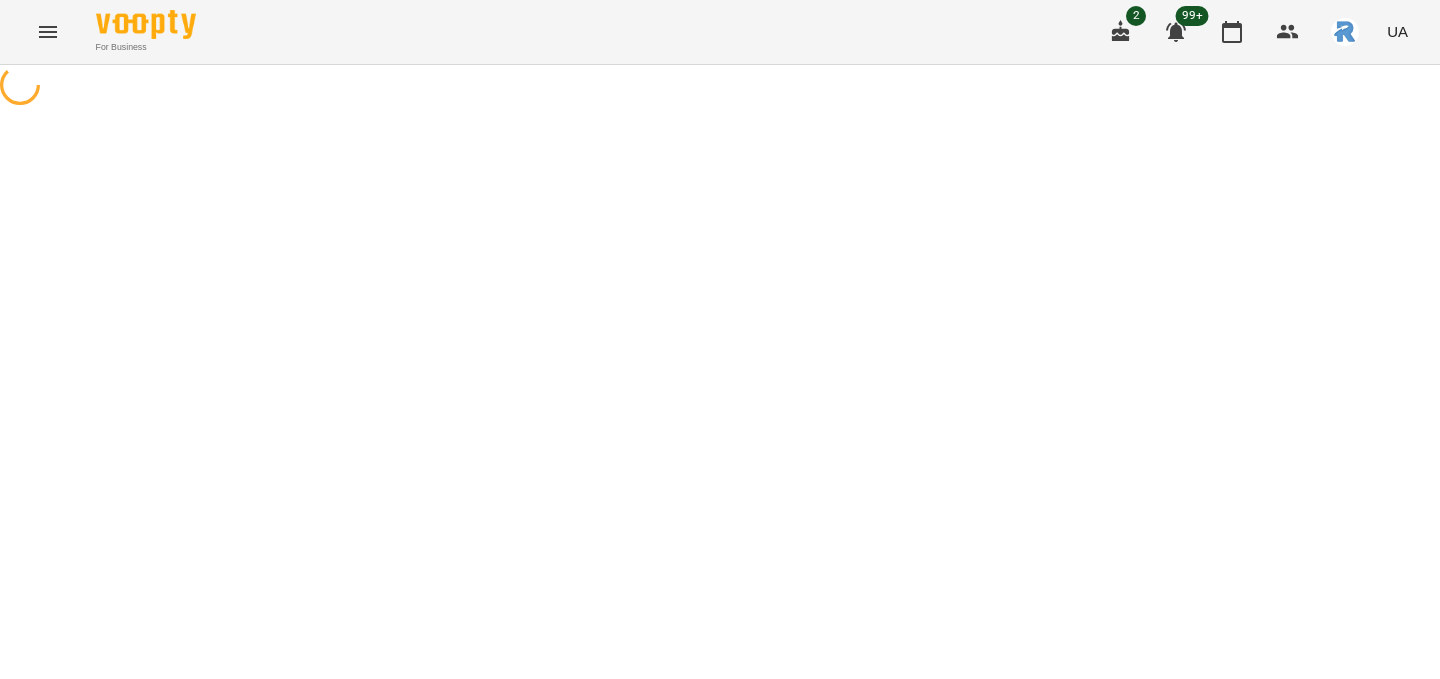 scroll, scrollTop: 0, scrollLeft: 0, axis: both 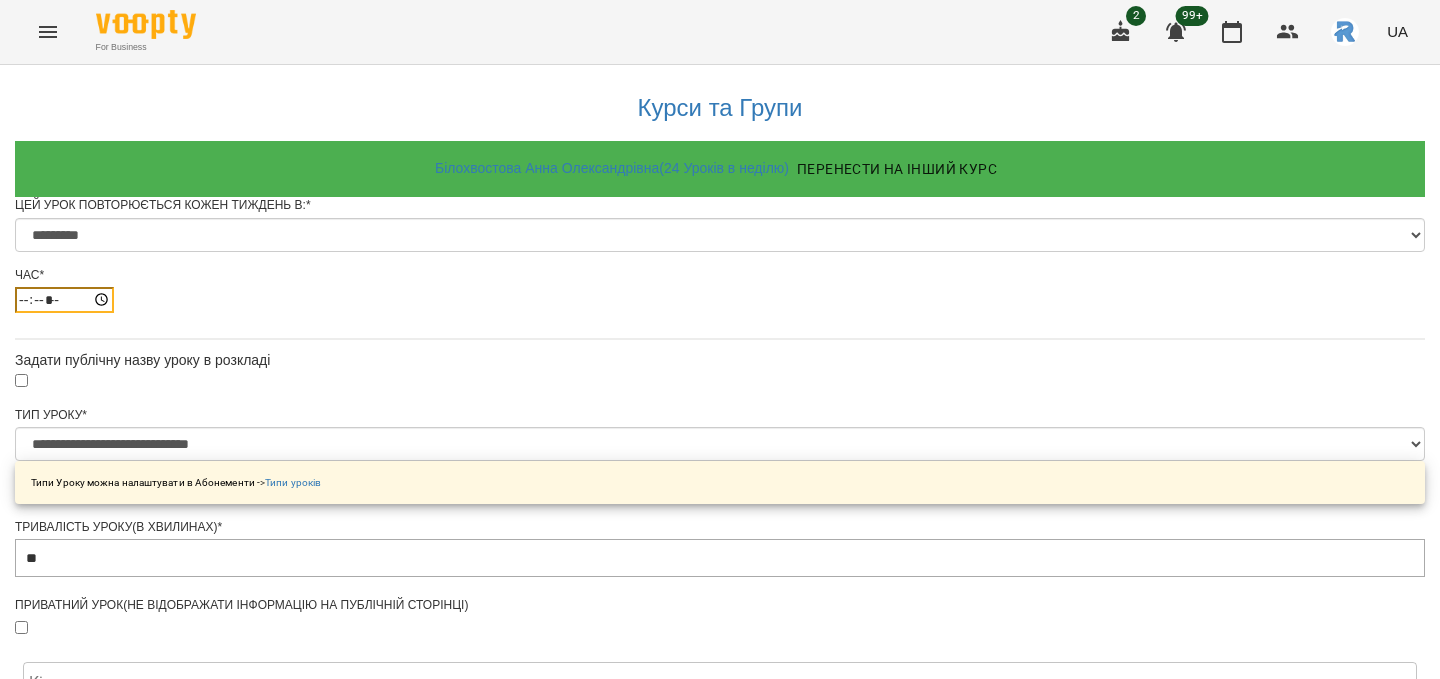 click on "*****" at bounding box center [64, 300] 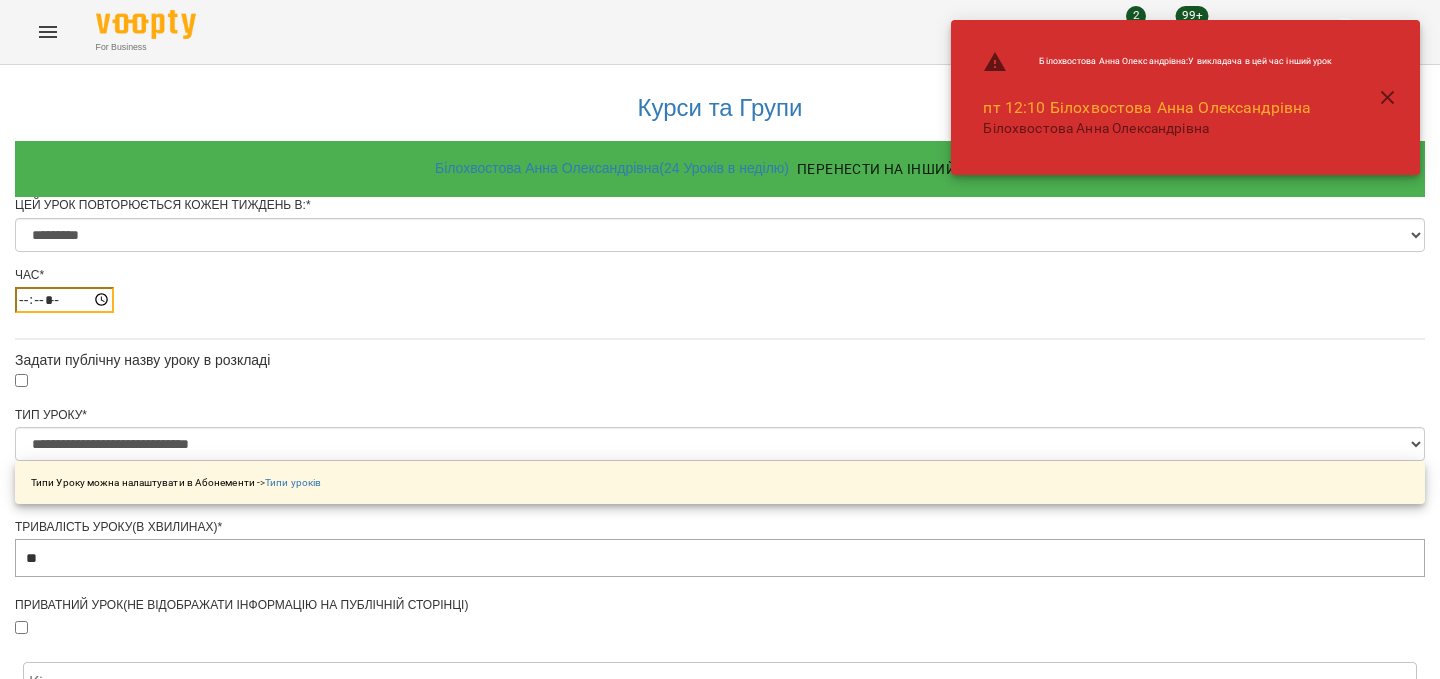 type on "*****" 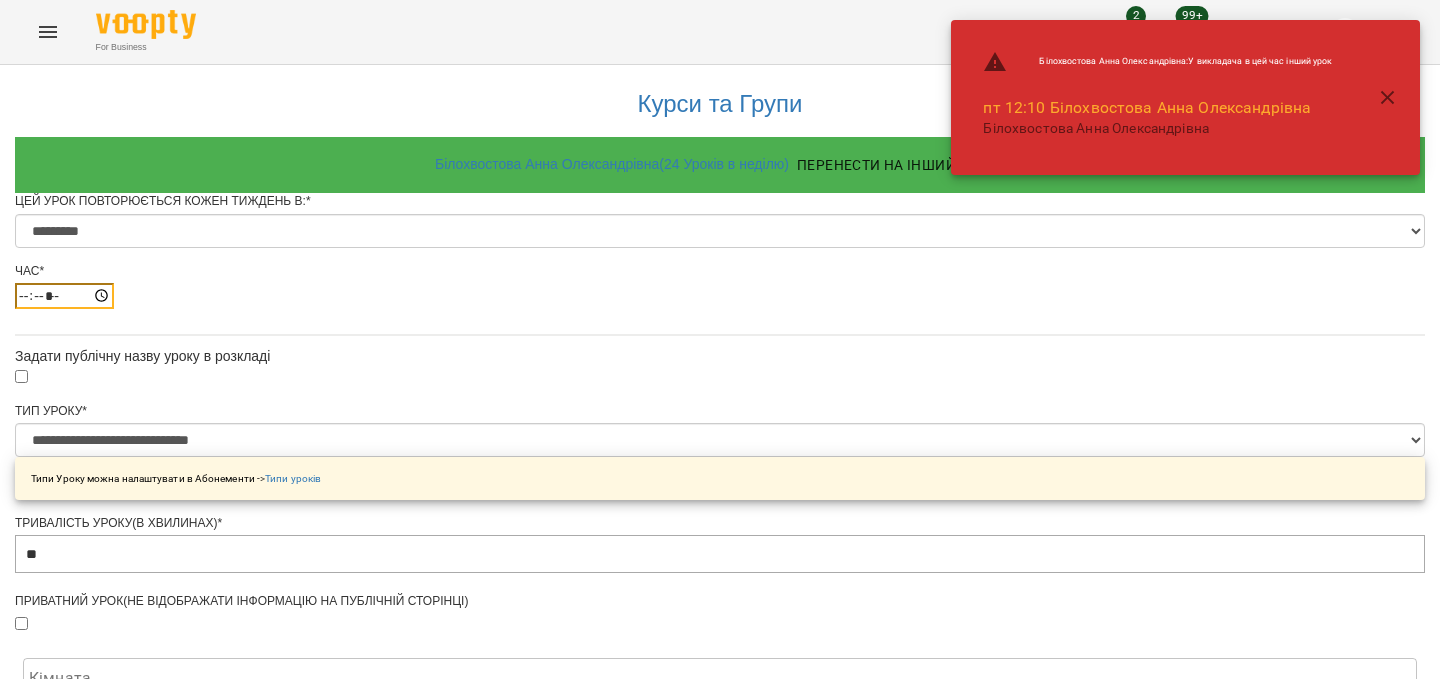 scroll, scrollTop: 937, scrollLeft: 0, axis: vertical 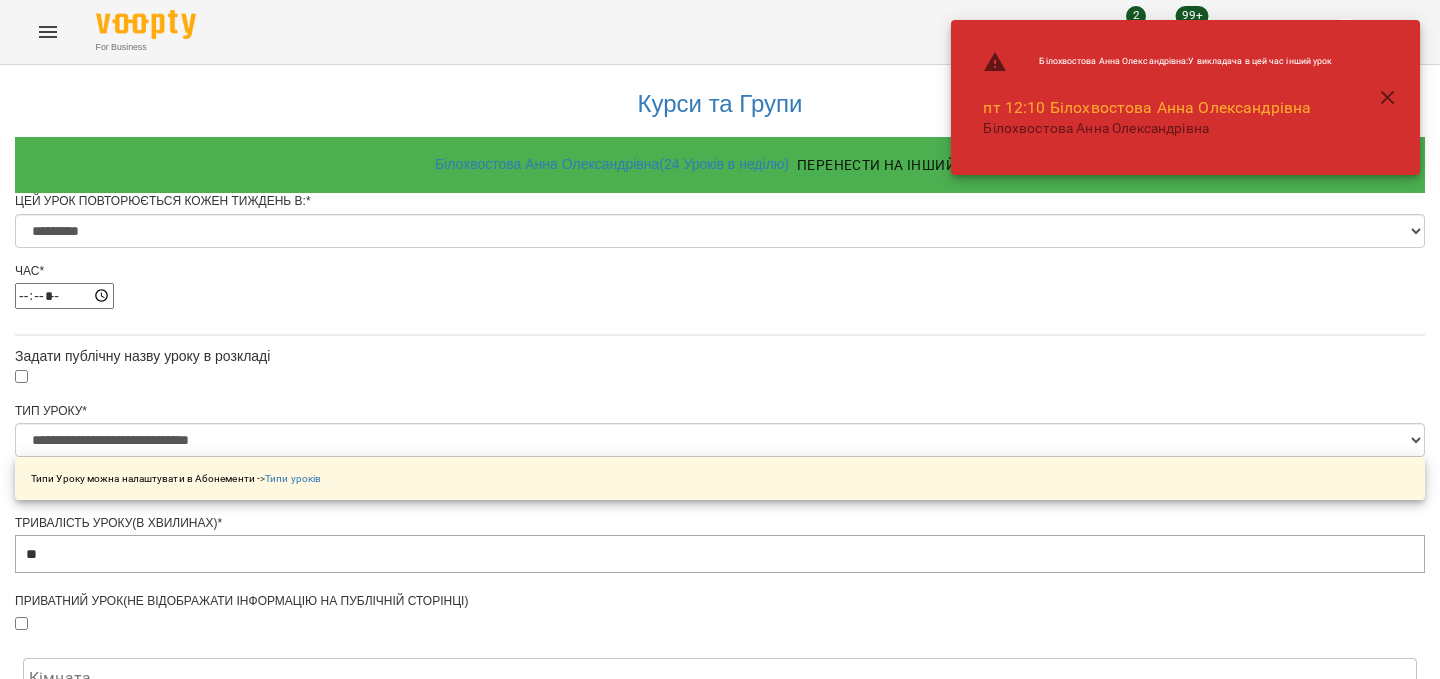 click on "Зберегти" at bounding box center (720, 1359) 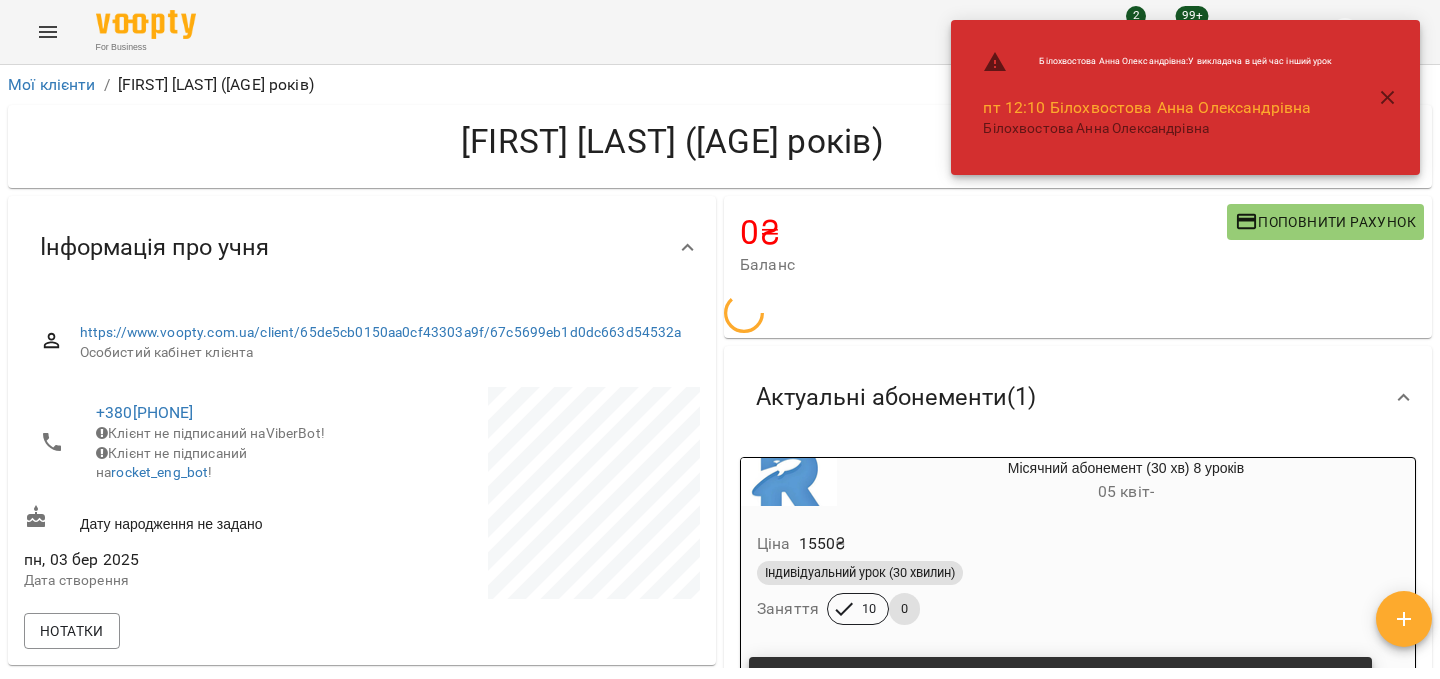 click 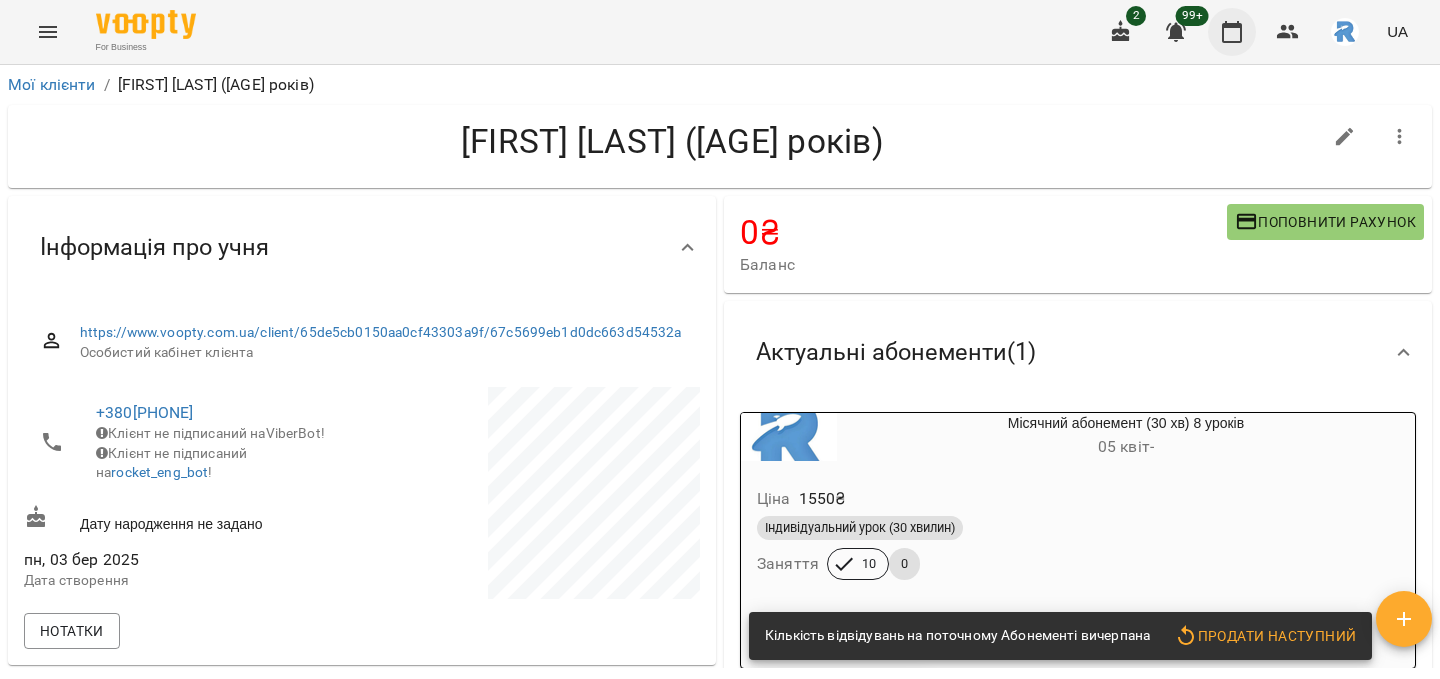 click 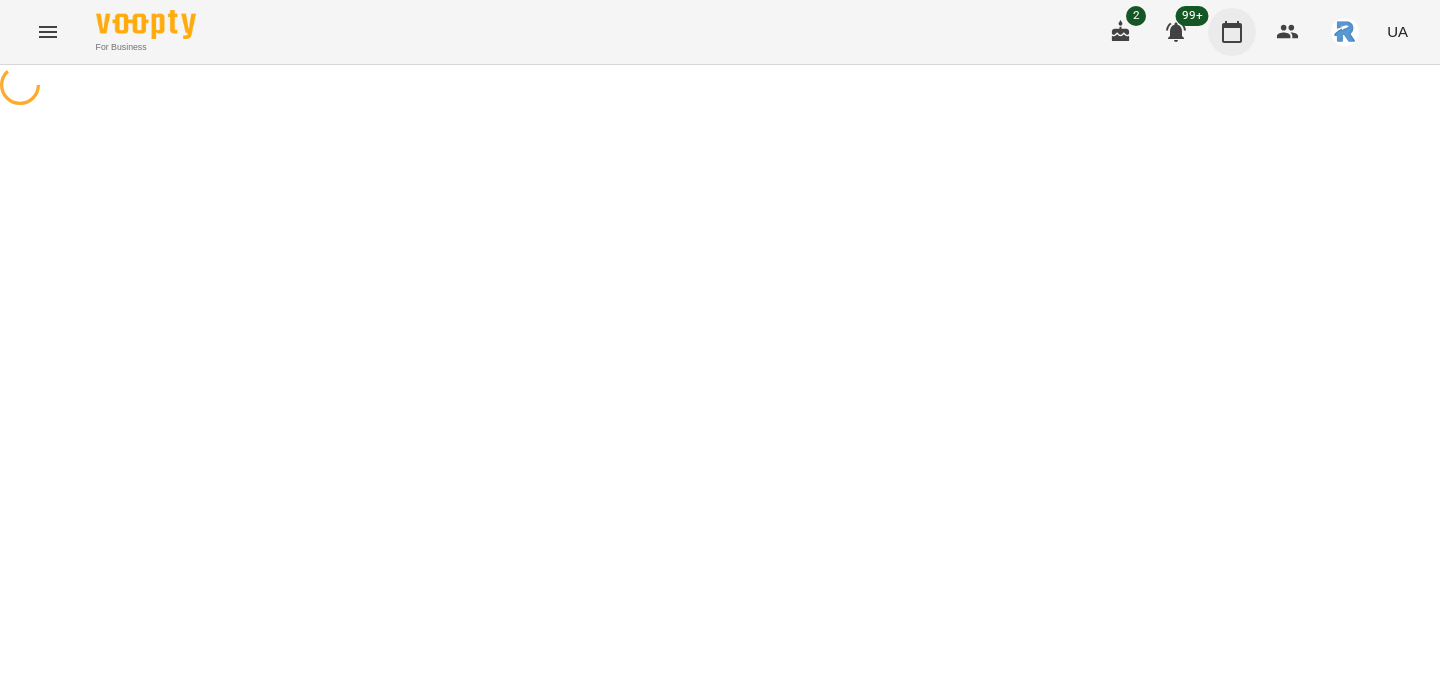 scroll, scrollTop: 0, scrollLeft: 0, axis: both 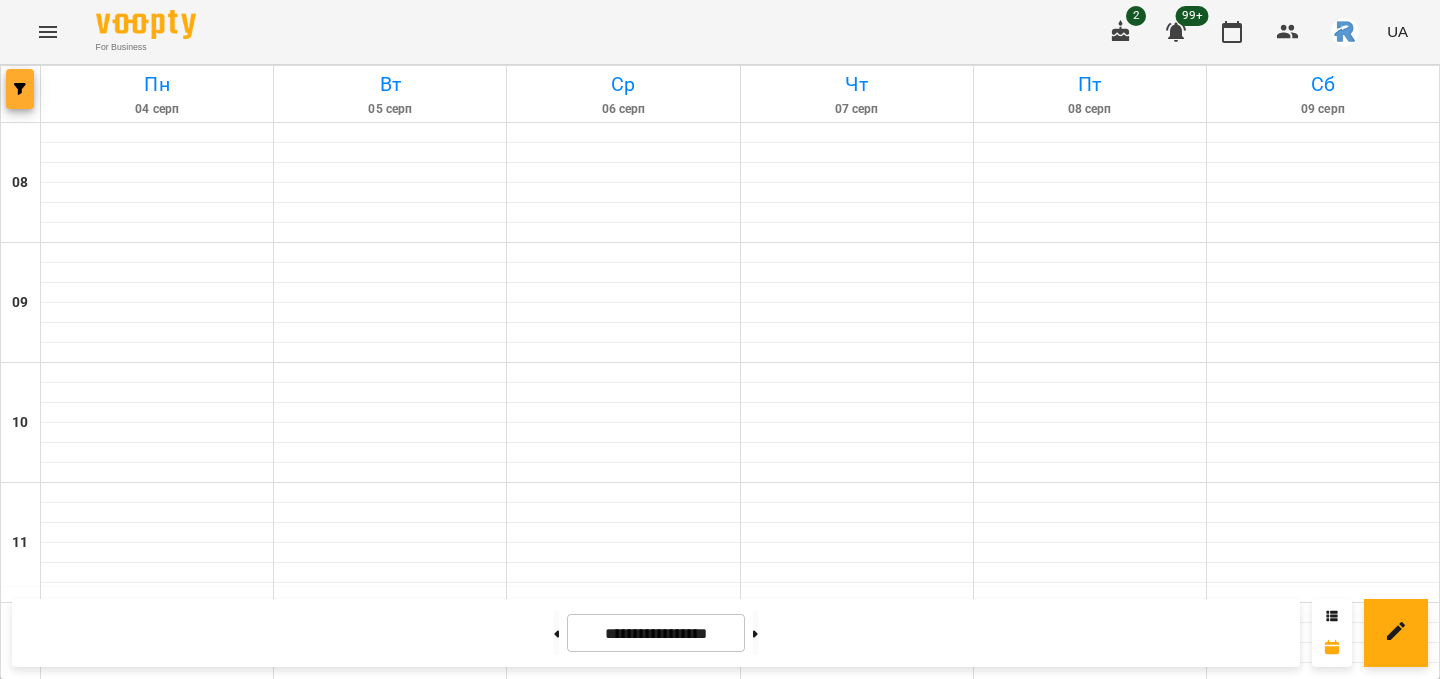 click at bounding box center (20, 89) 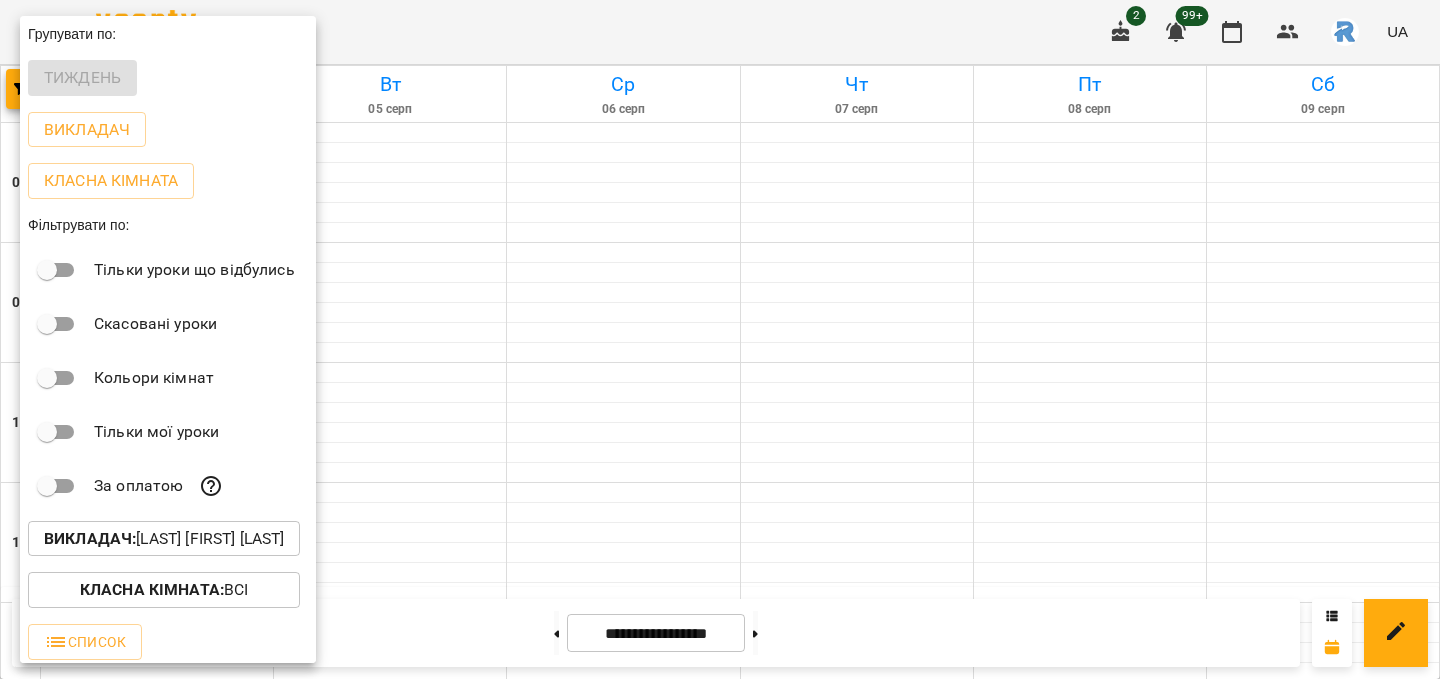 click on "Викладач : [FIRST] [LAST] [LAST]" at bounding box center [164, 539] 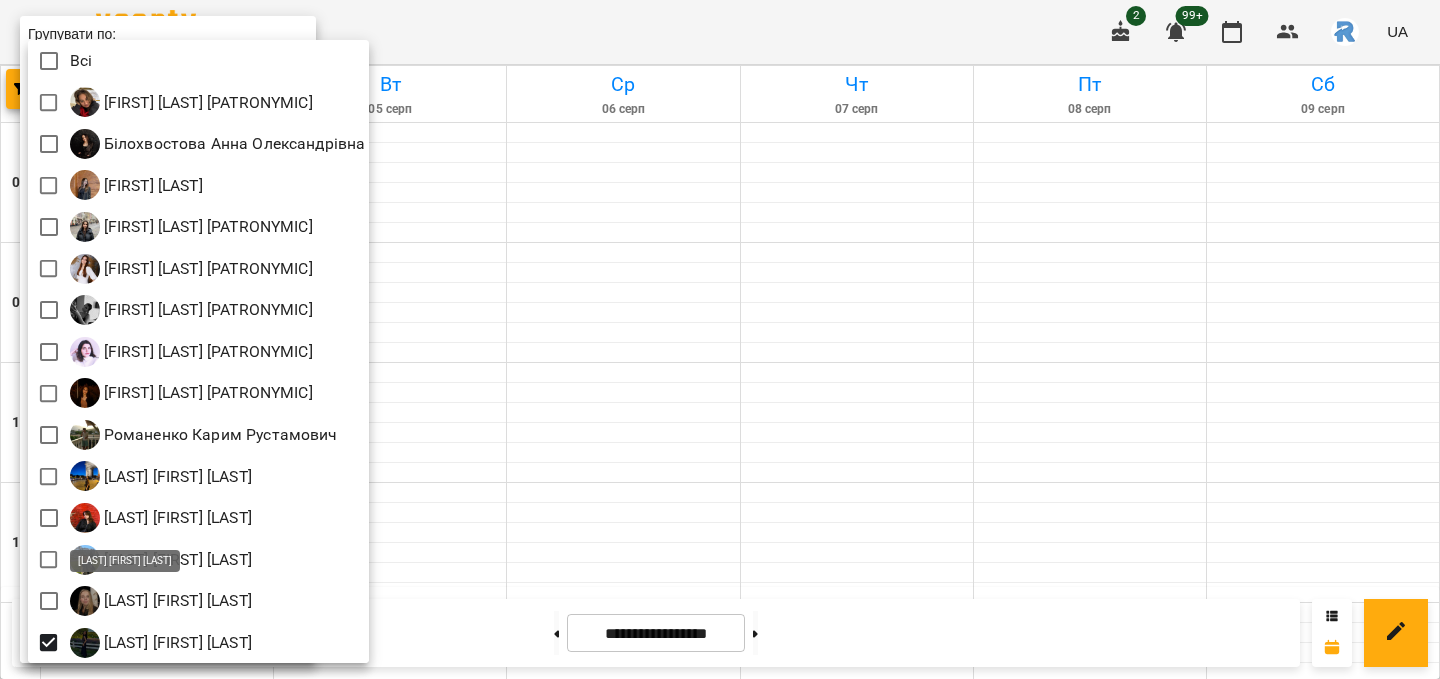 scroll, scrollTop: 4, scrollLeft: 0, axis: vertical 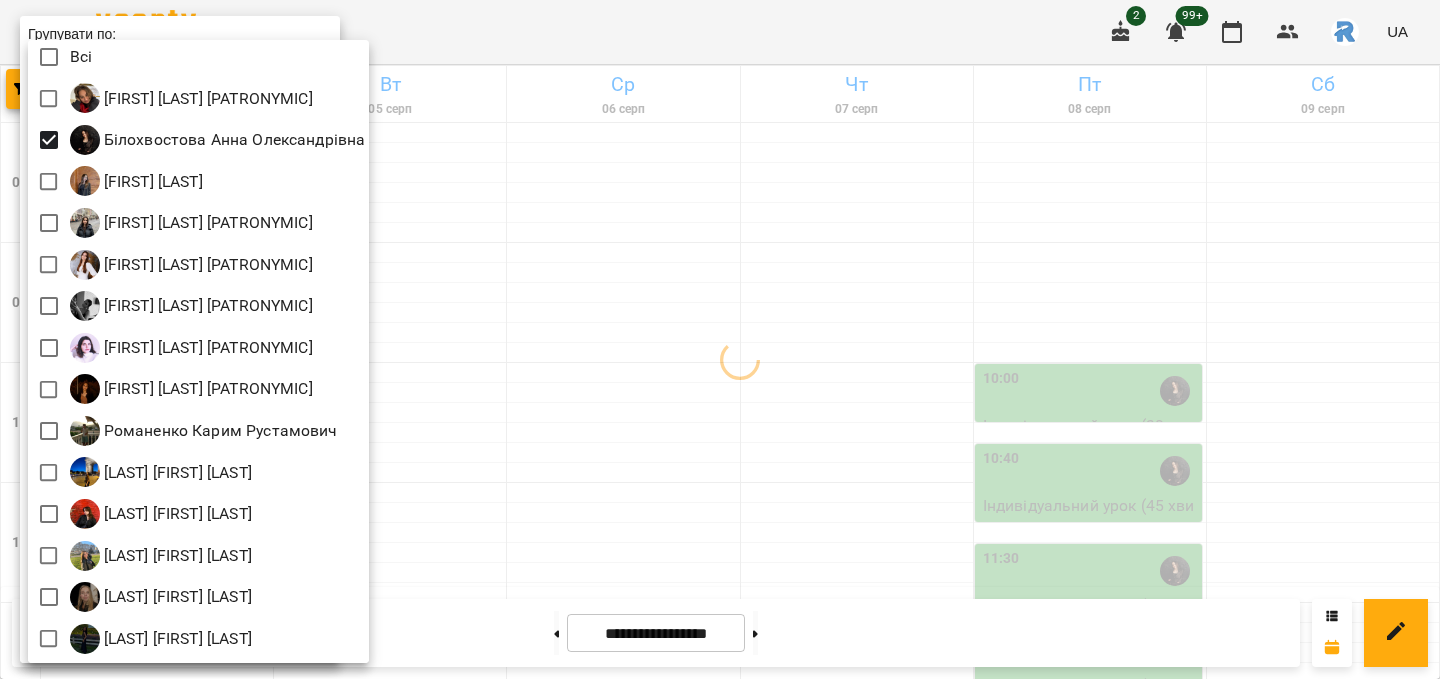 click at bounding box center (720, 339) 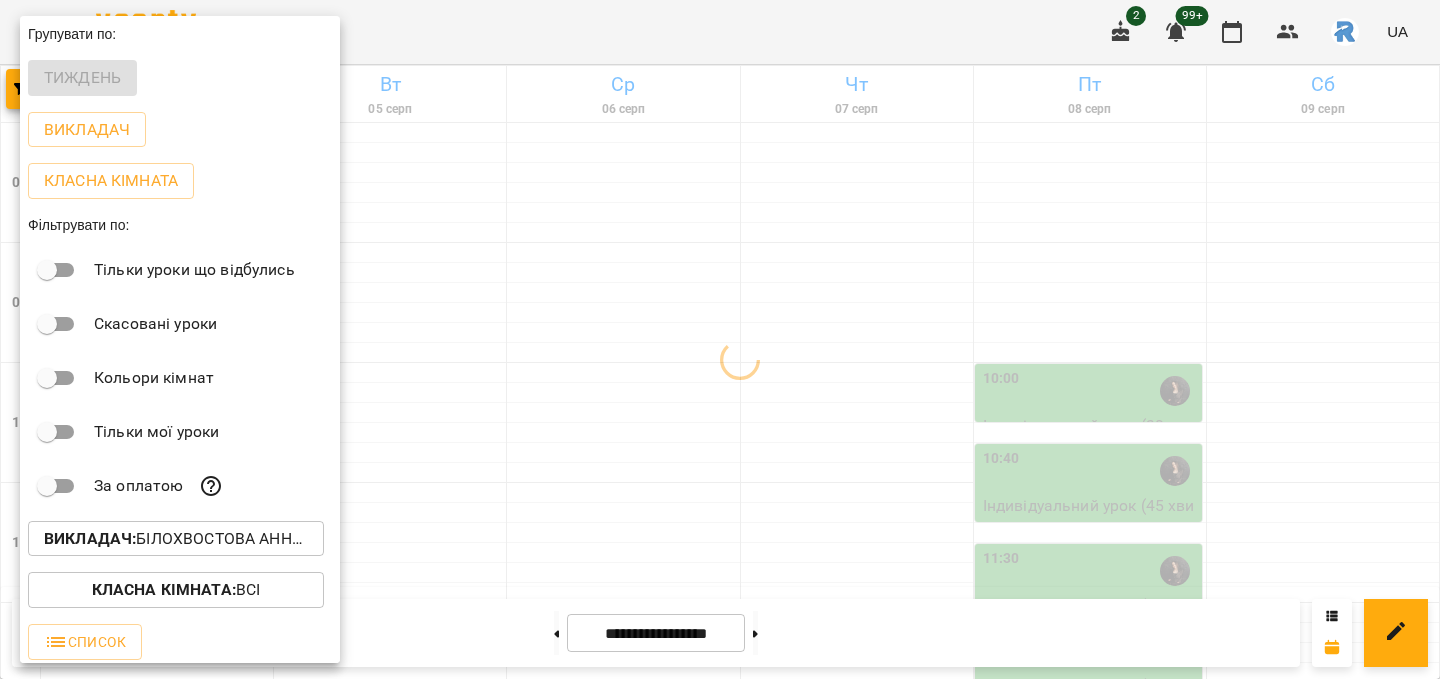 click at bounding box center (720, 339) 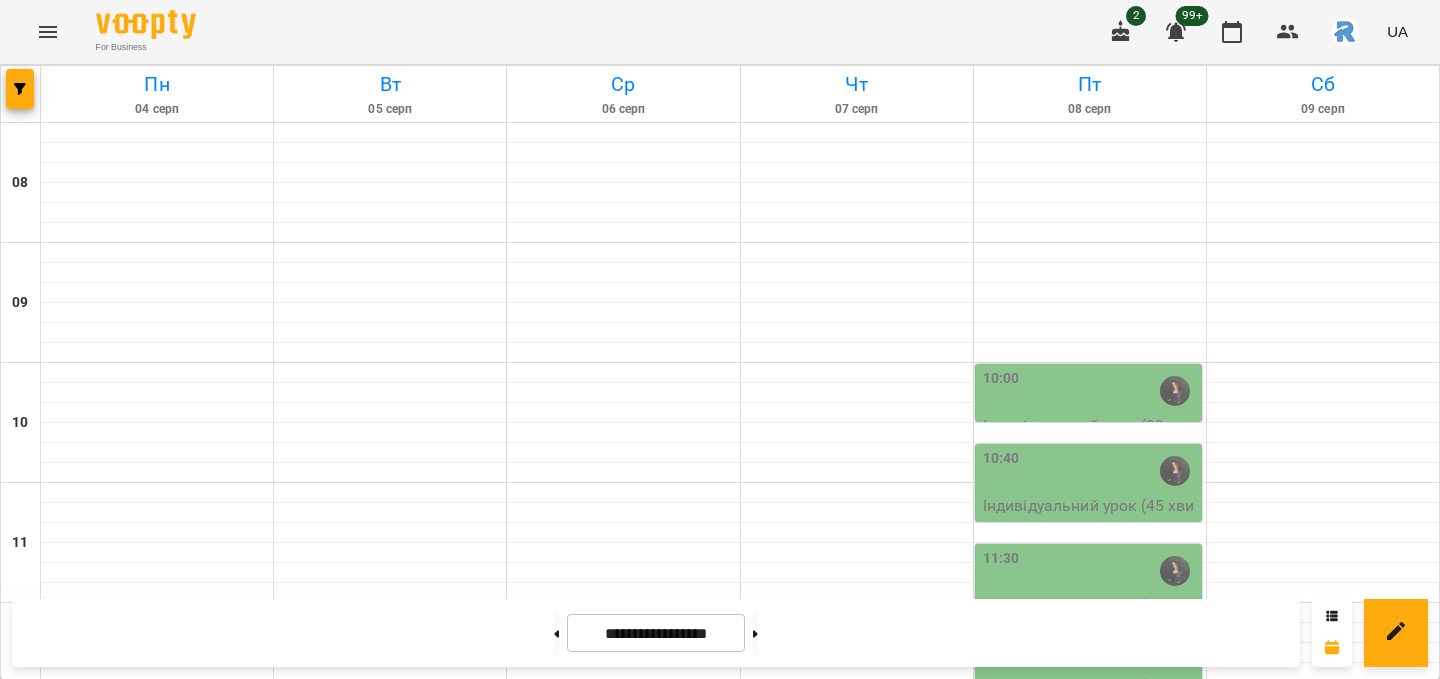 scroll, scrollTop: 571, scrollLeft: 0, axis: vertical 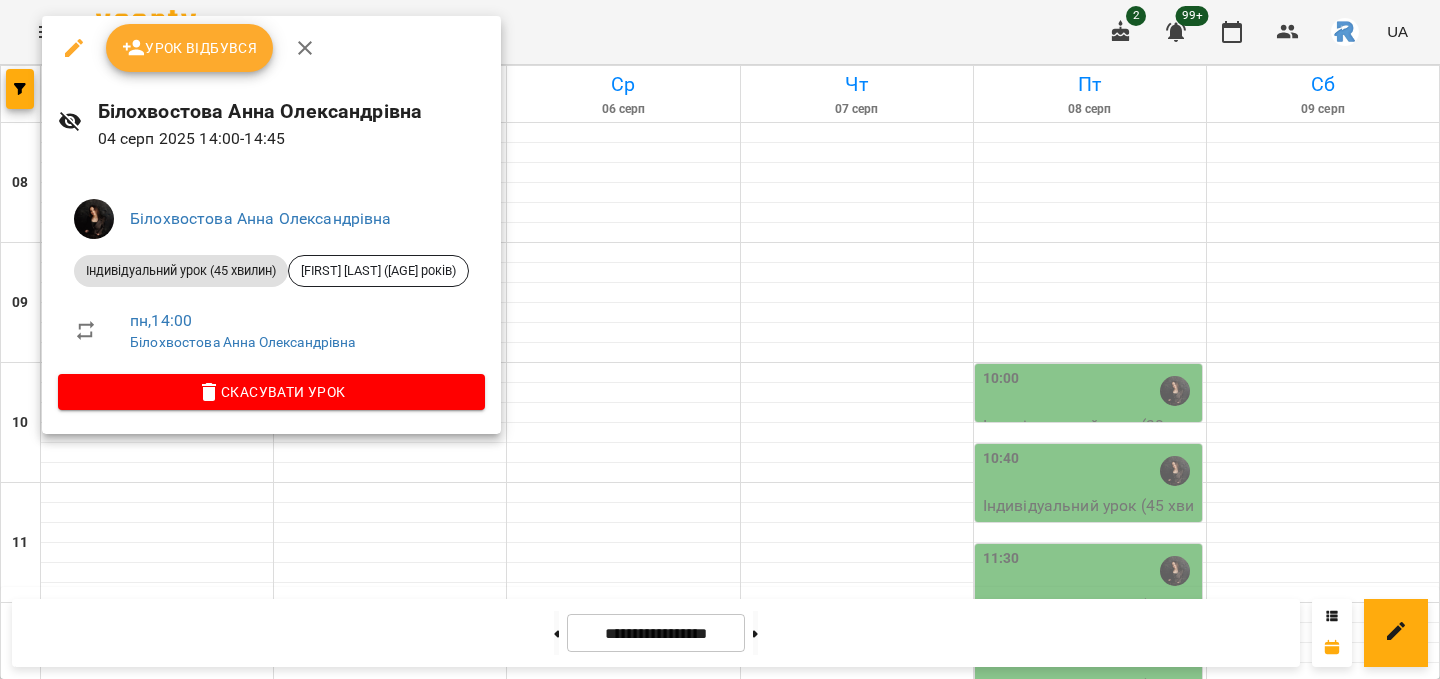 click at bounding box center [720, 339] 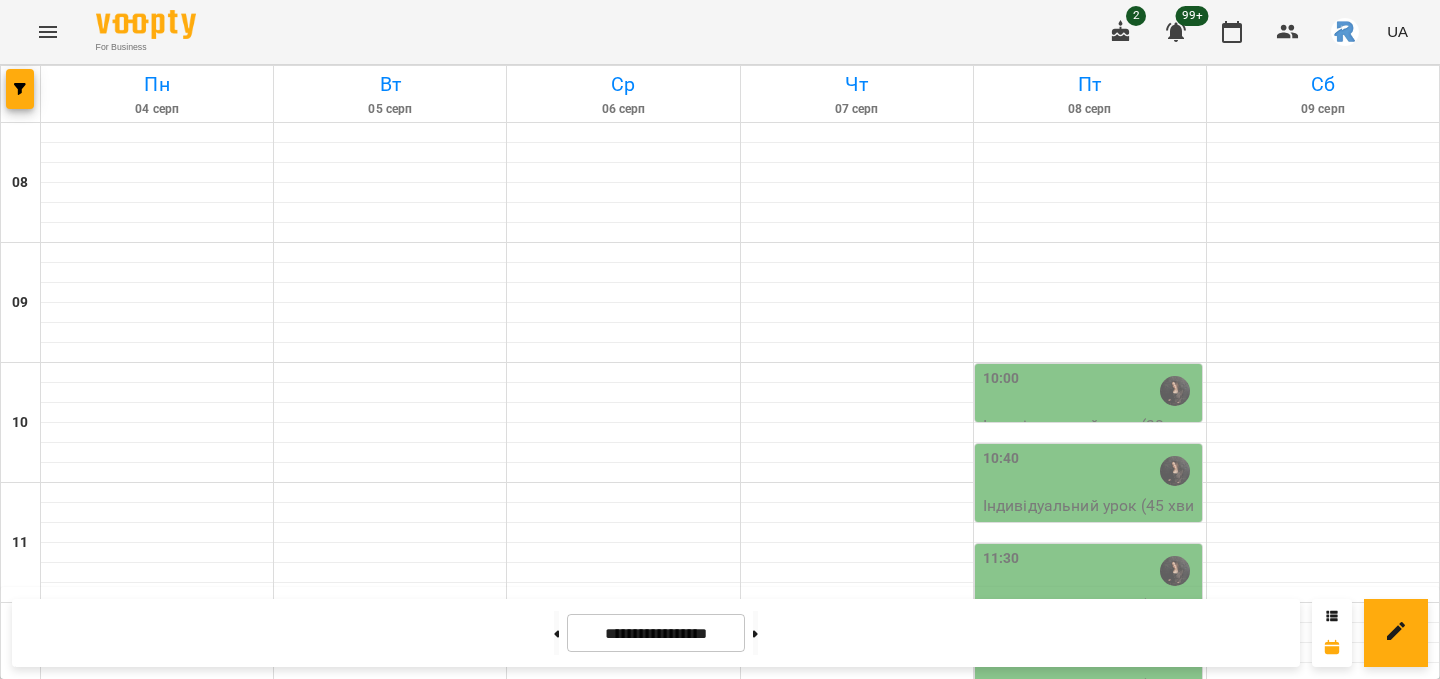 scroll, scrollTop: 304, scrollLeft: 0, axis: vertical 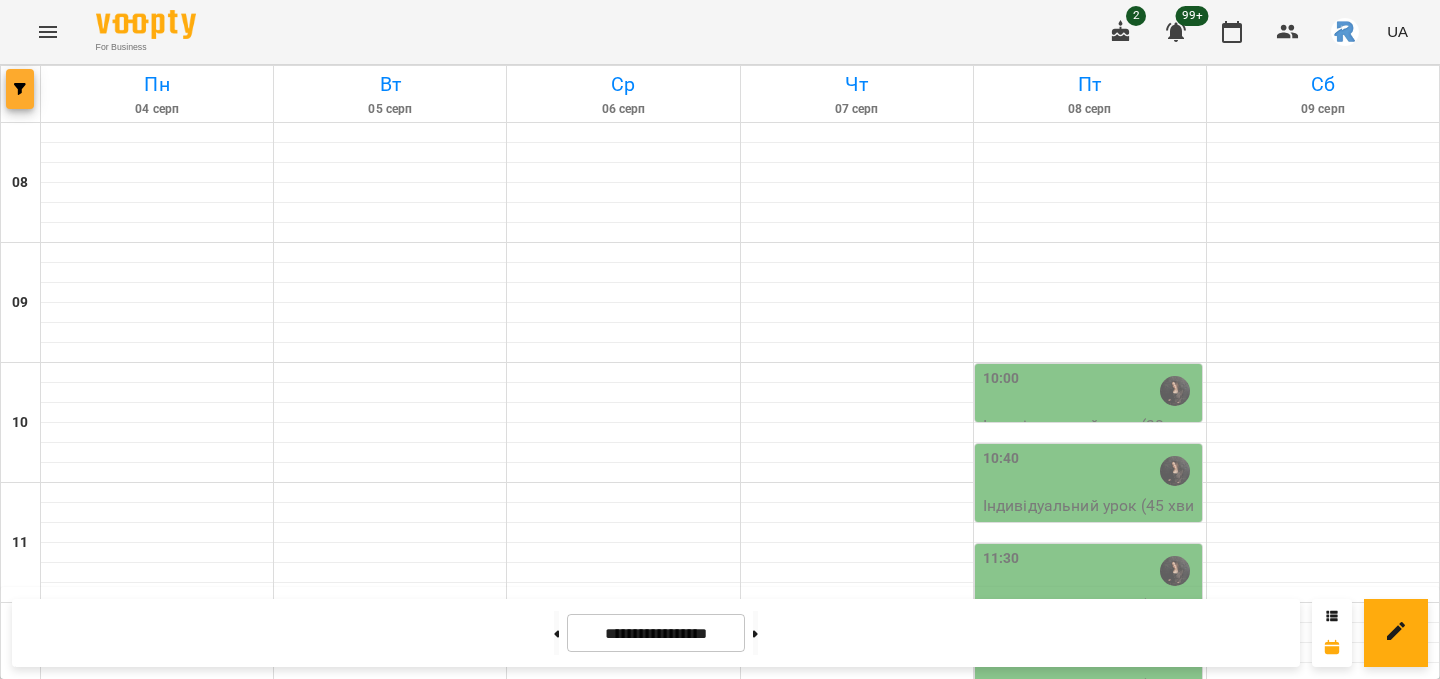 click at bounding box center [20, 89] 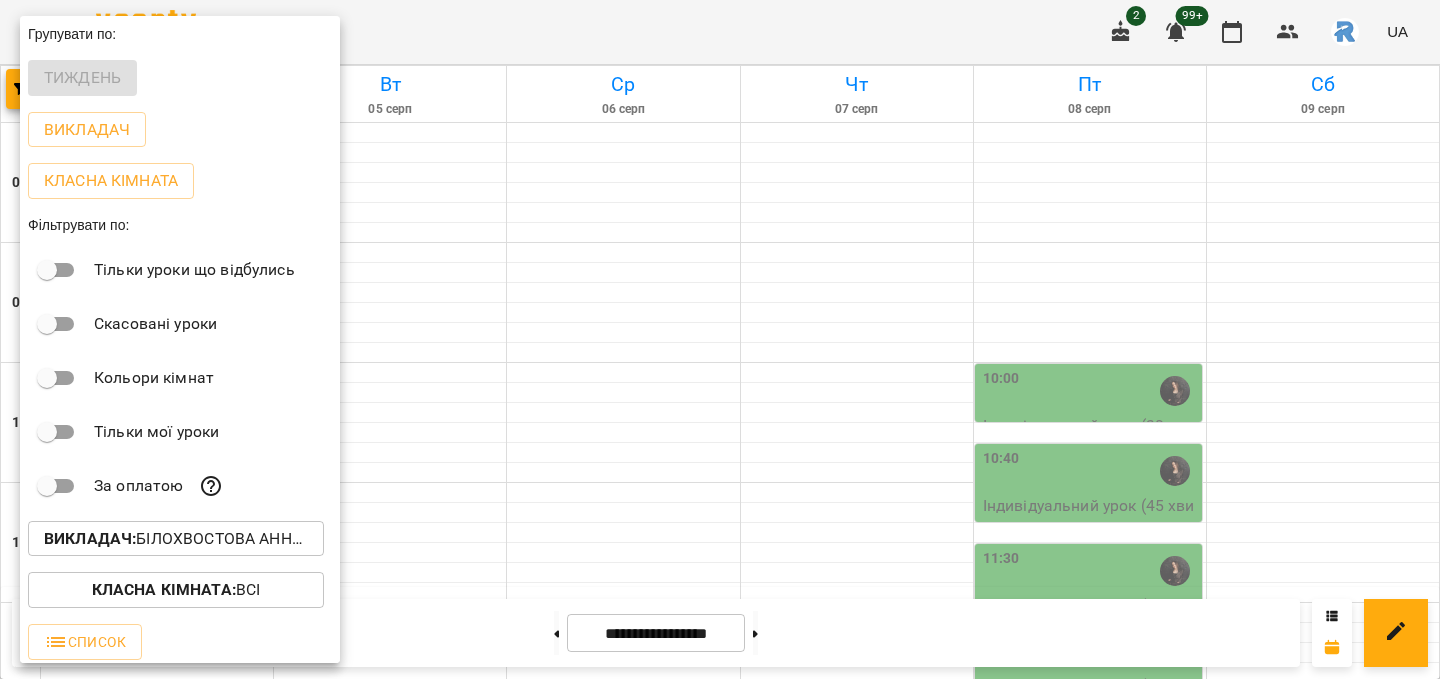 click on "Викладач :  Білохвостова Анна Олександрівна" at bounding box center [176, 539] 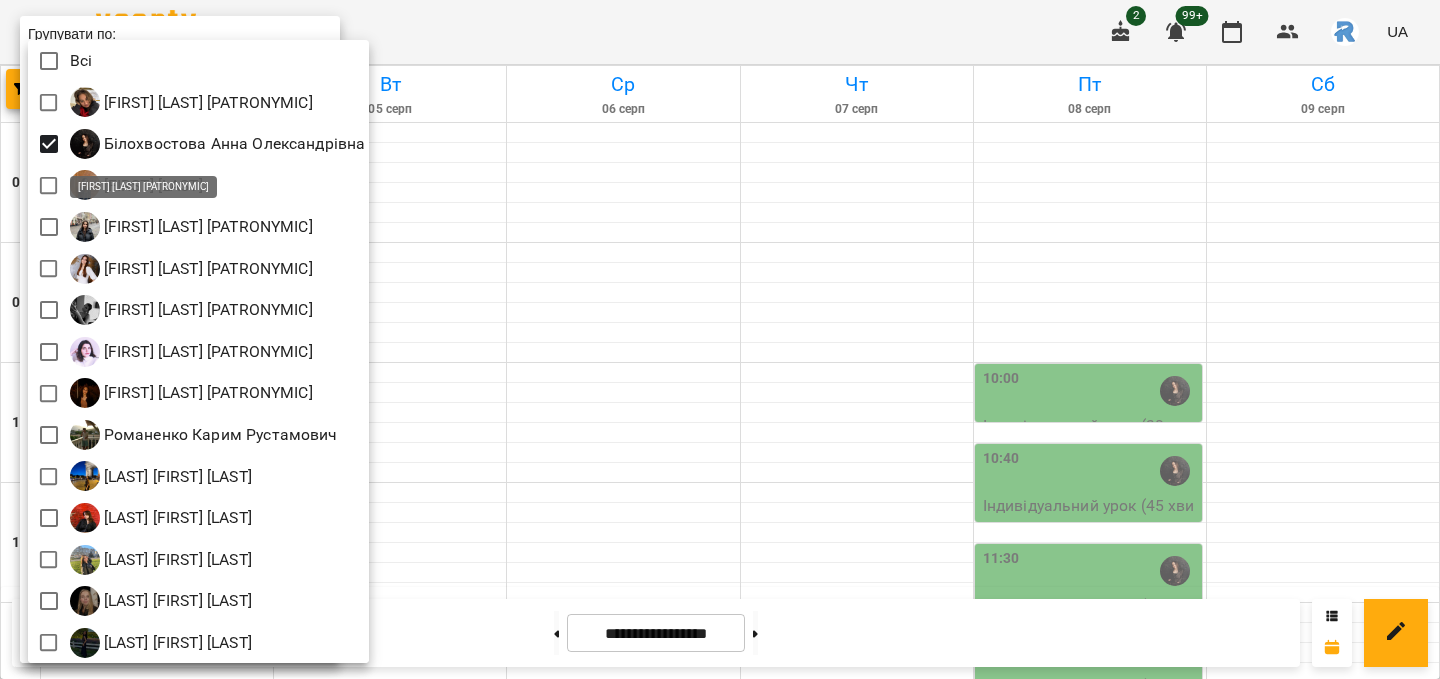 scroll, scrollTop: 4, scrollLeft: 0, axis: vertical 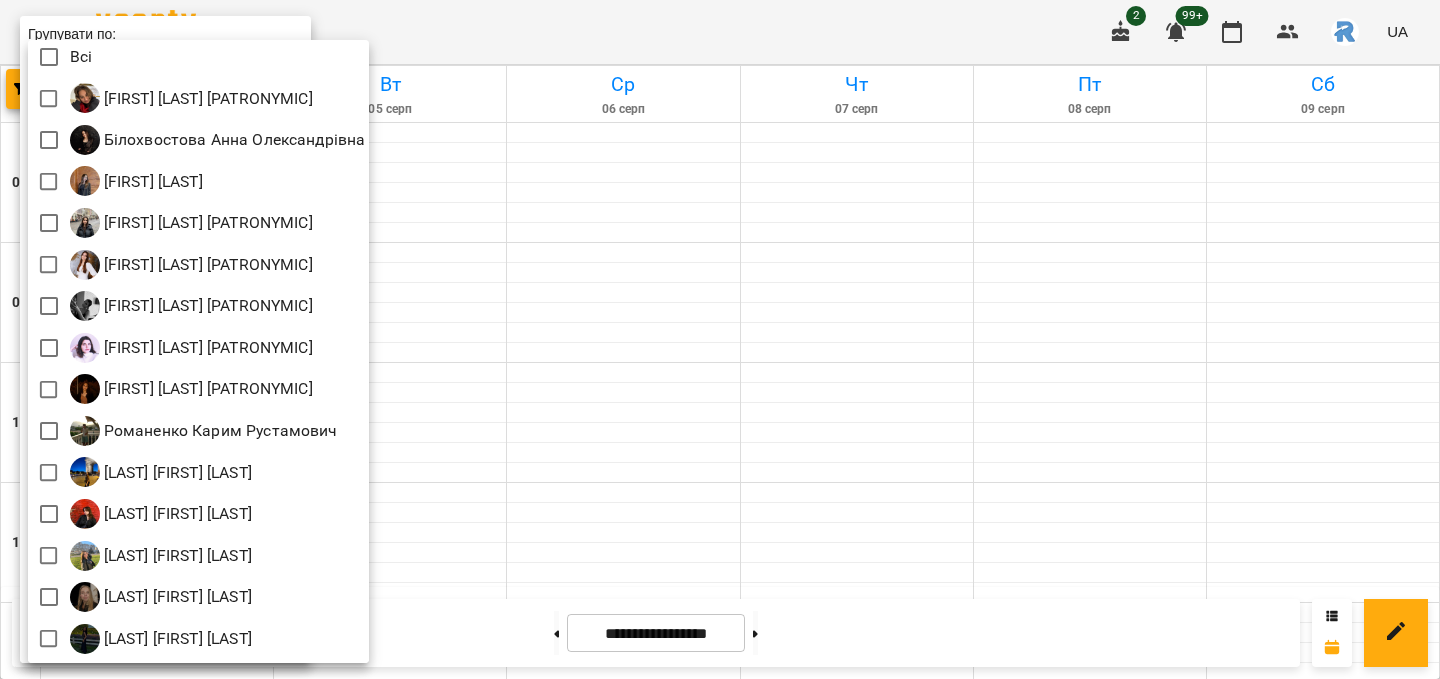 click at bounding box center (720, 339) 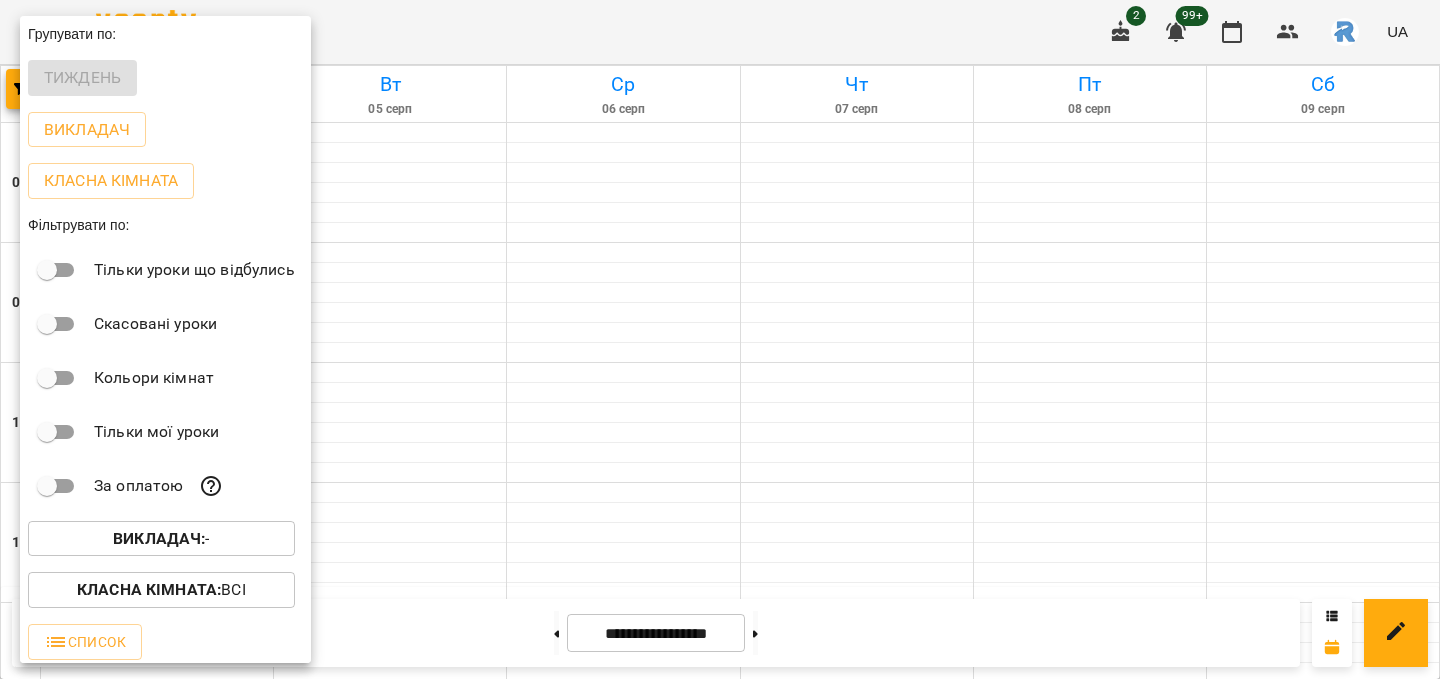 click at bounding box center [720, 339] 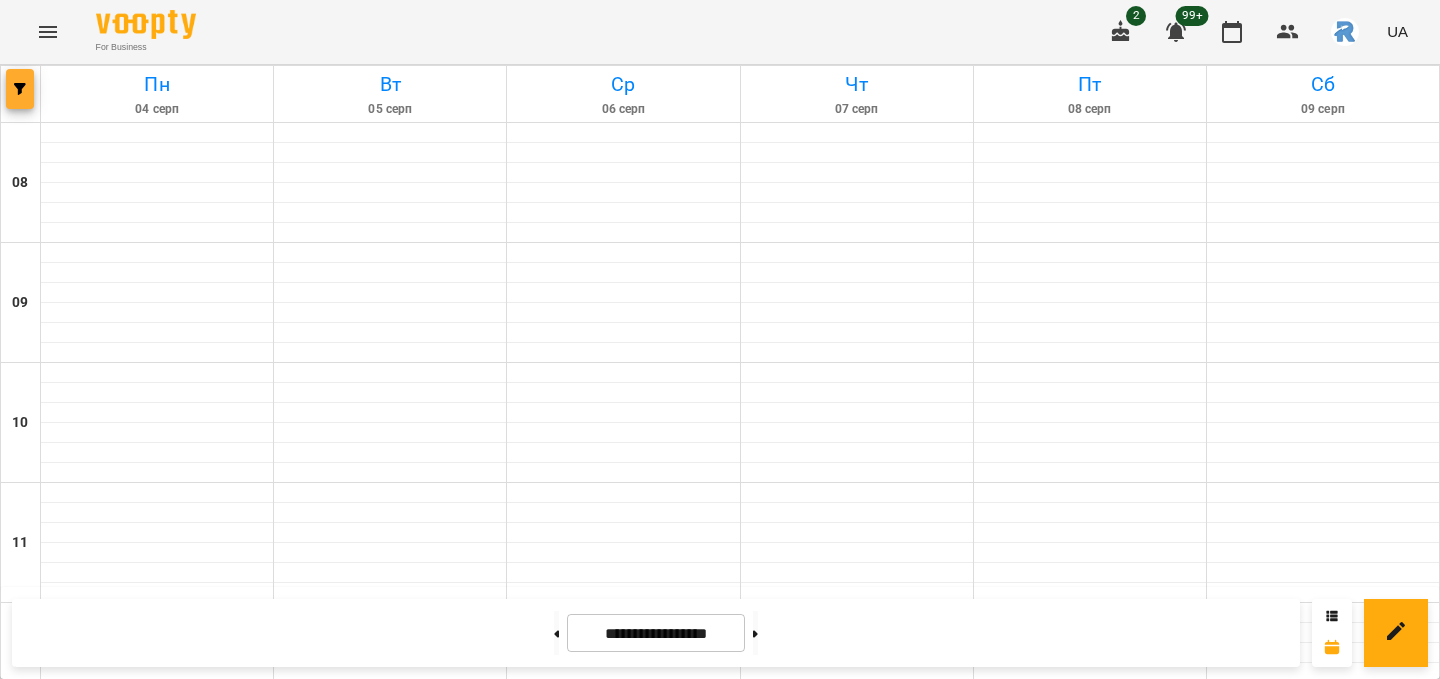 click 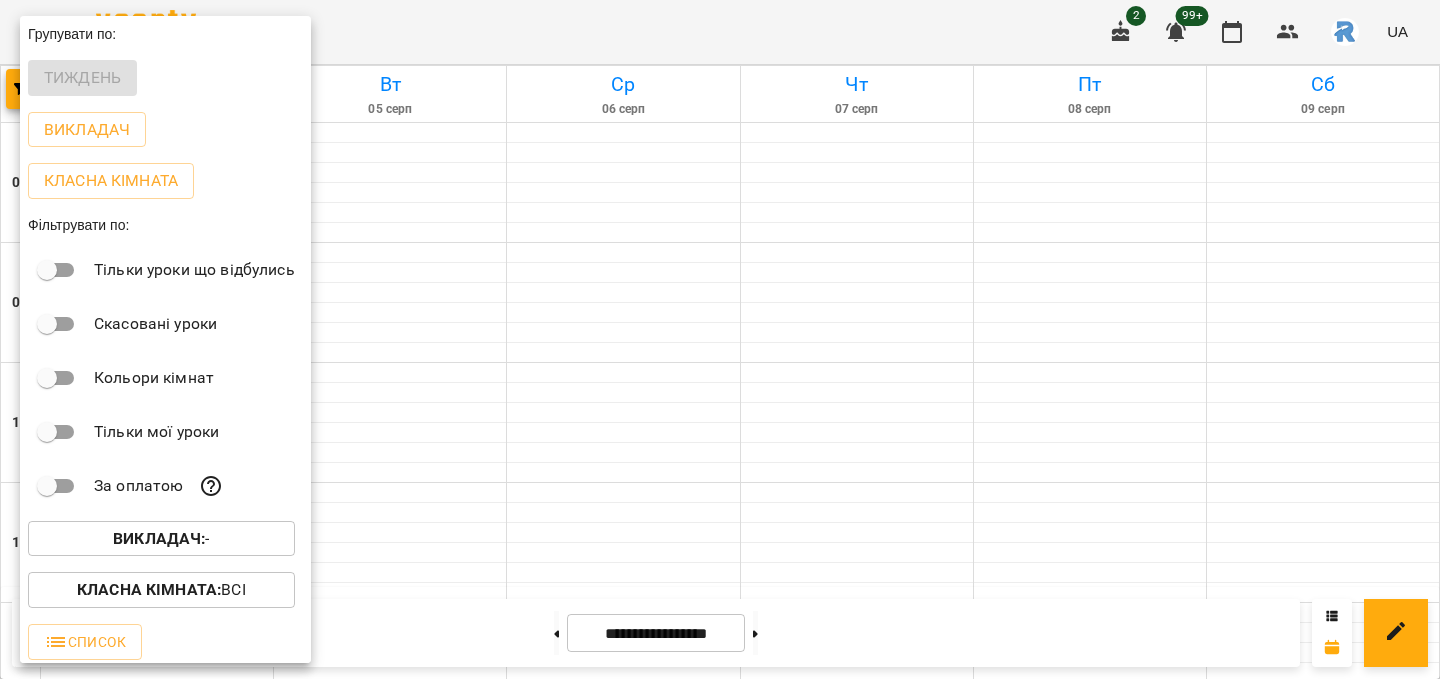 click on "Викладач :  -" at bounding box center [161, 539] 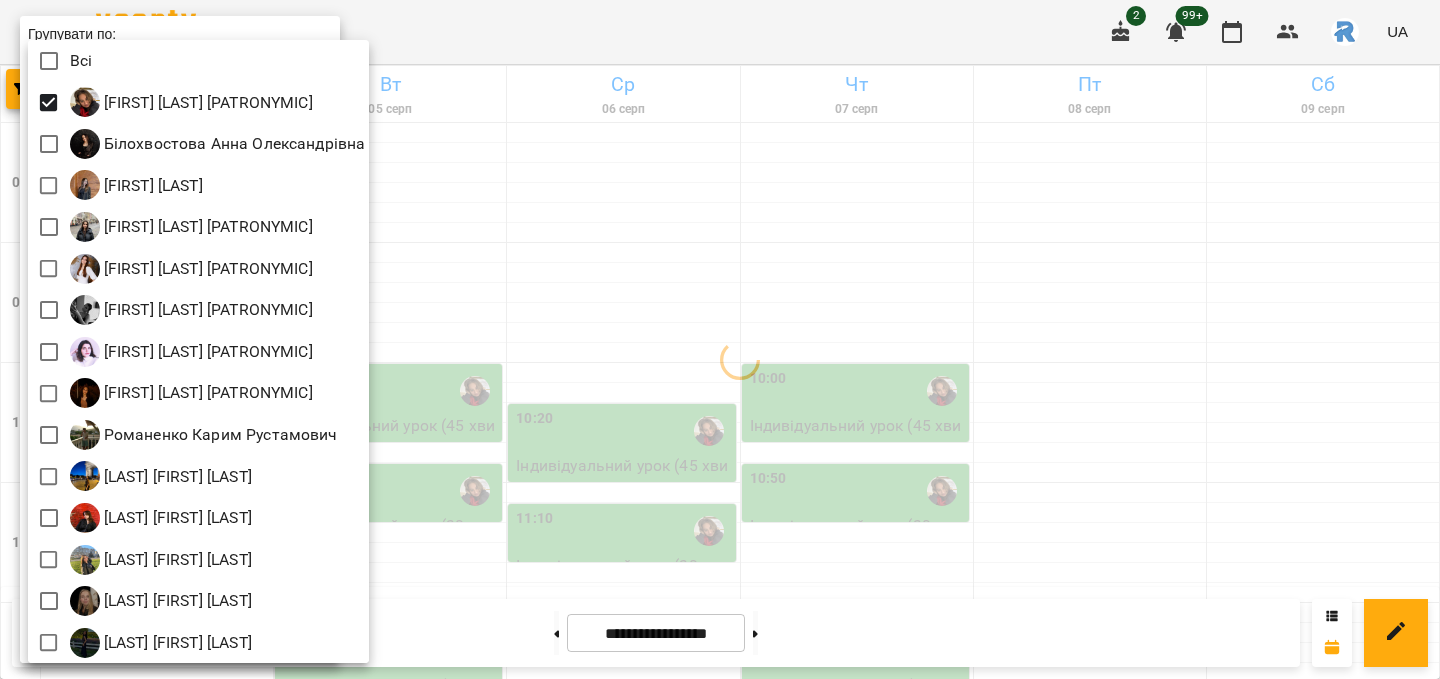 click at bounding box center (720, 339) 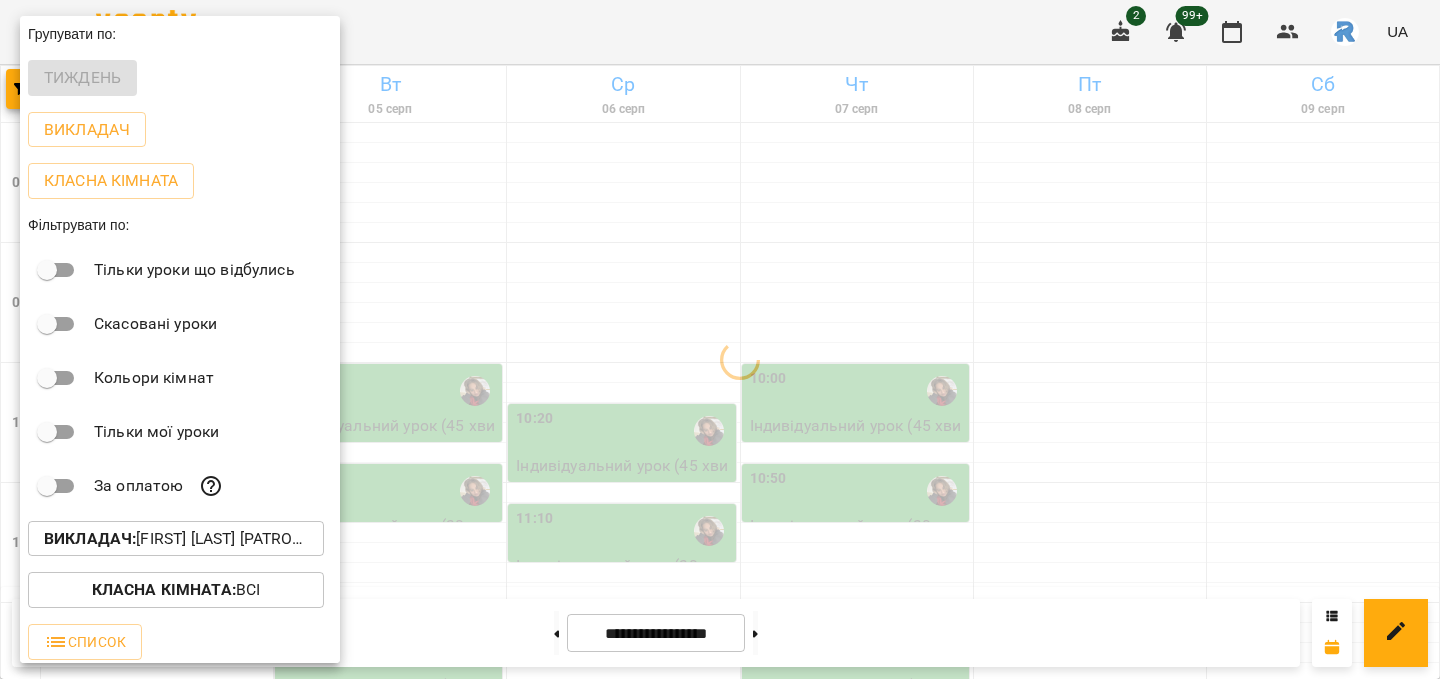 click at bounding box center (720, 339) 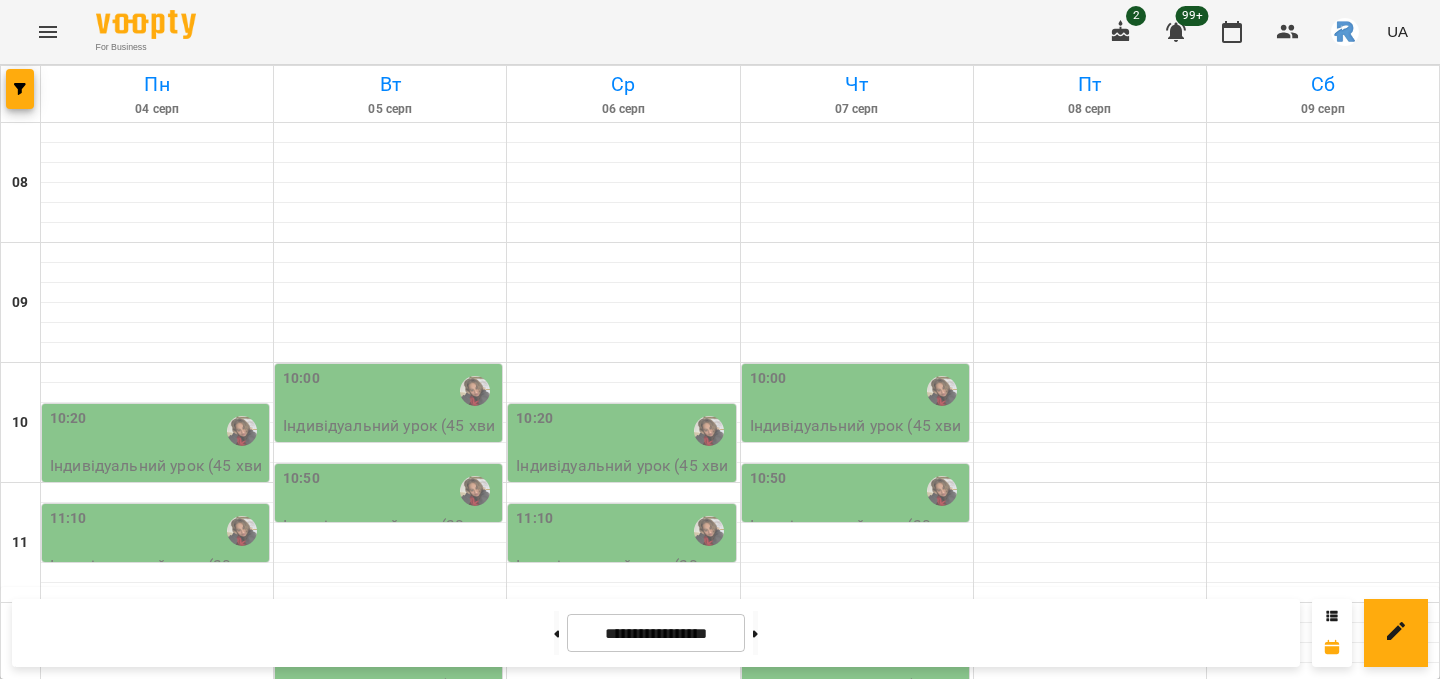 scroll, scrollTop: 24, scrollLeft: 0, axis: vertical 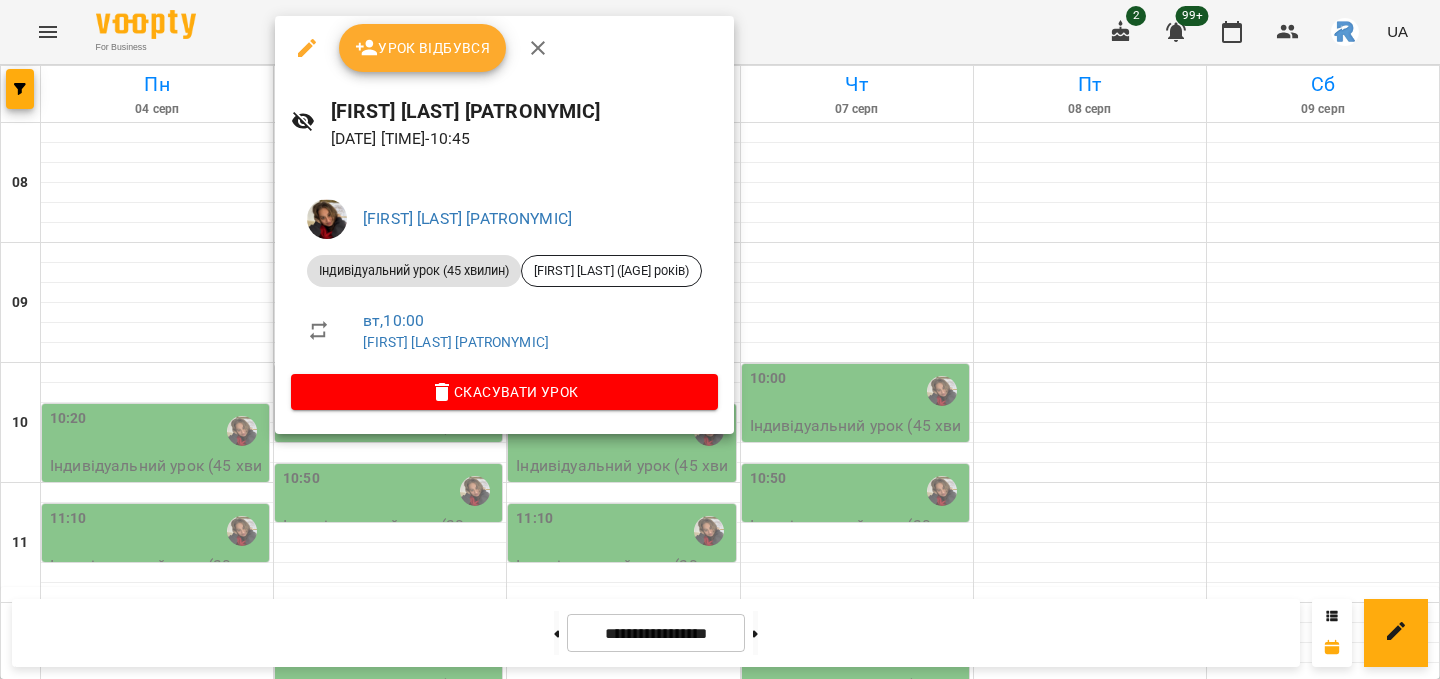 click at bounding box center (720, 339) 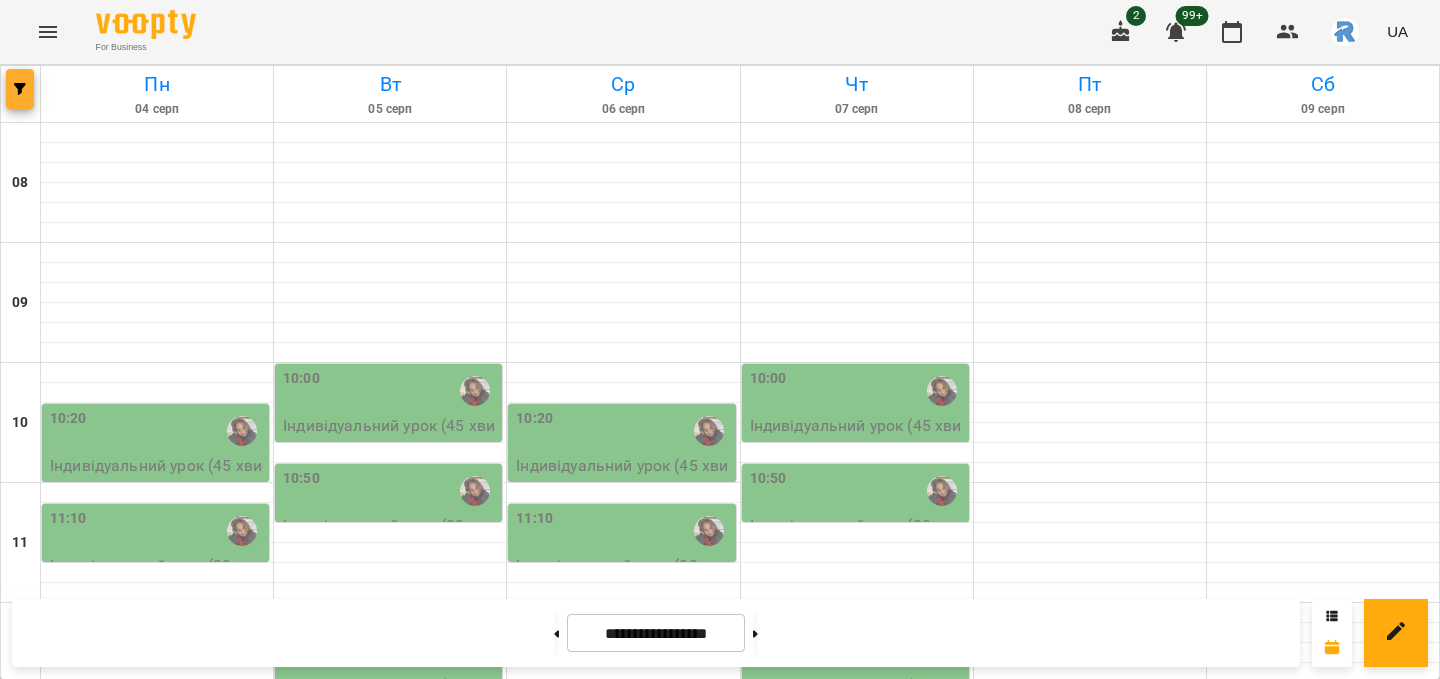 click at bounding box center (20, 89) 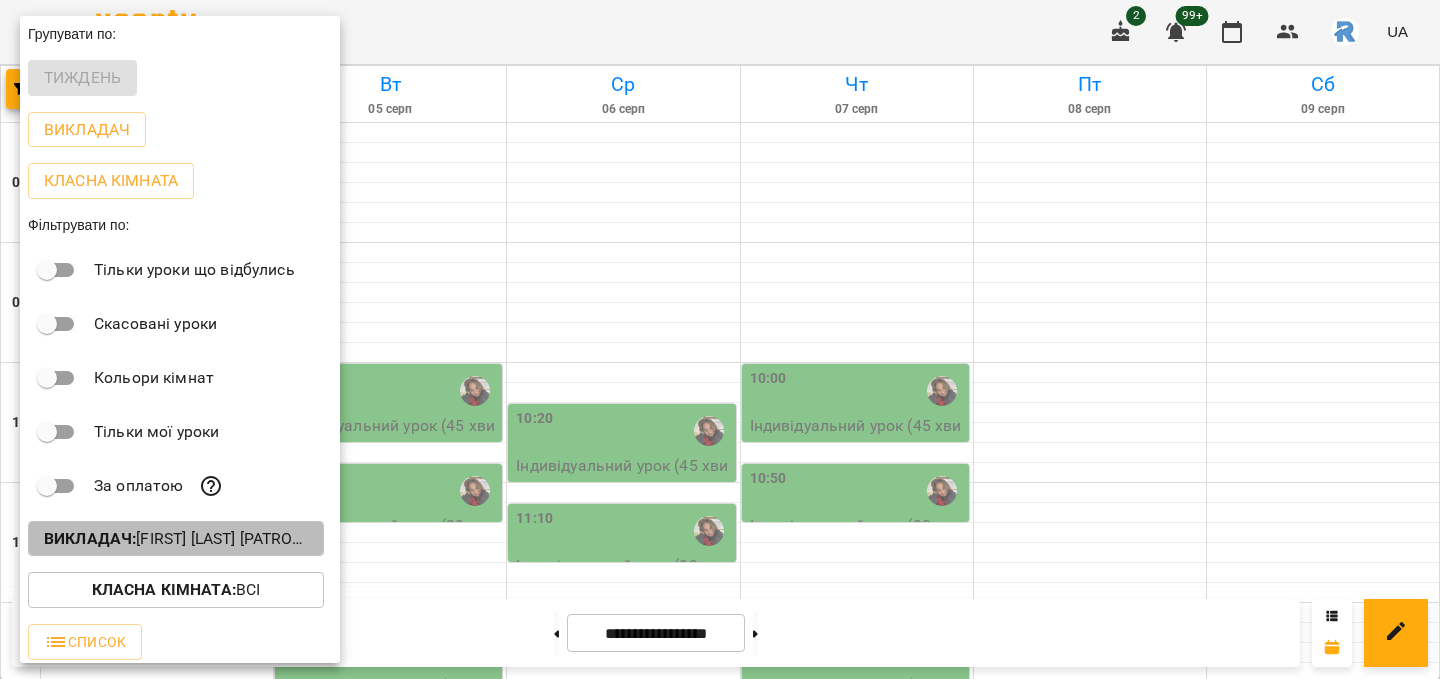 click on "Викладач :  Бондар Влада Сергіївна" at bounding box center (176, 539) 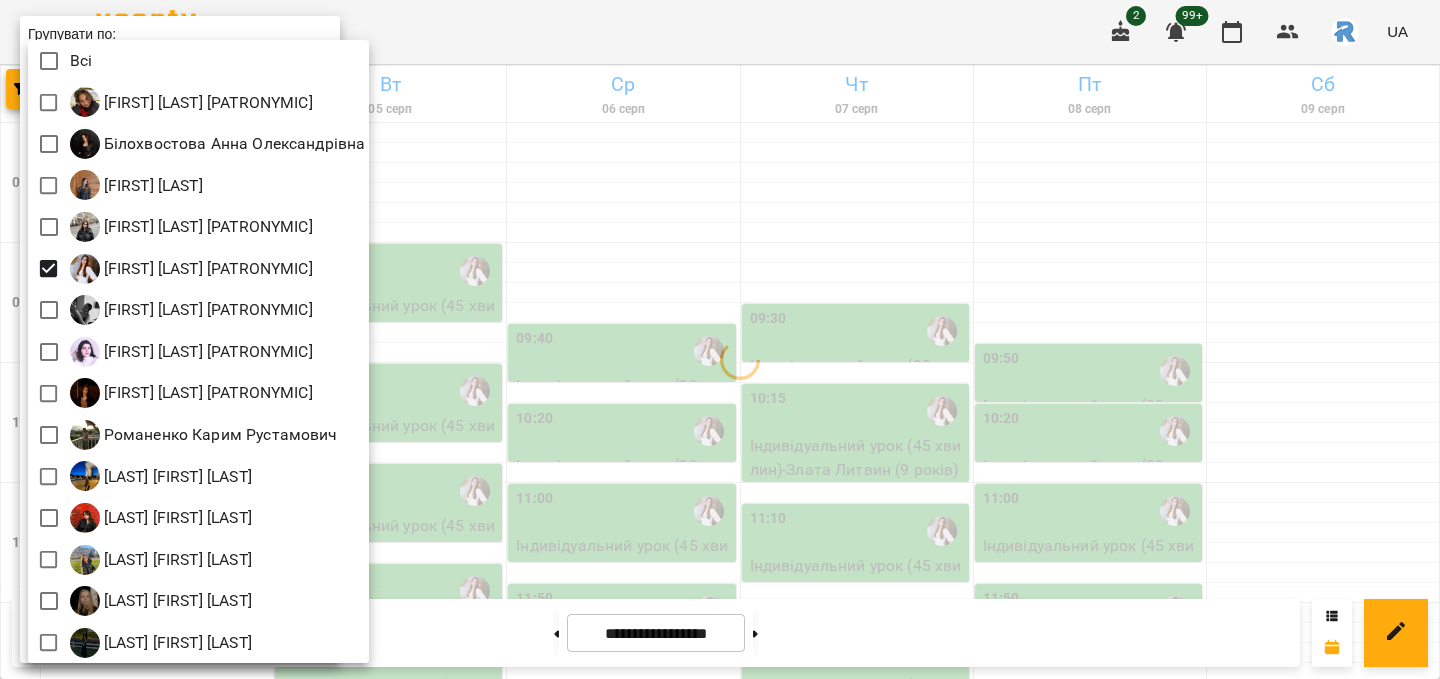 click at bounding box center (720, 339) 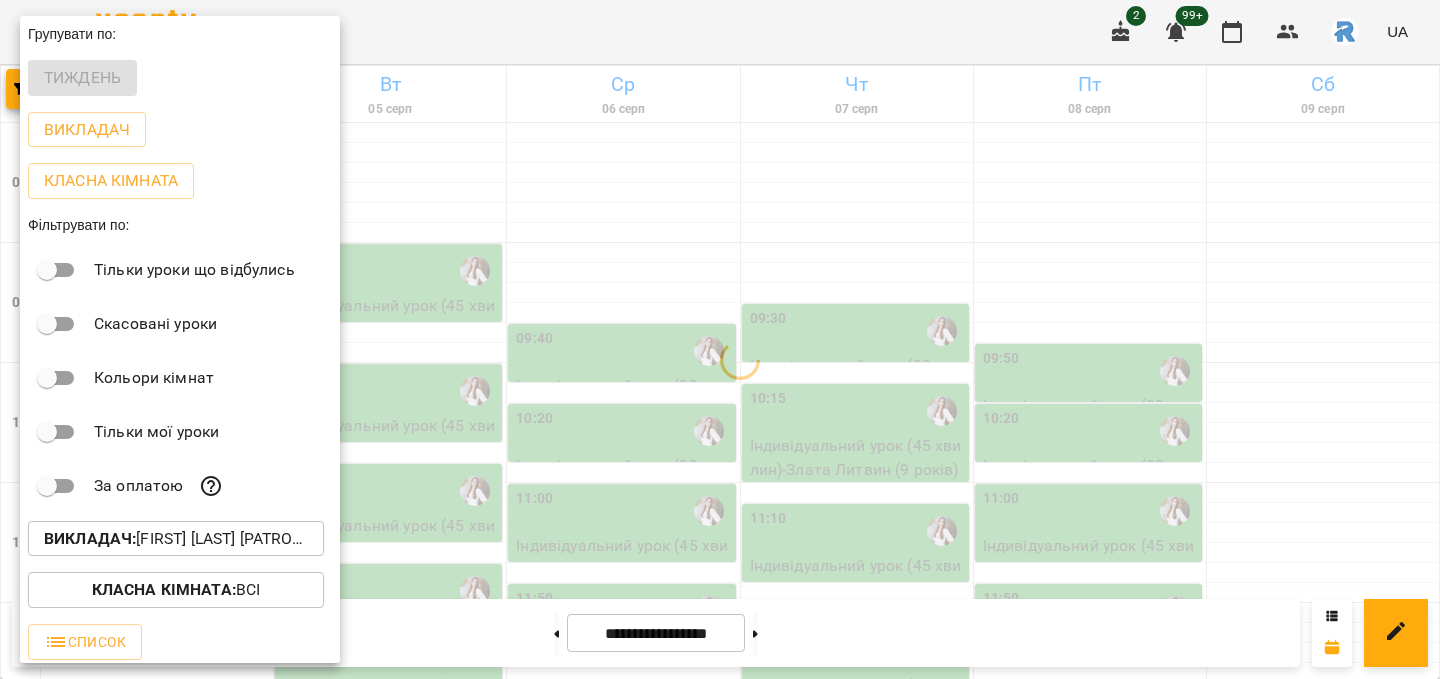 click at bounding box center (720, 339) 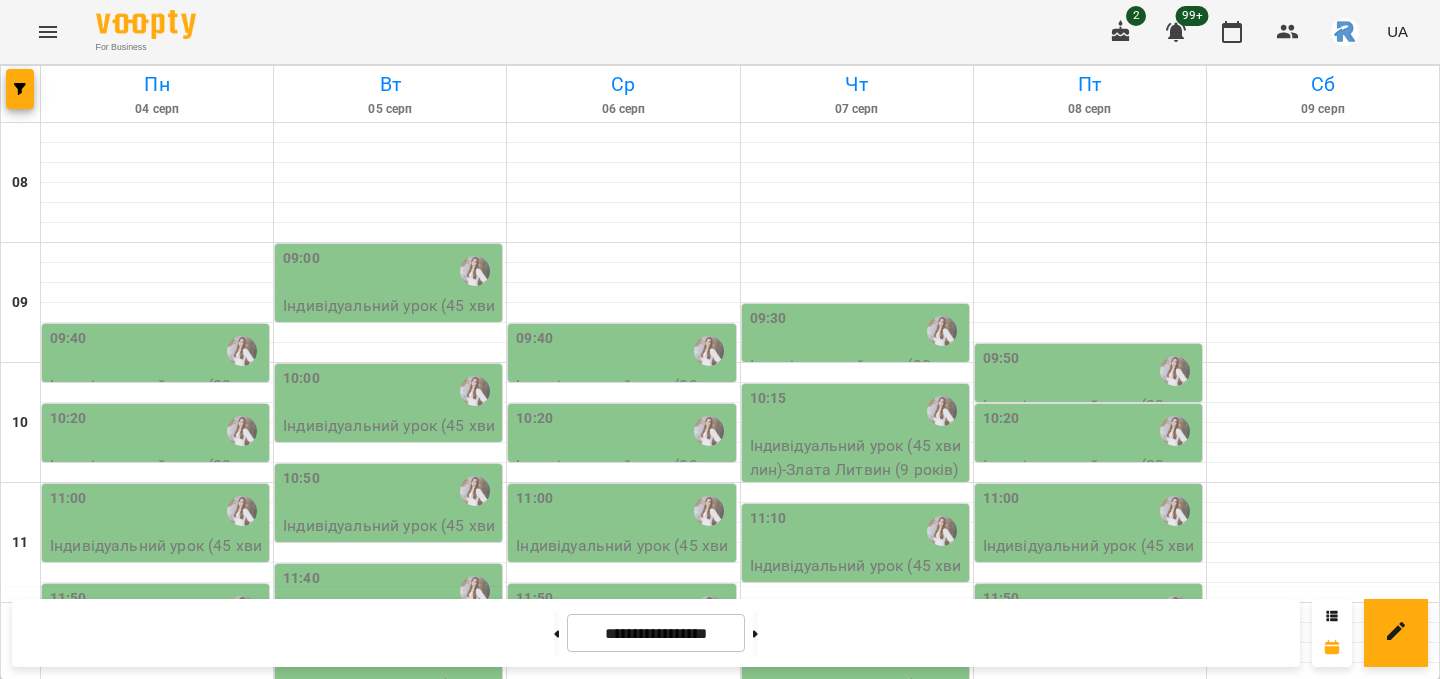 click on "09:50" at bounding box center [1001, 371] 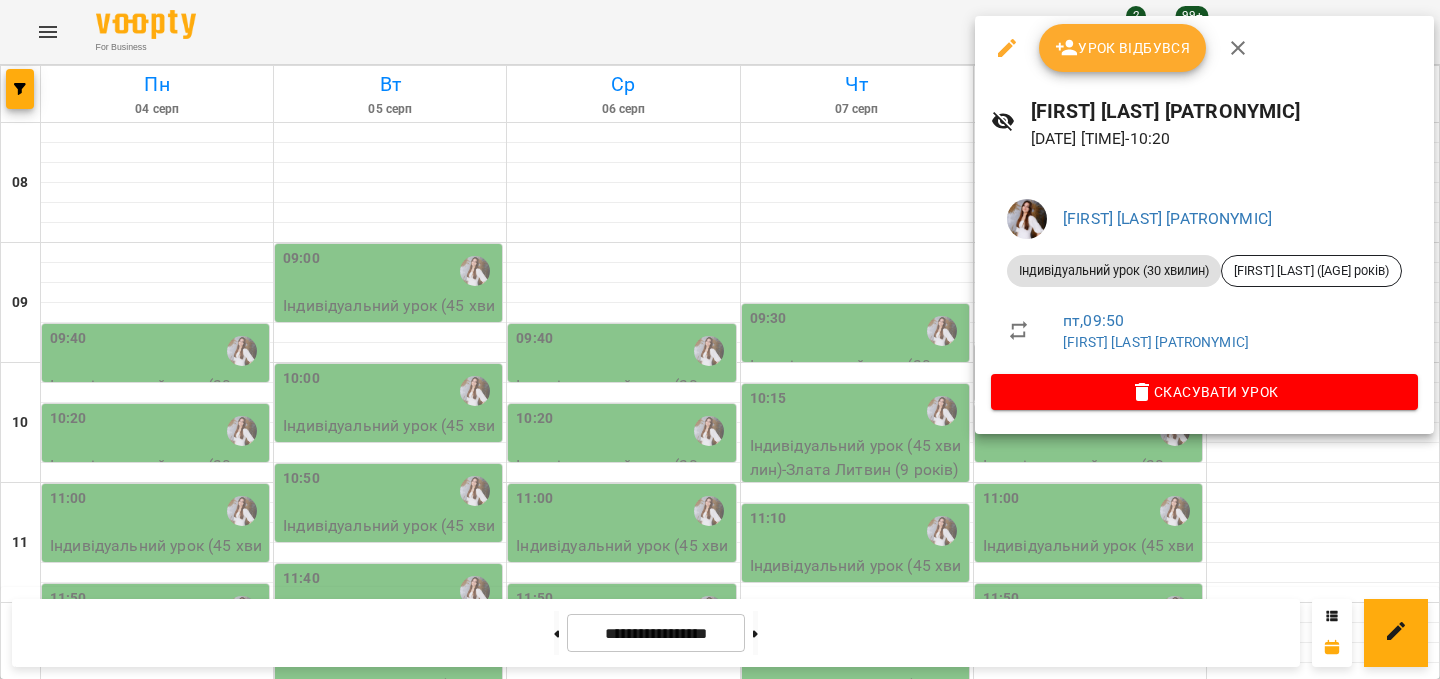 click at bounding box center (720, 339) 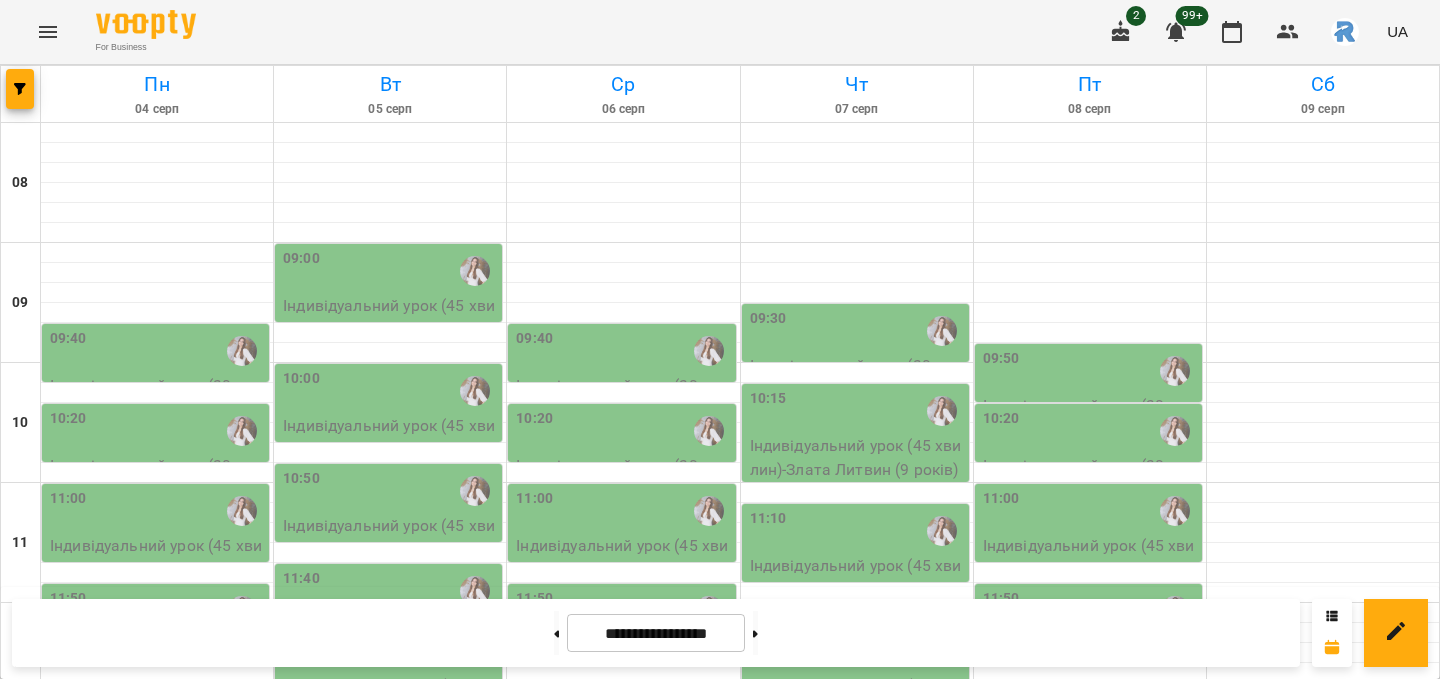 click on "09:40" at bounding box center (157, 351) 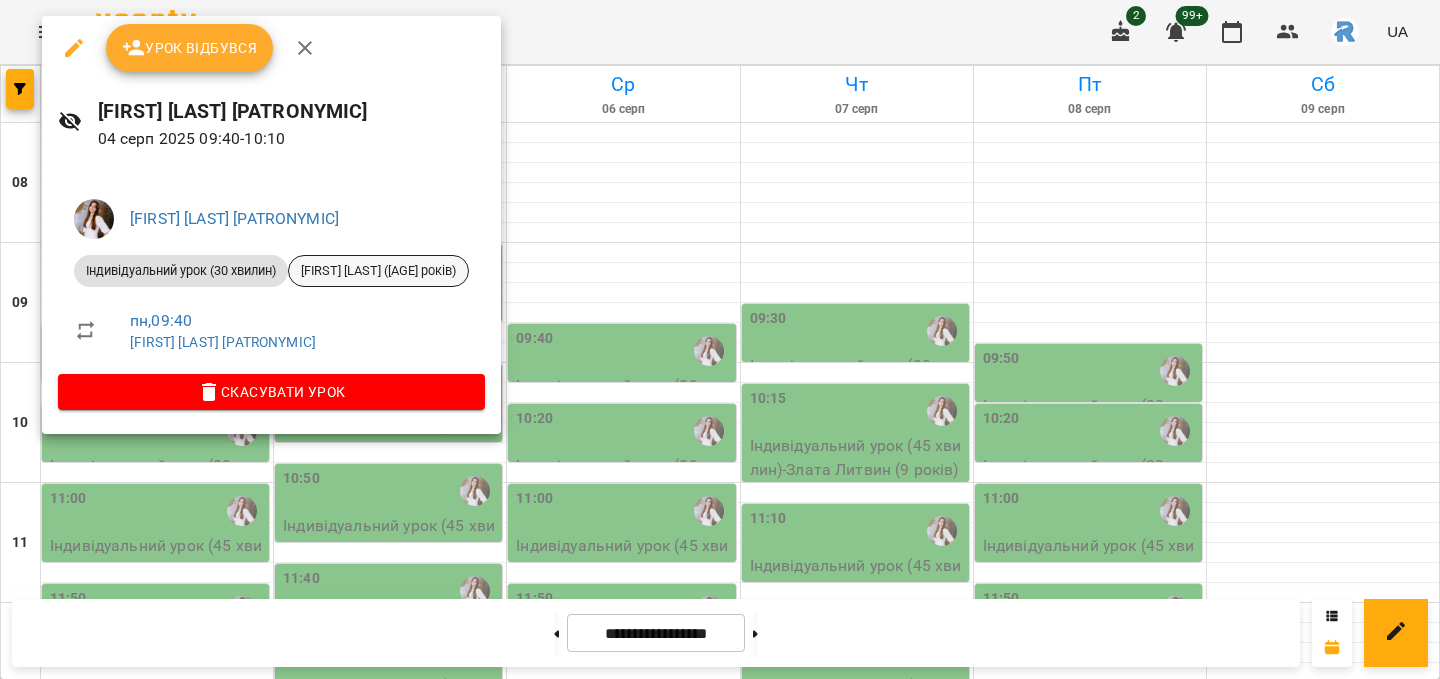 click on "[FIRST] [LAST] ([AGE] років)" at bounding box center [378, 271] 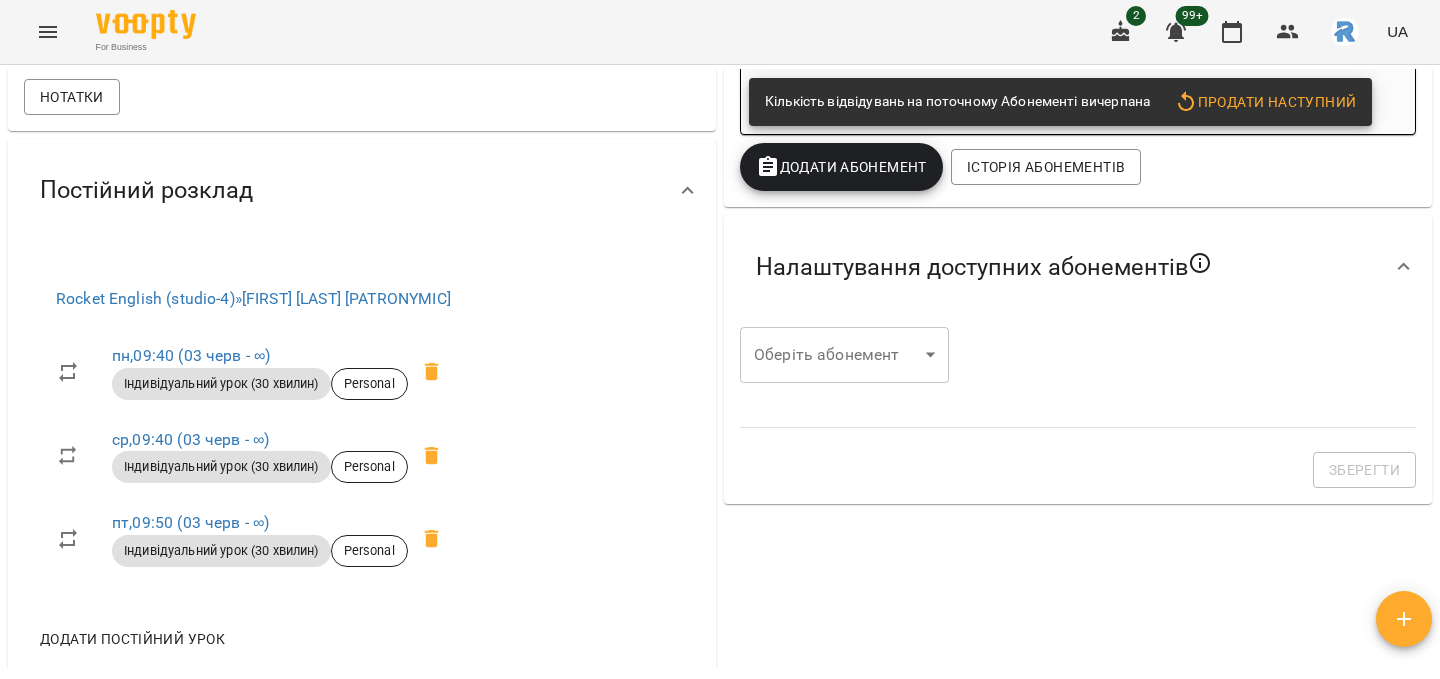 scroll, scrollTop: 574, scrollLeft: 0, axis: vertical 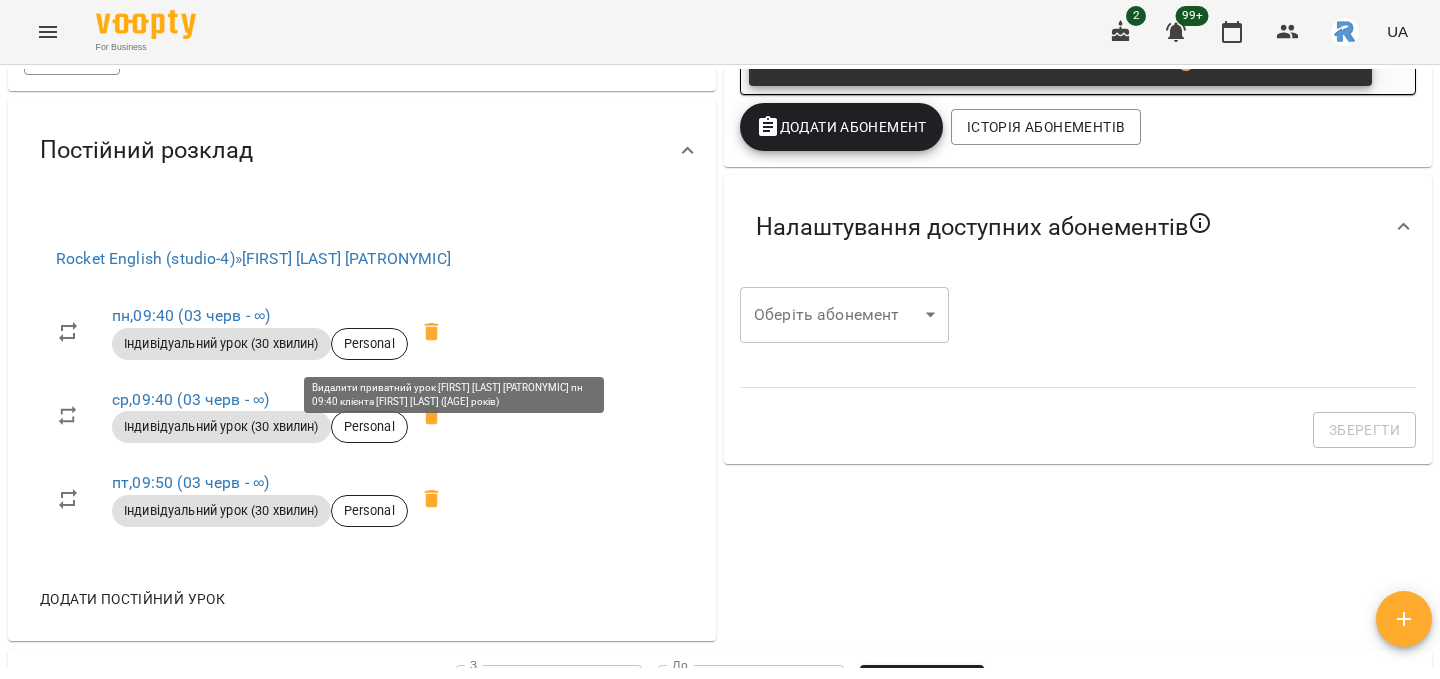 click 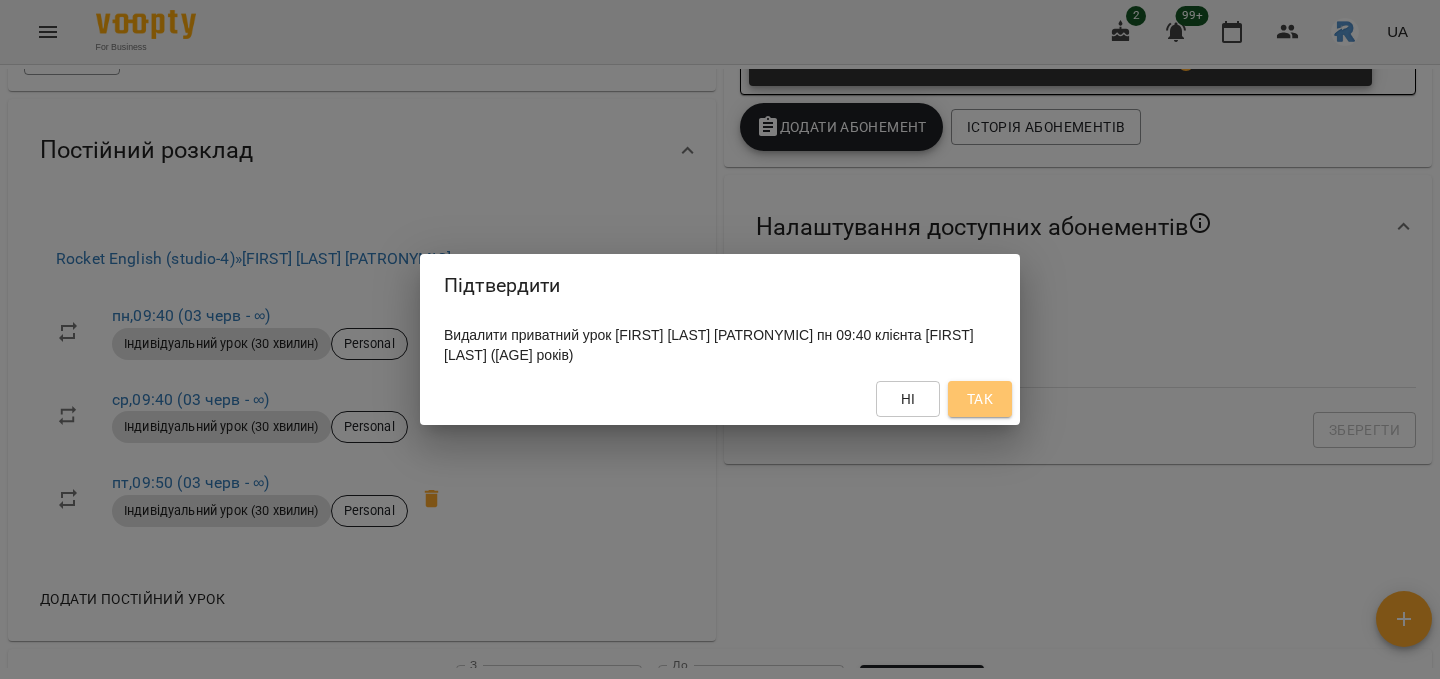 click on "Так" at bounding box center [980, 399] 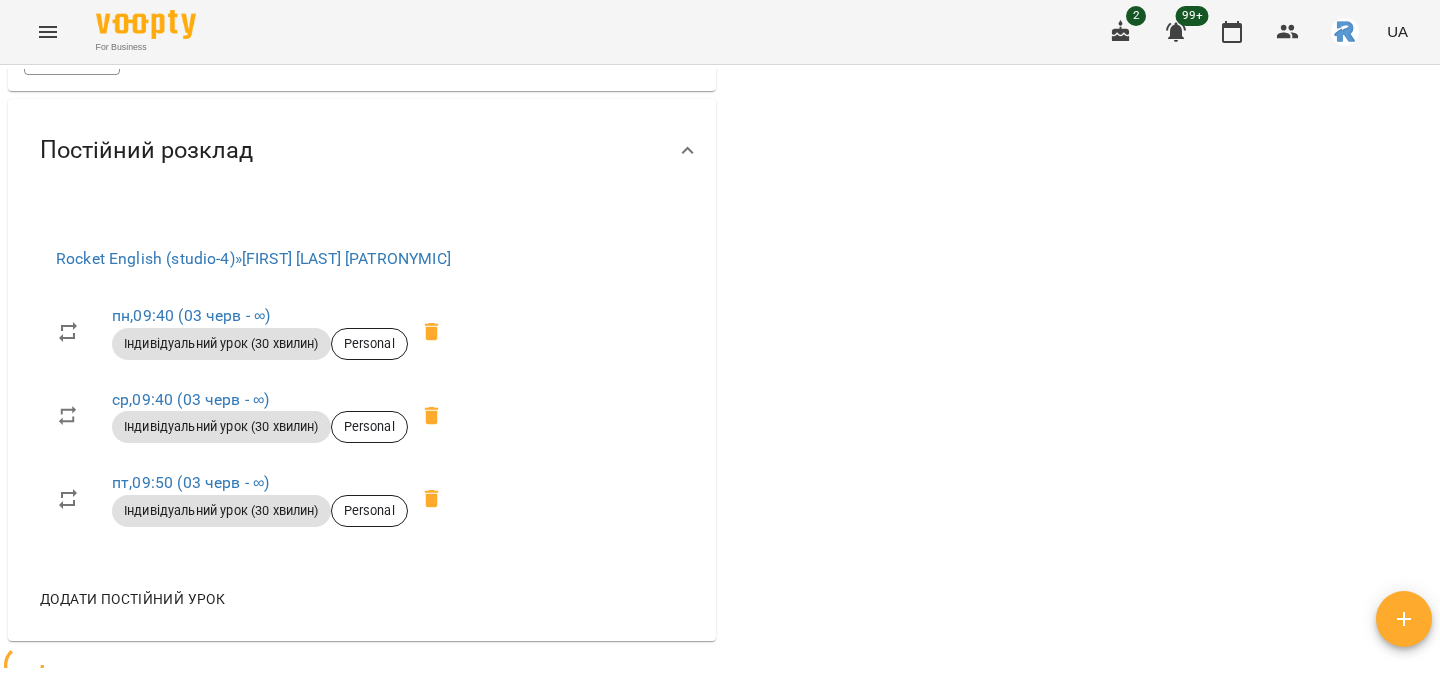 scroll, scrollTop: 574, scrollLeft: 0, axis: vertical 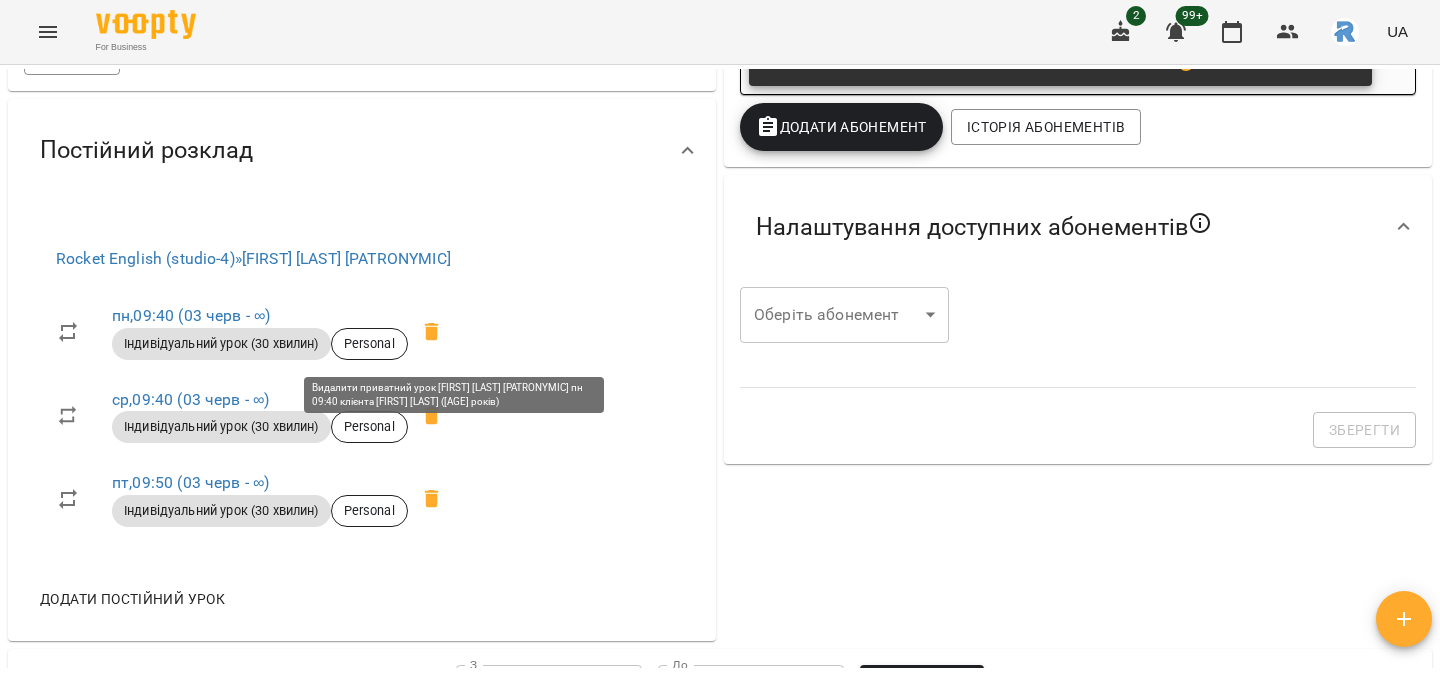 click 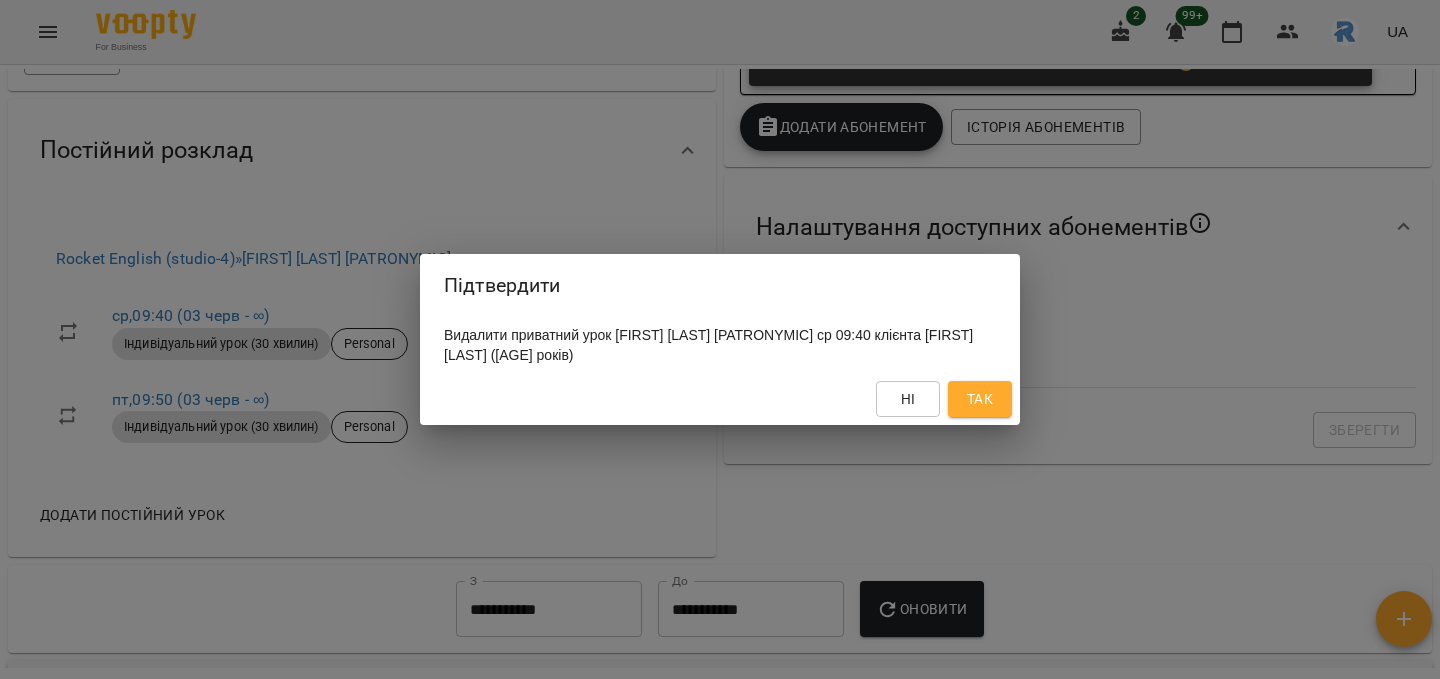 click on "Так" at bounding box center [980, 399] 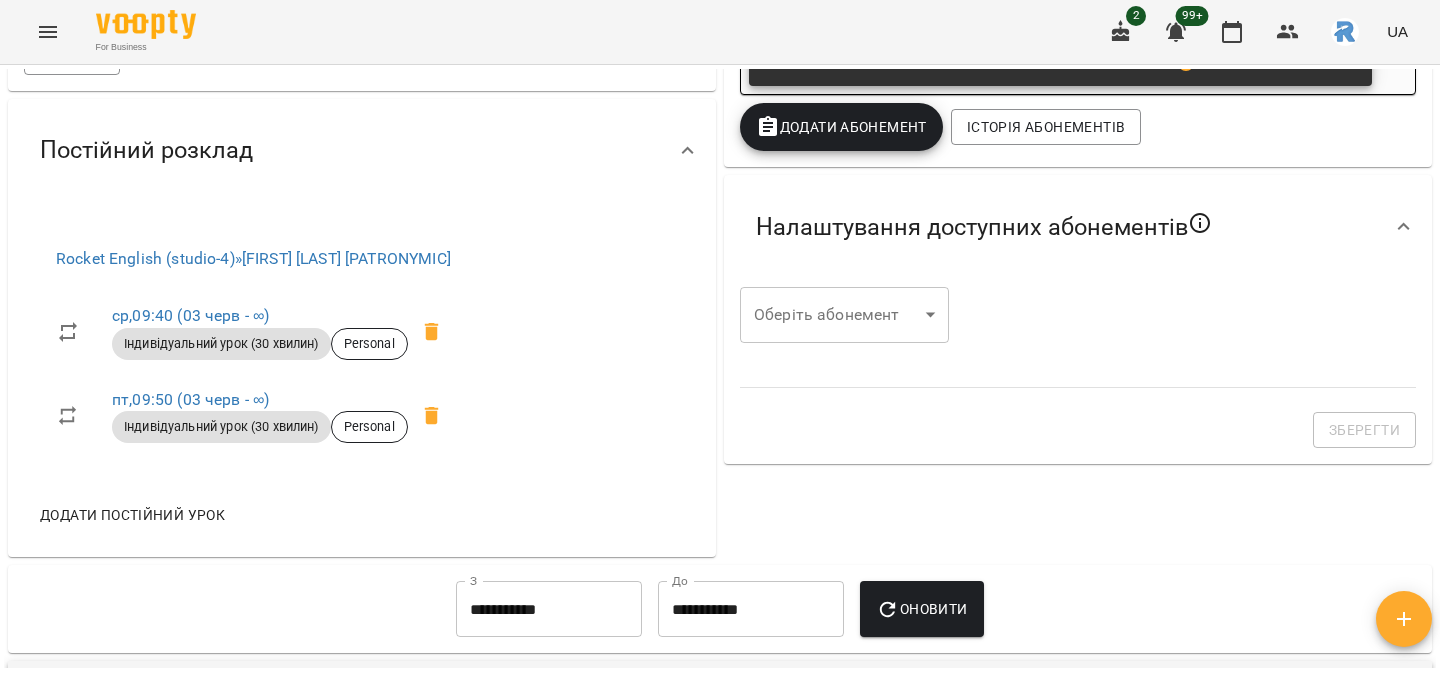 scroll, scrollTop: 574, scrollLeft: 0, axis: vertical 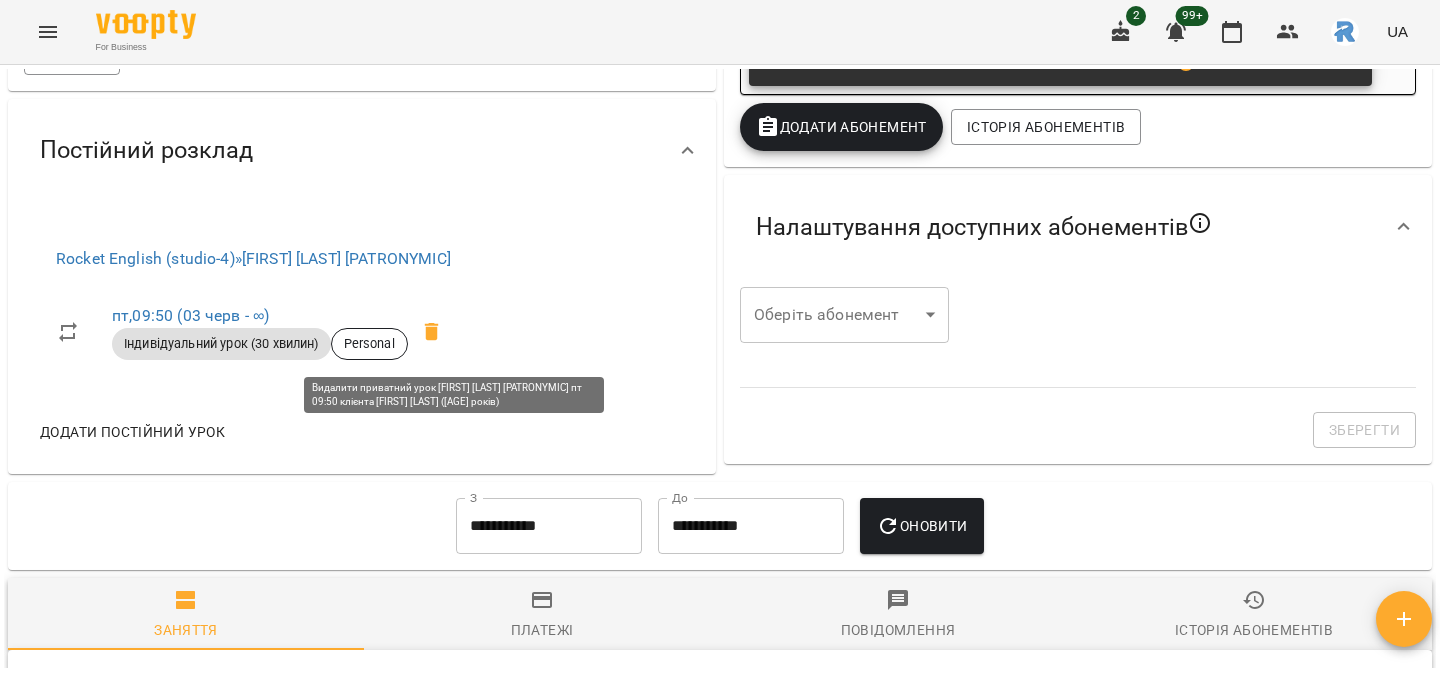 click 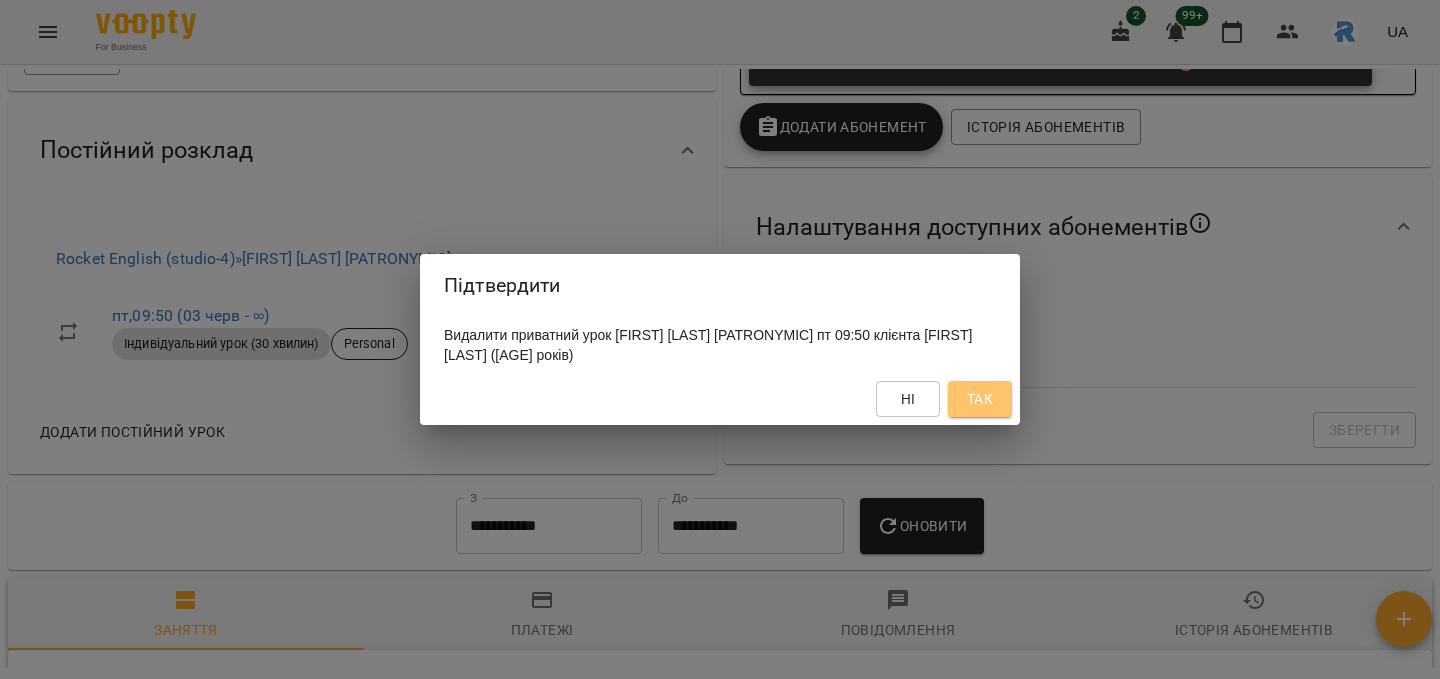 click on "Так" at bounding box center (980, 399) 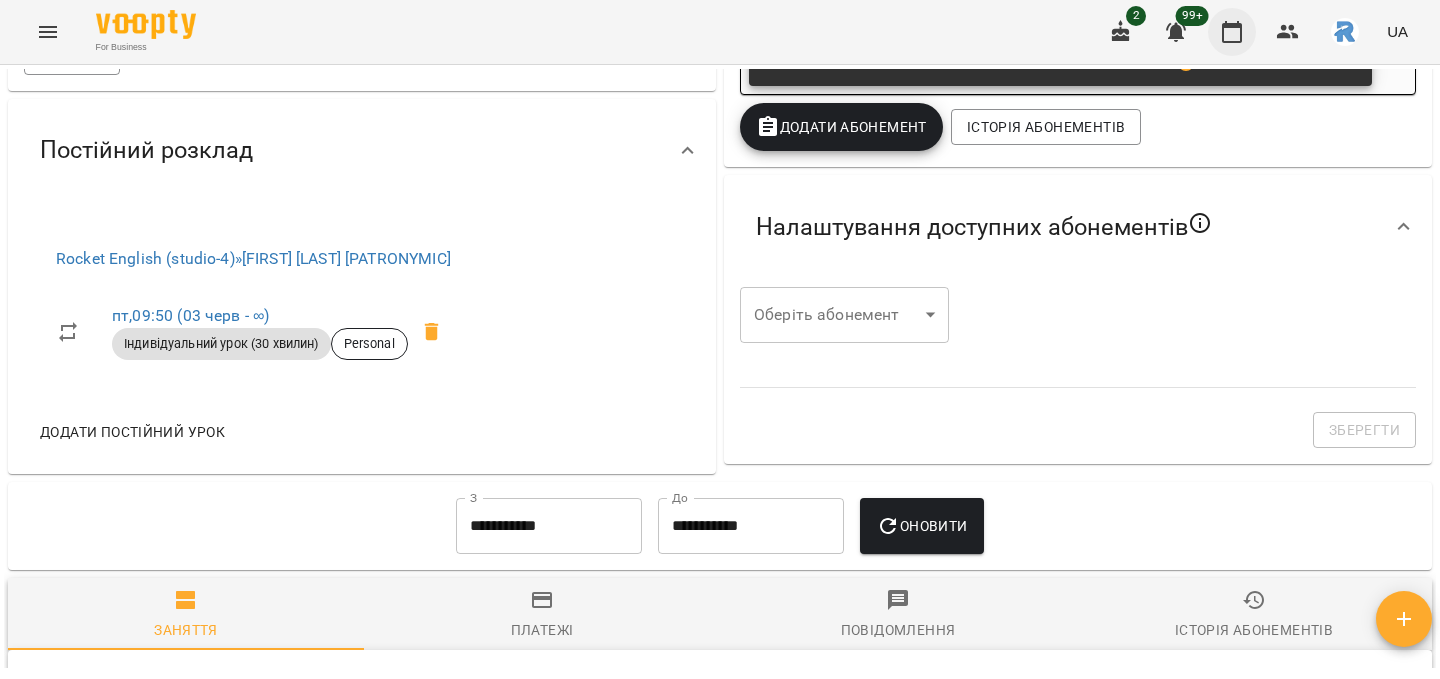 scroll, scrollTop: 574, scrollLeft: 0, axis: vertical 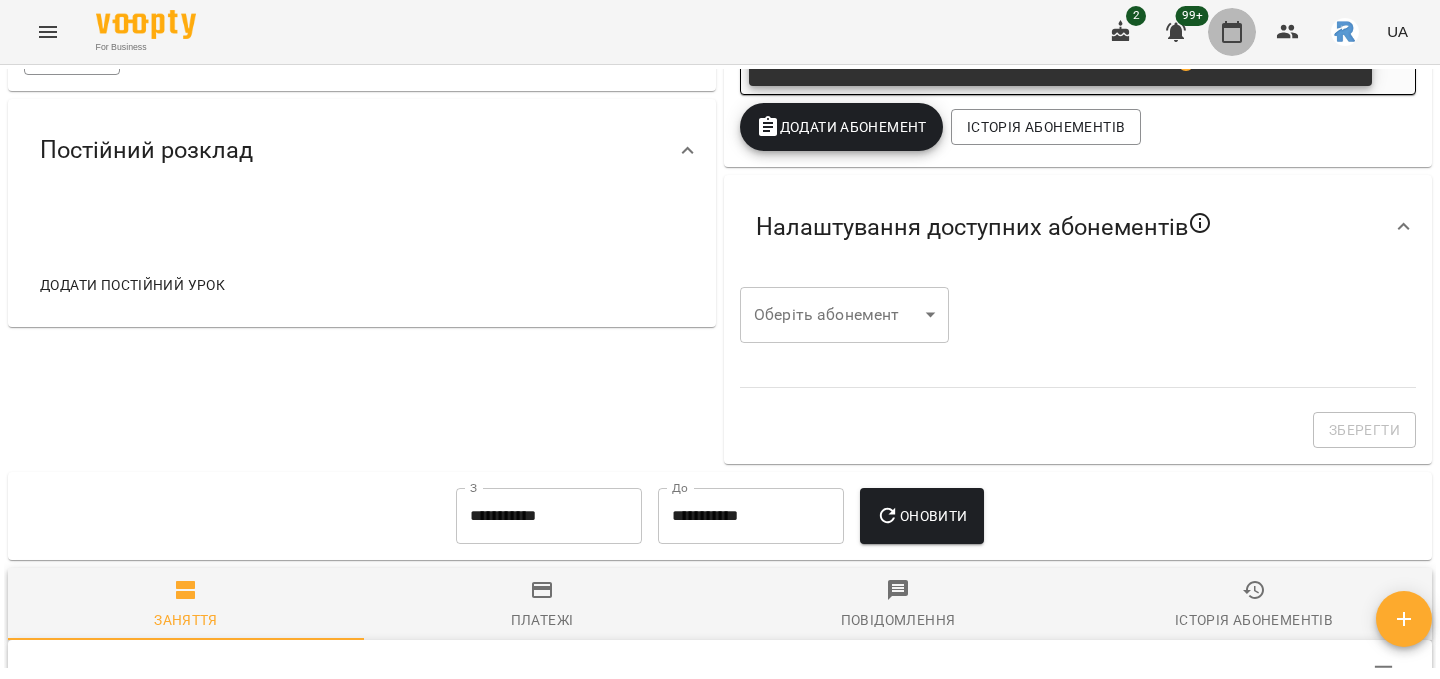 click at bounding box center [1232, 32] 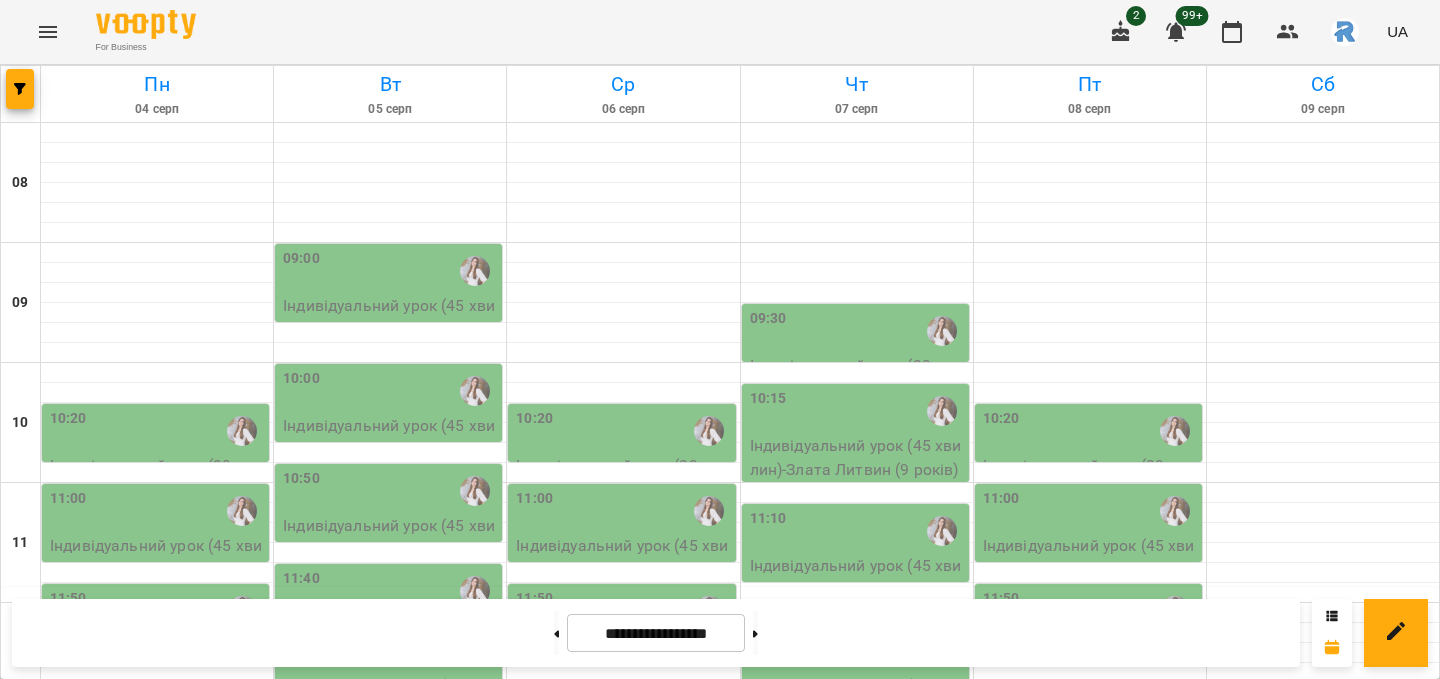 scroll, scrollTop: 112, scrollLeft: 0, axis: vertical 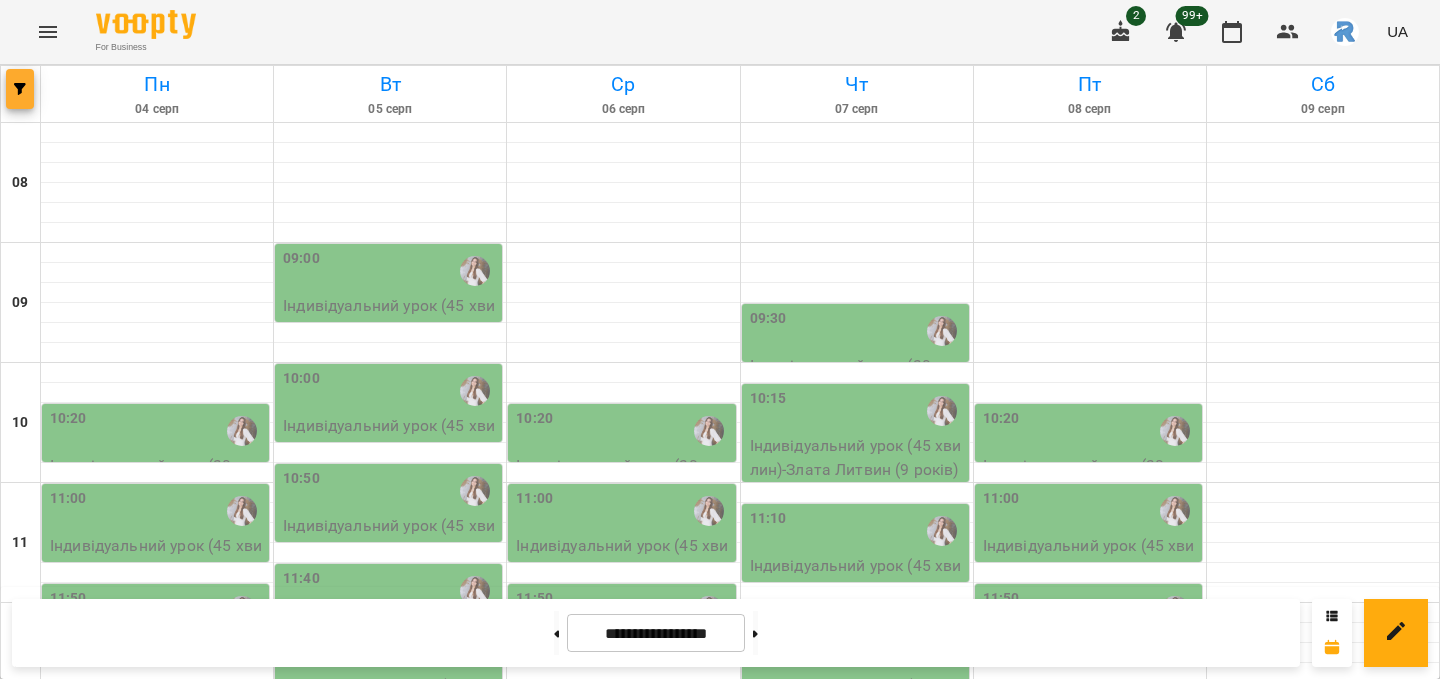 click at bounding box center (20, 89) 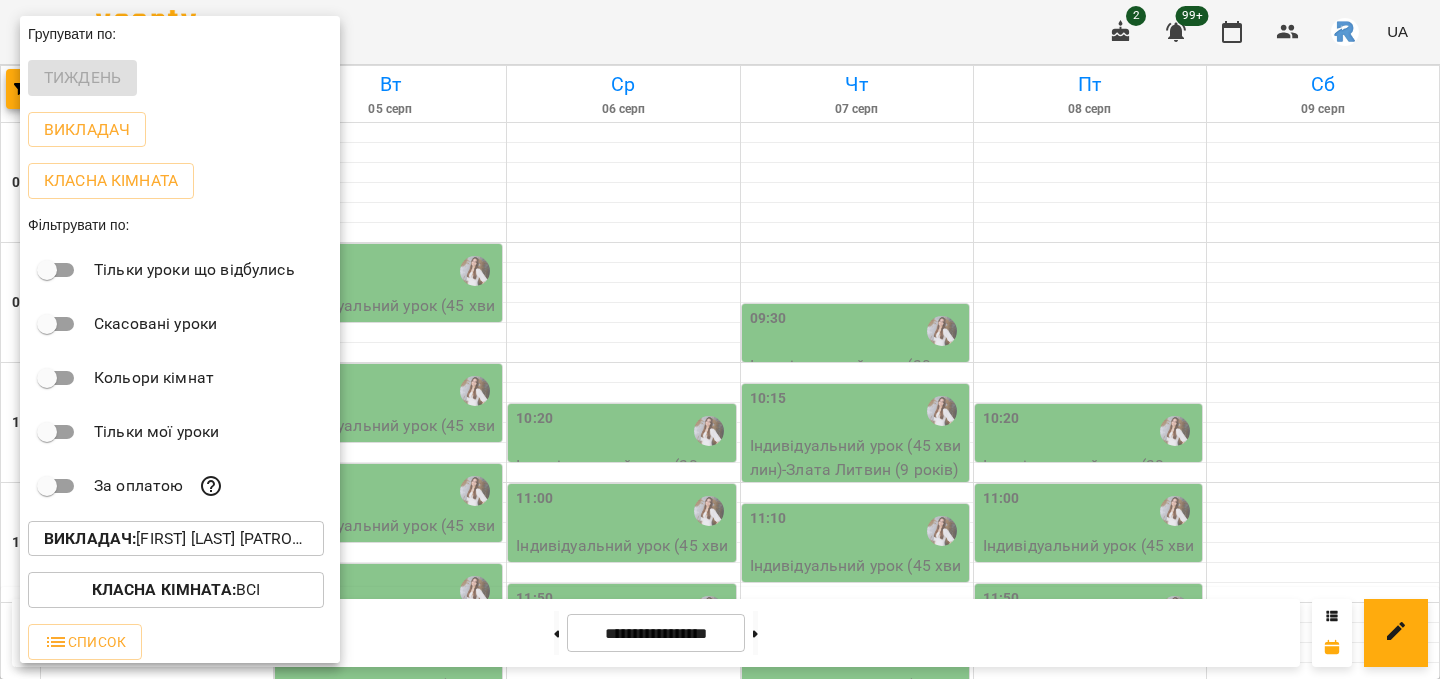 click on "Викладач :  Желізняк Єлизавета Сергіївна" at bounding box center [176, 539] 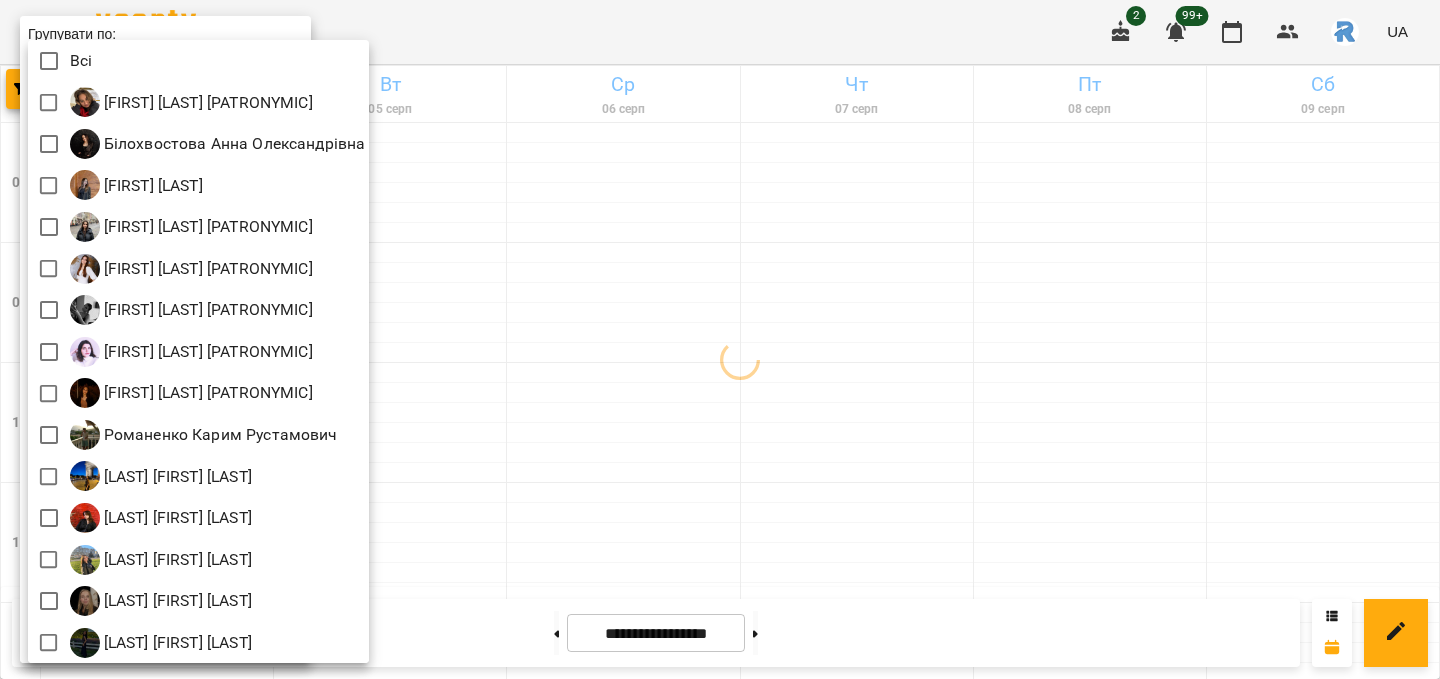 scroll, scrollTop: 4, scrollLeft: 0, axis: vertical 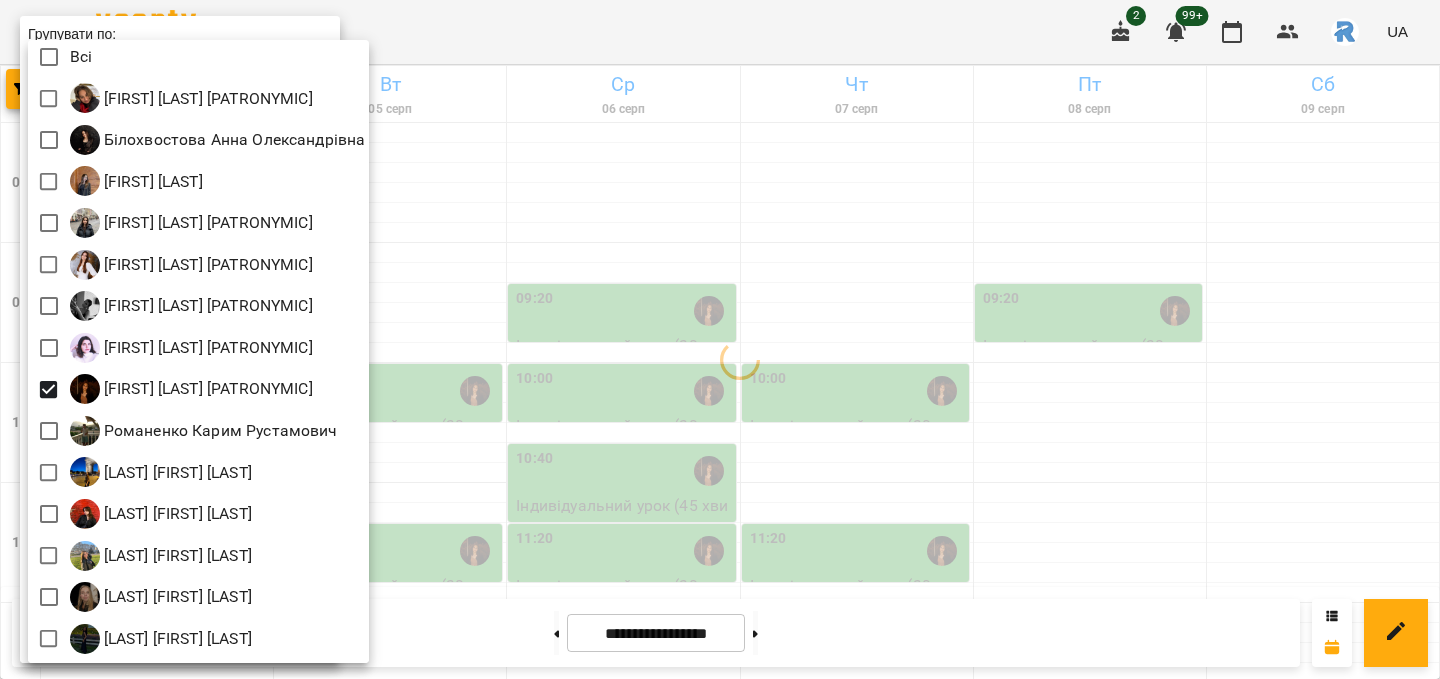 click at bounding box center (720, 339) 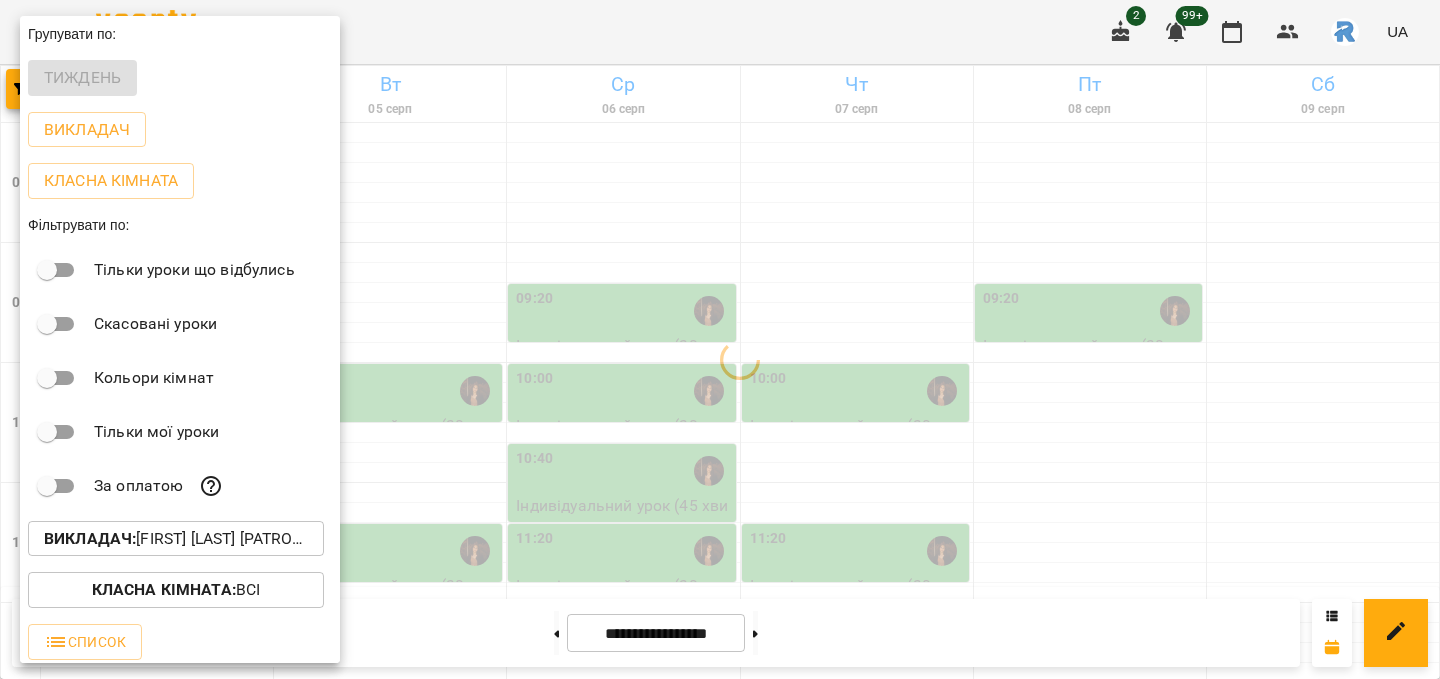 click at bounding box center (720, 339) 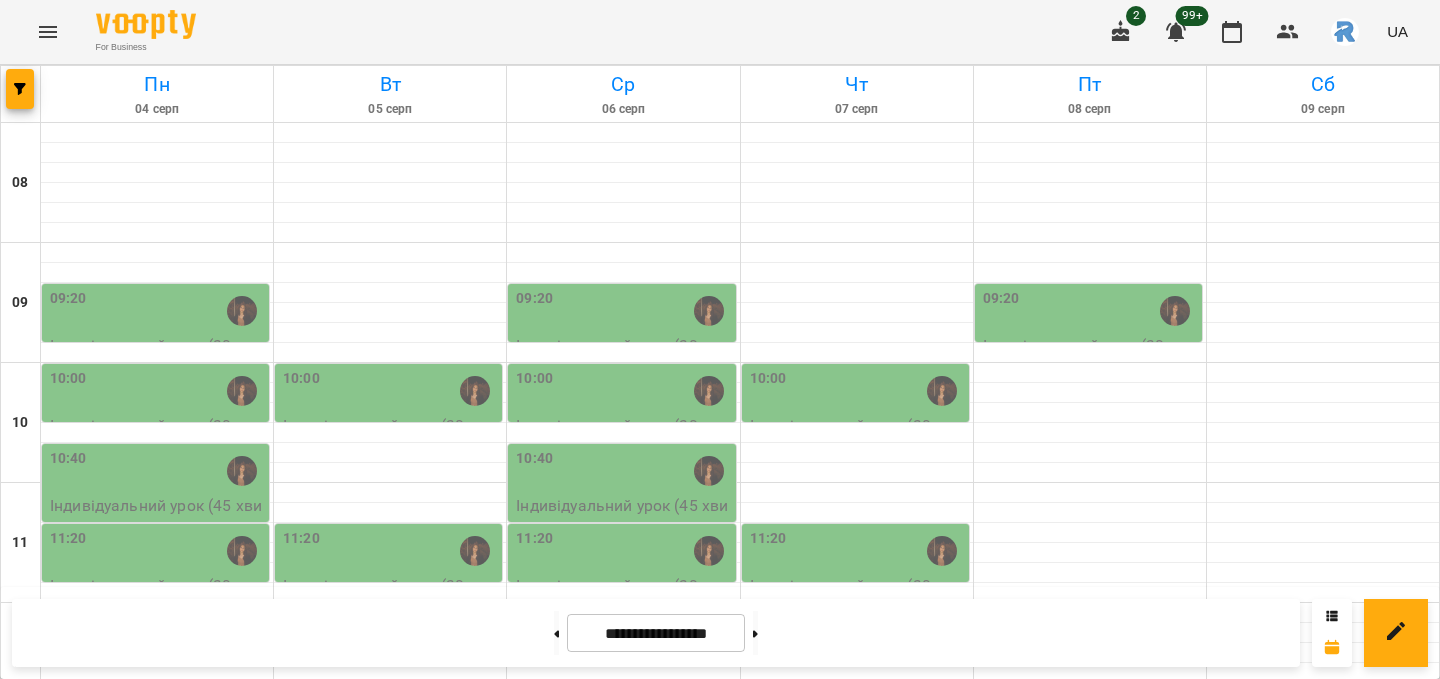 scroll, scrollTop: 0, scrollLeft: 0, axis: both 